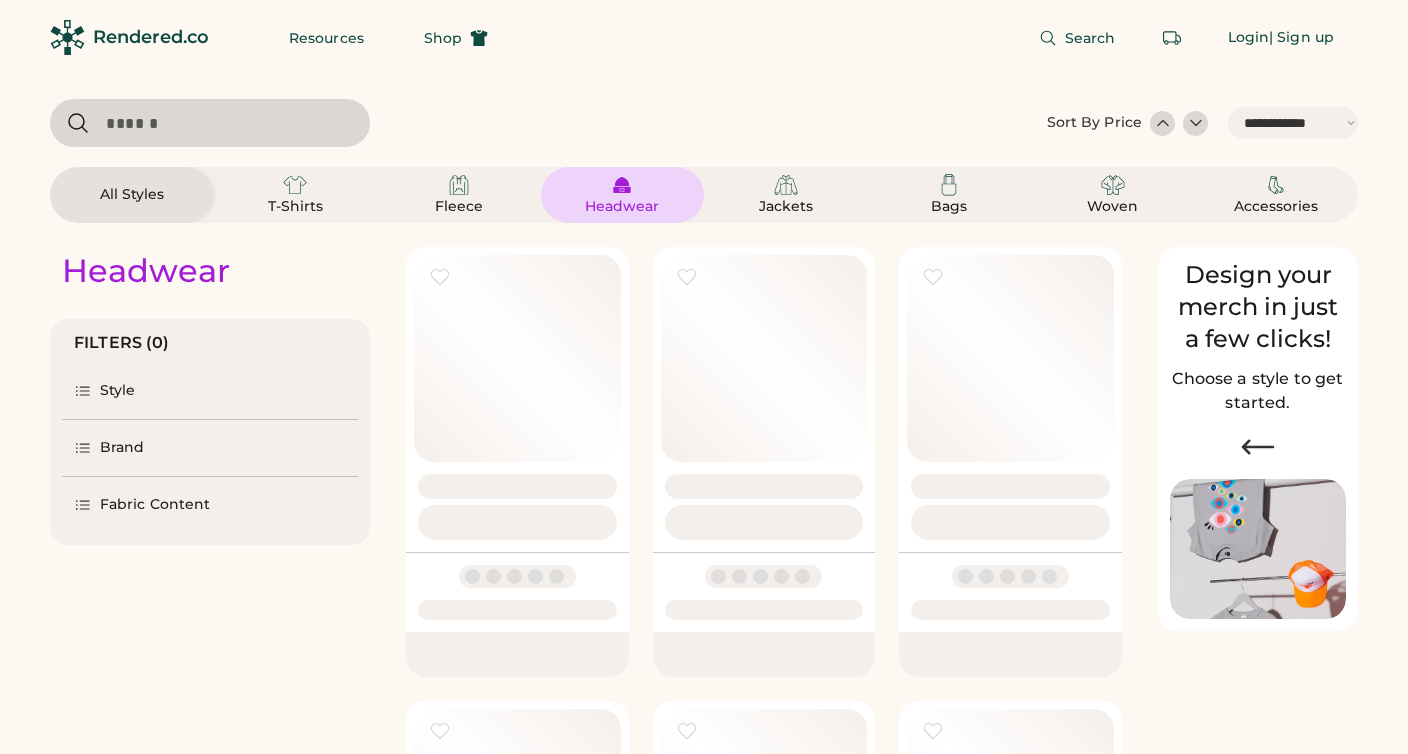 select on "*****" 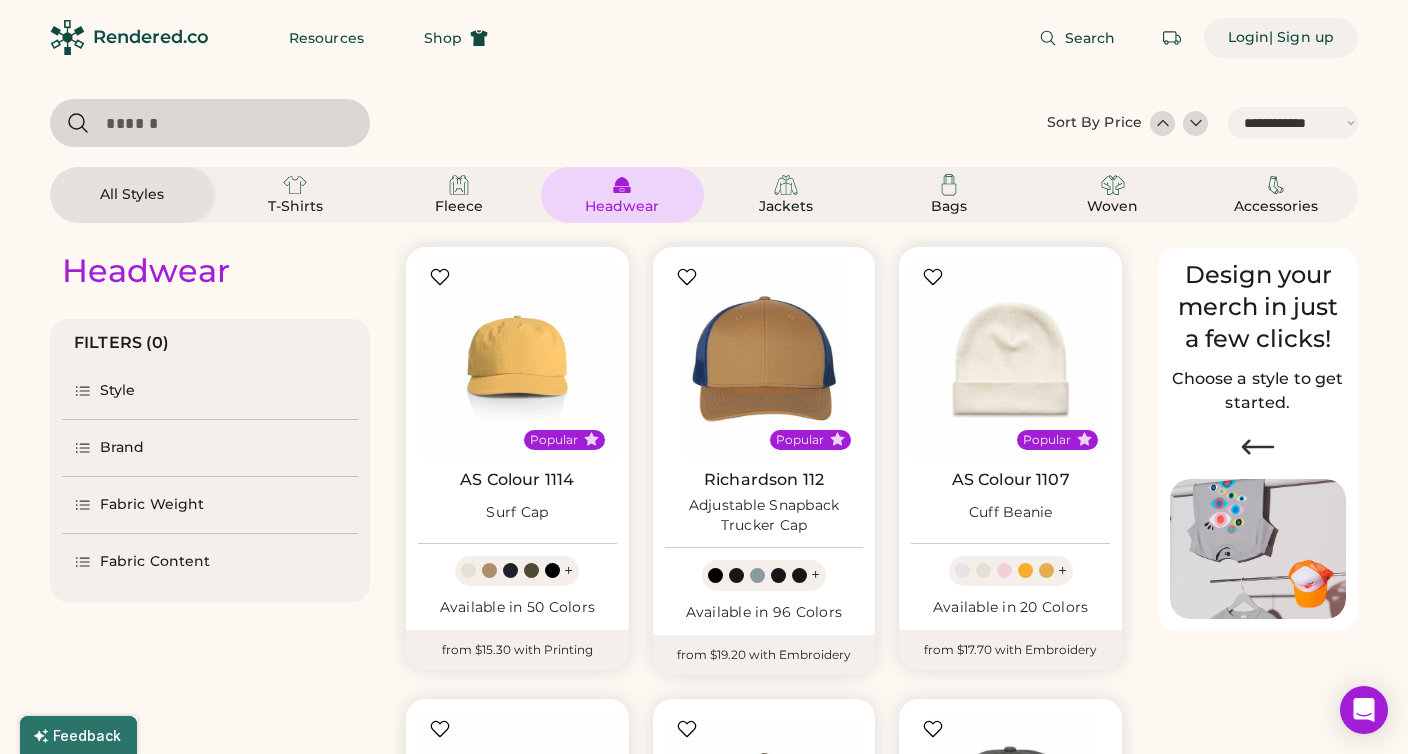 click on "Login" at bounding box center [1249, 38] 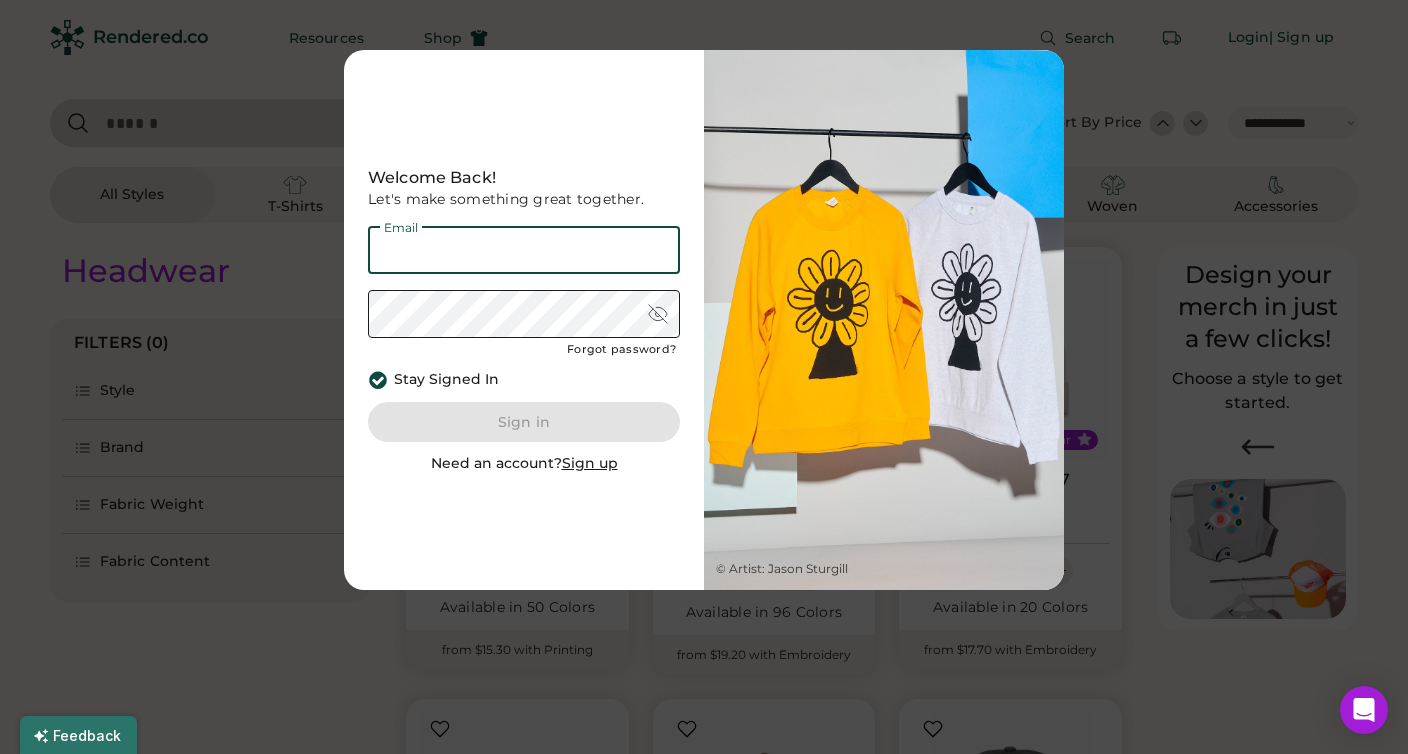 click at bounding box center [524, 250] 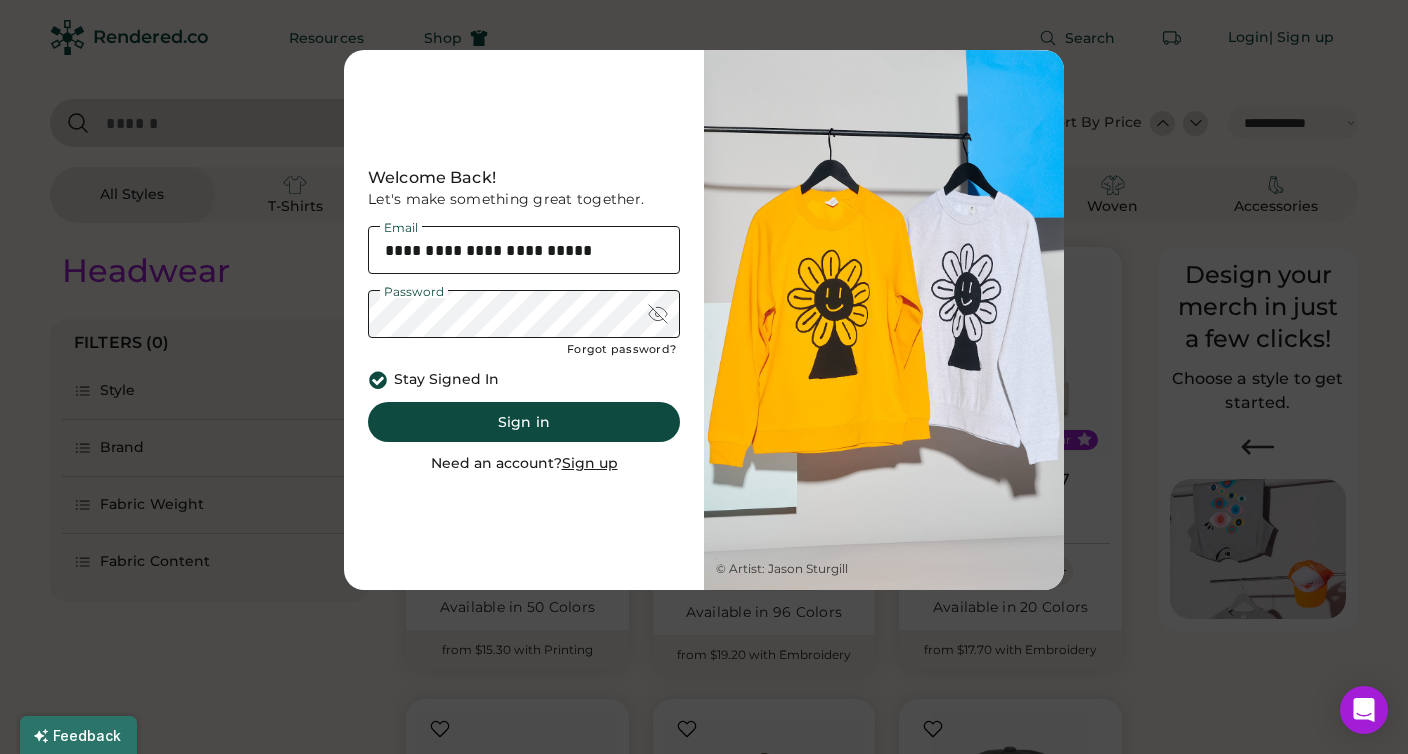 click at bounding box center [658, 314] 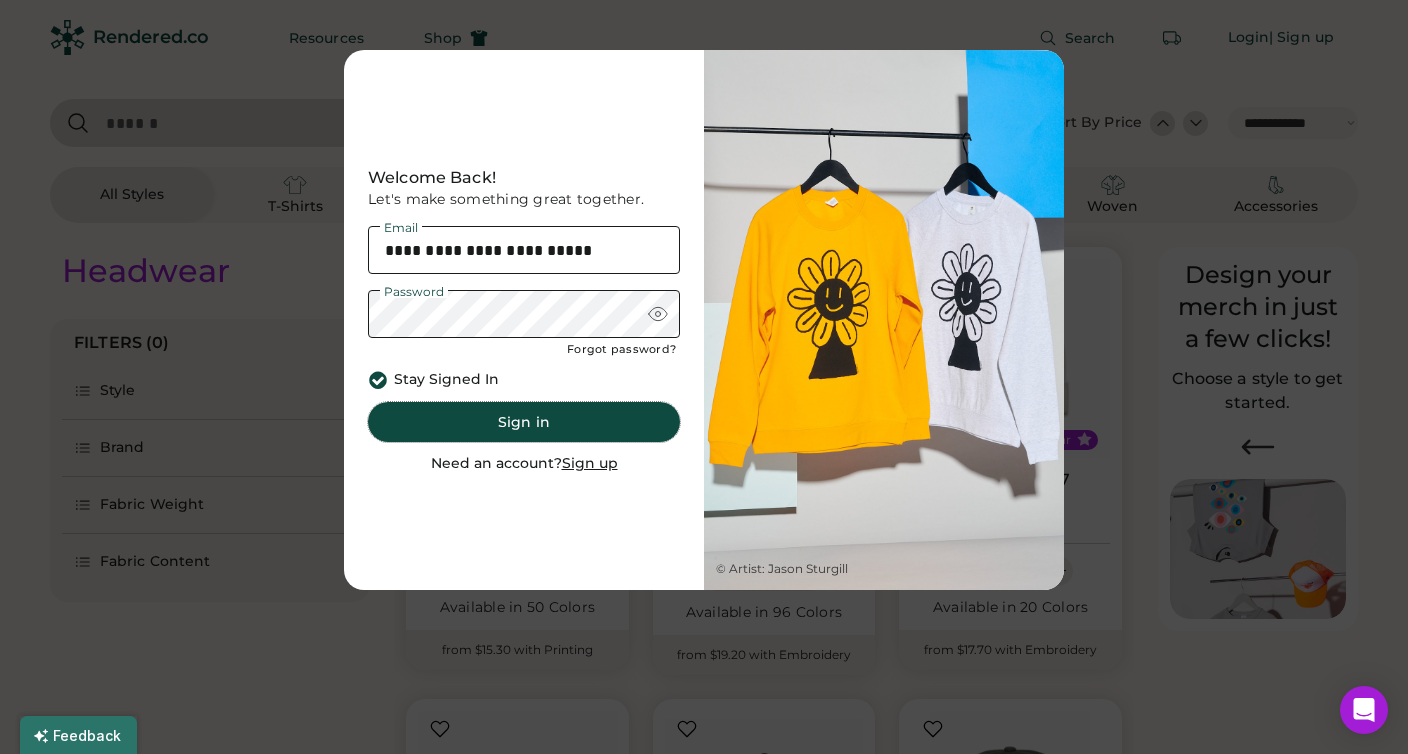 click on "Sign in" at bounding box center [524, 422] 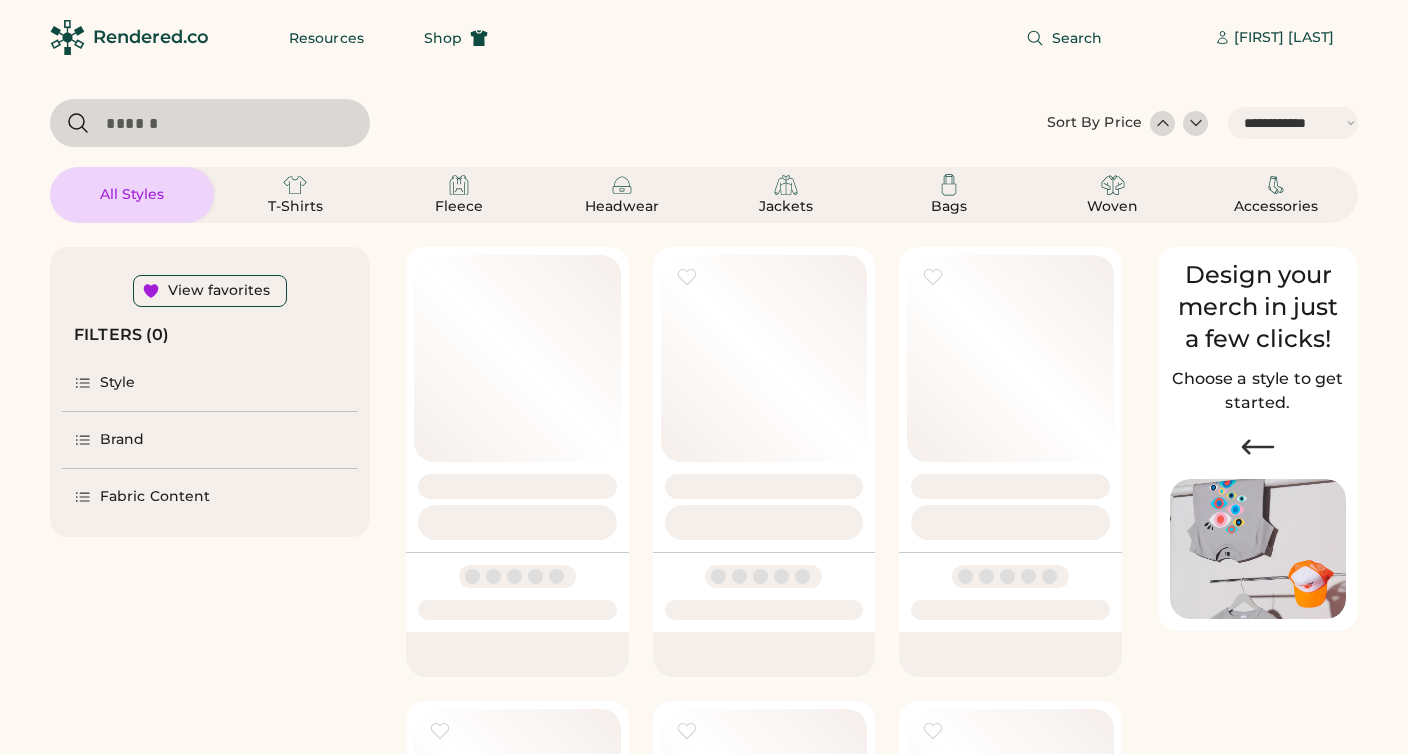 select on "*****" 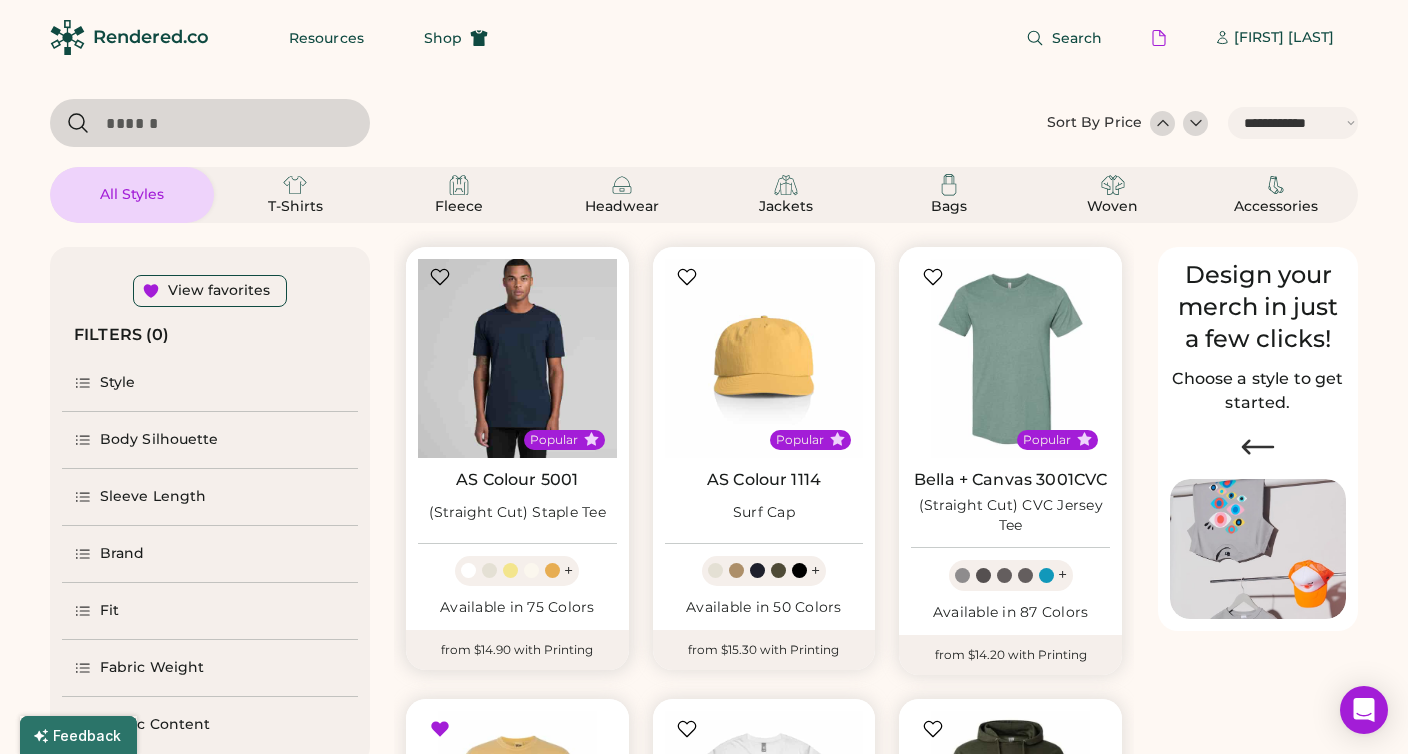 click at bounding box center [517, 358] 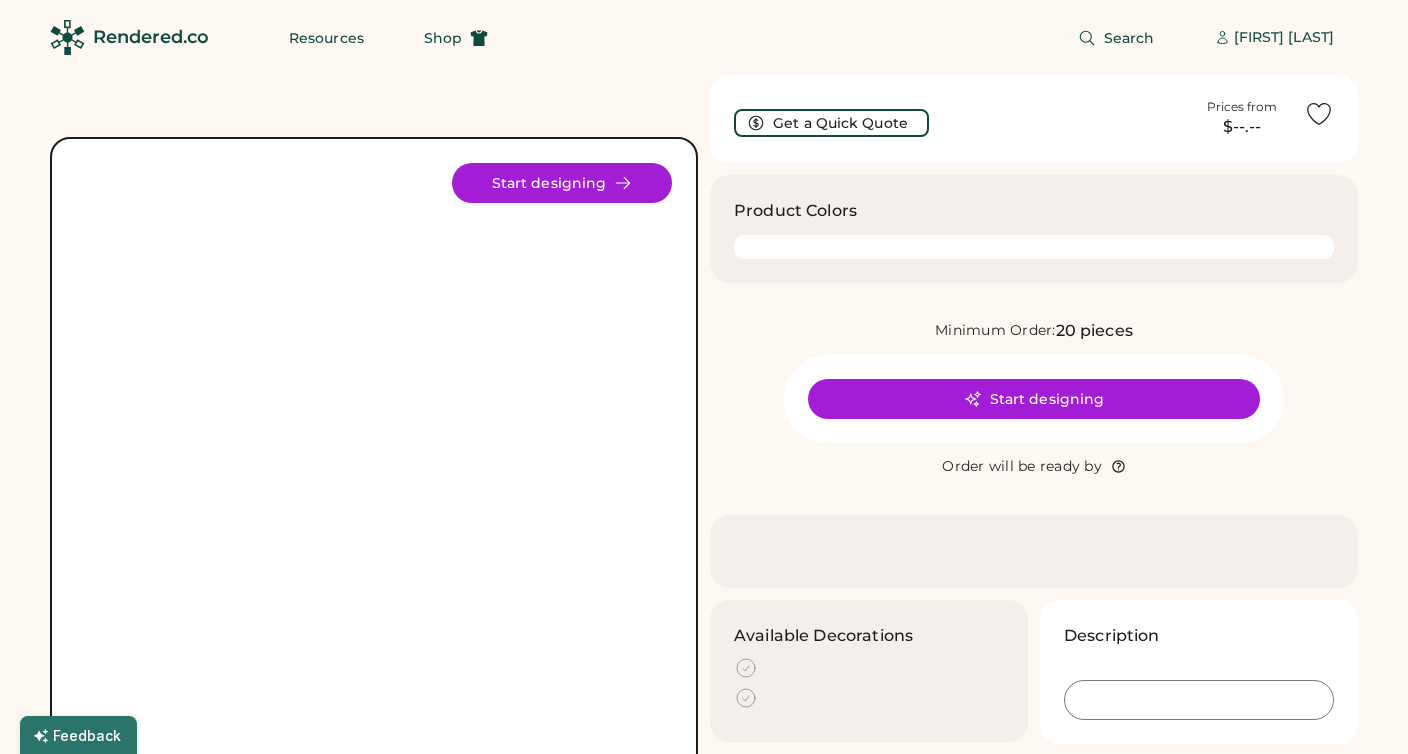 scroll, scrollTop: 0, scrollLeft: 0, axis: both 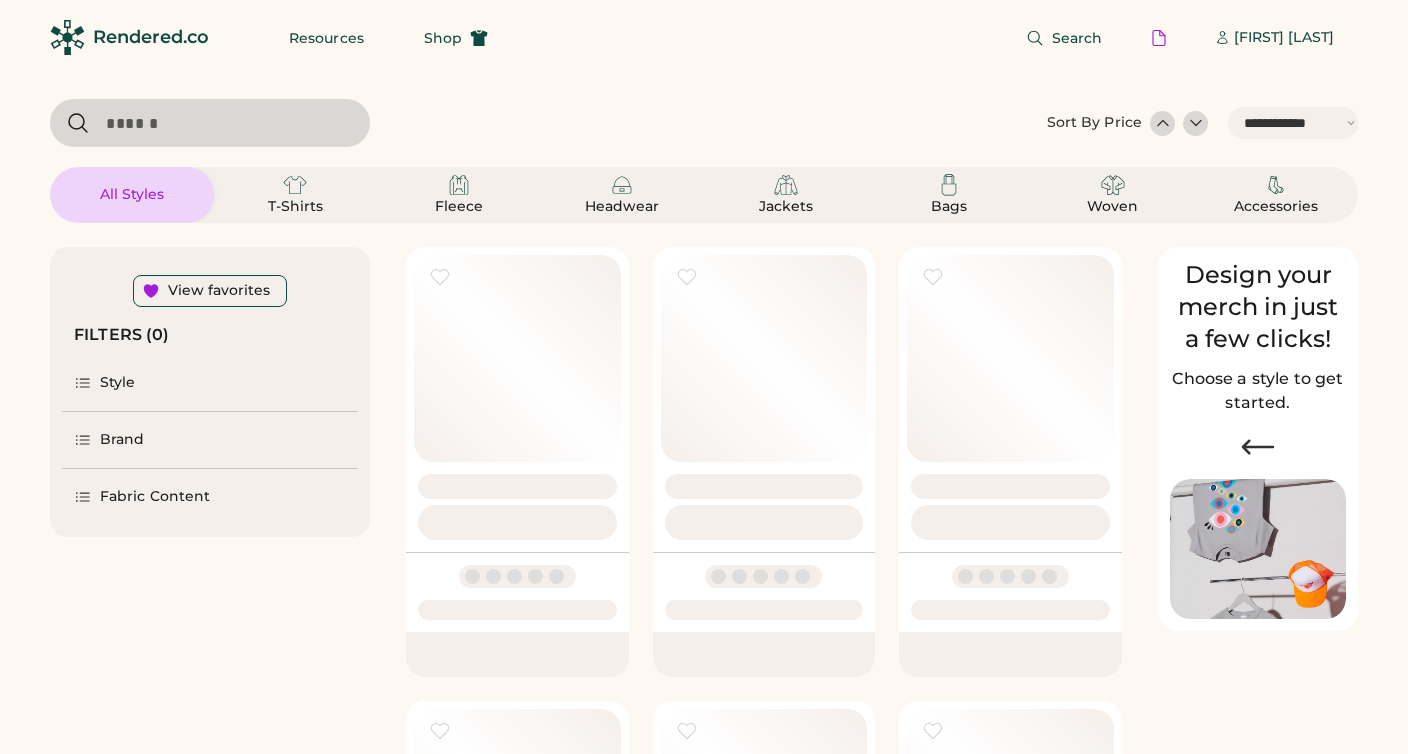 select on "*****" 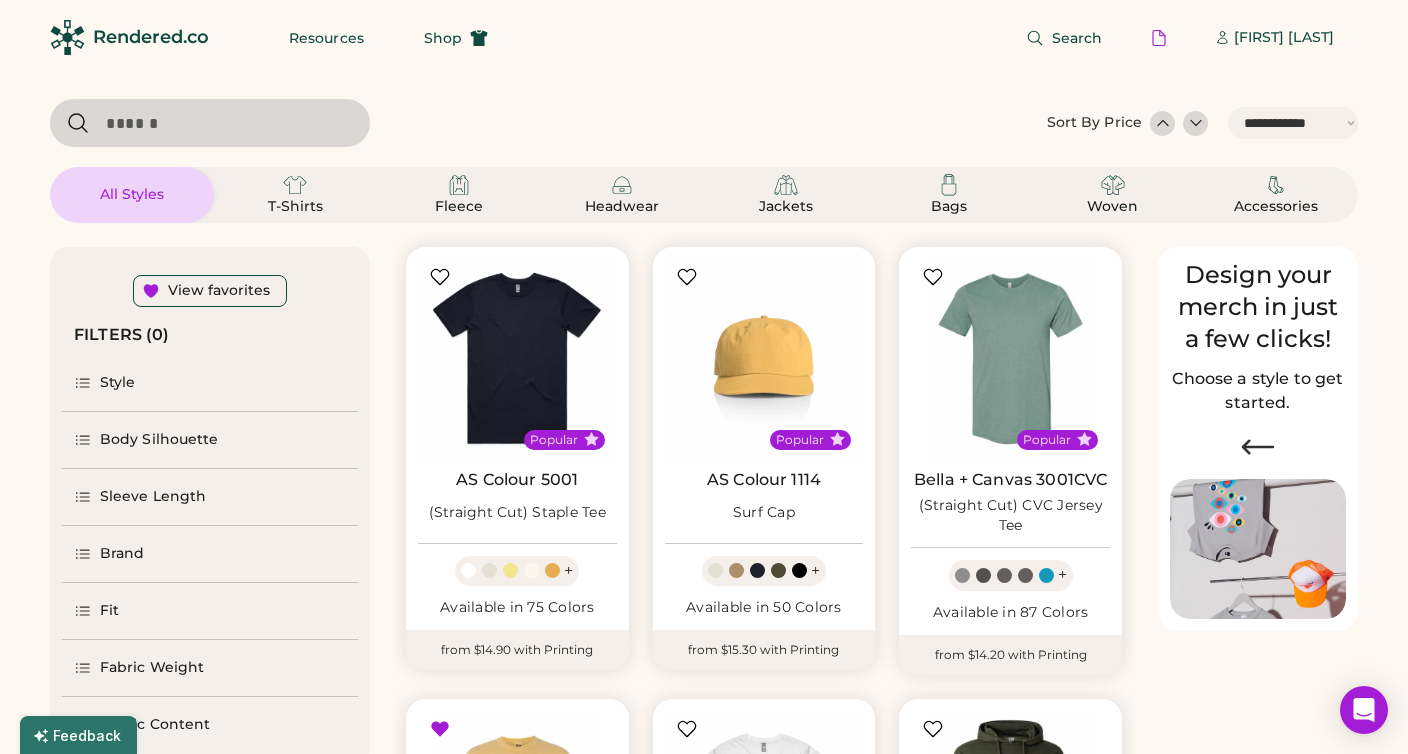 scroll, scrollTop: 192, scrollLeft: 0, axis: vertical 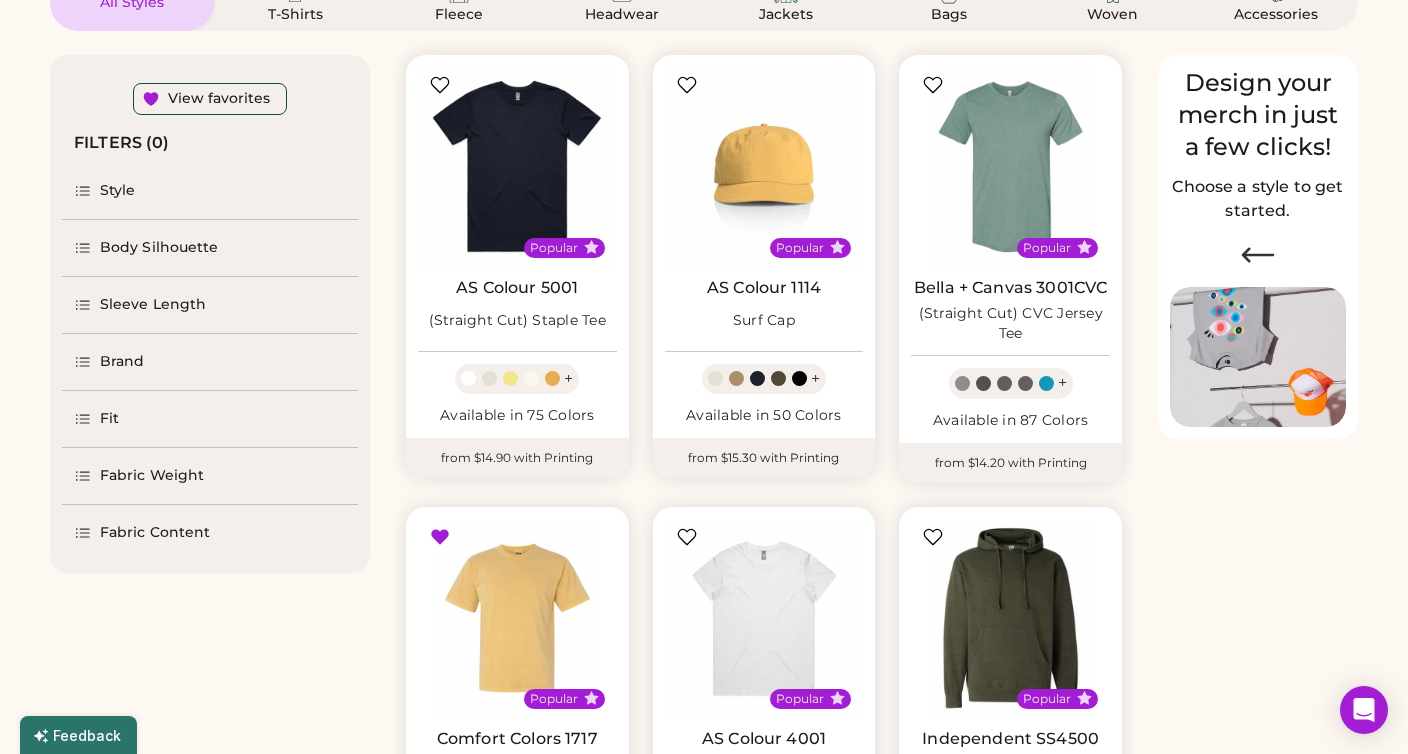 click at bounding box center [517, 618] 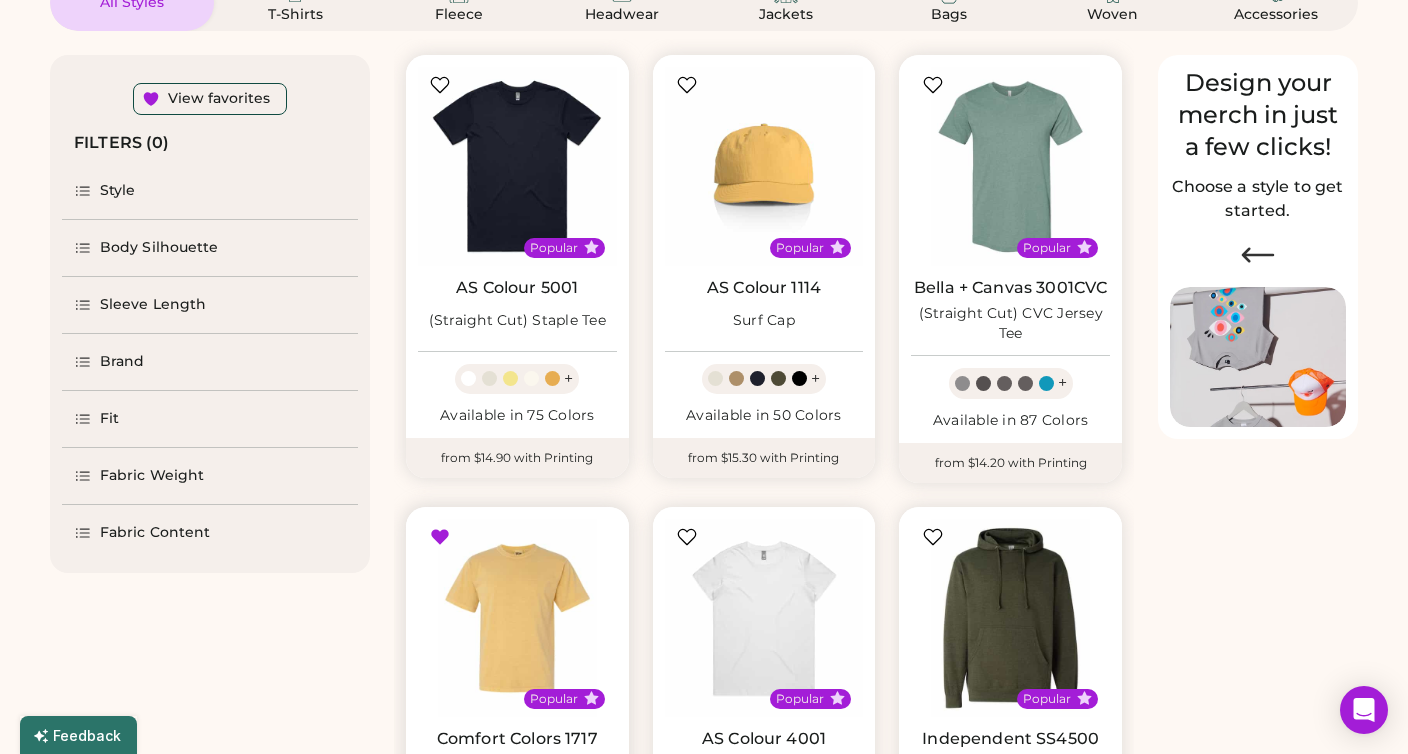 scroll, scrollTop: 337, scrollLeft: 0, axis: vertical 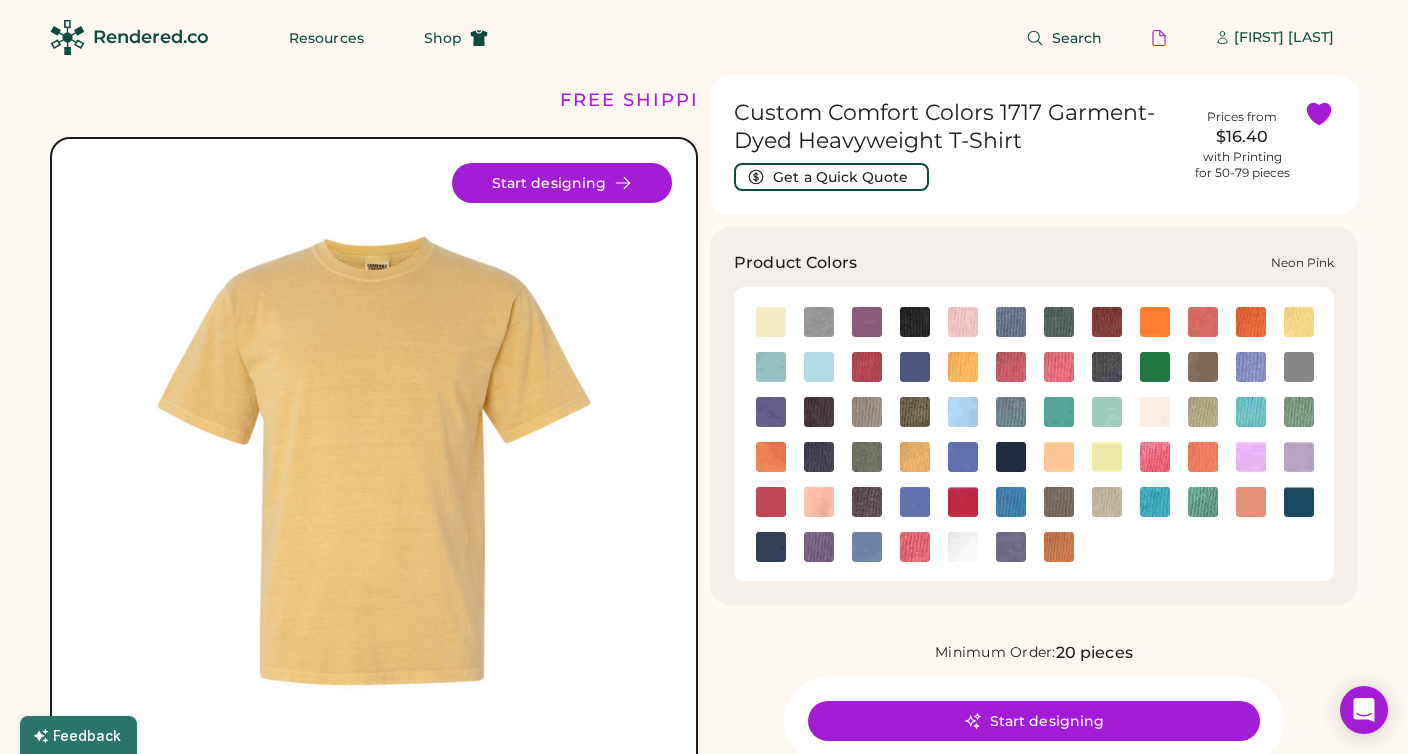 click 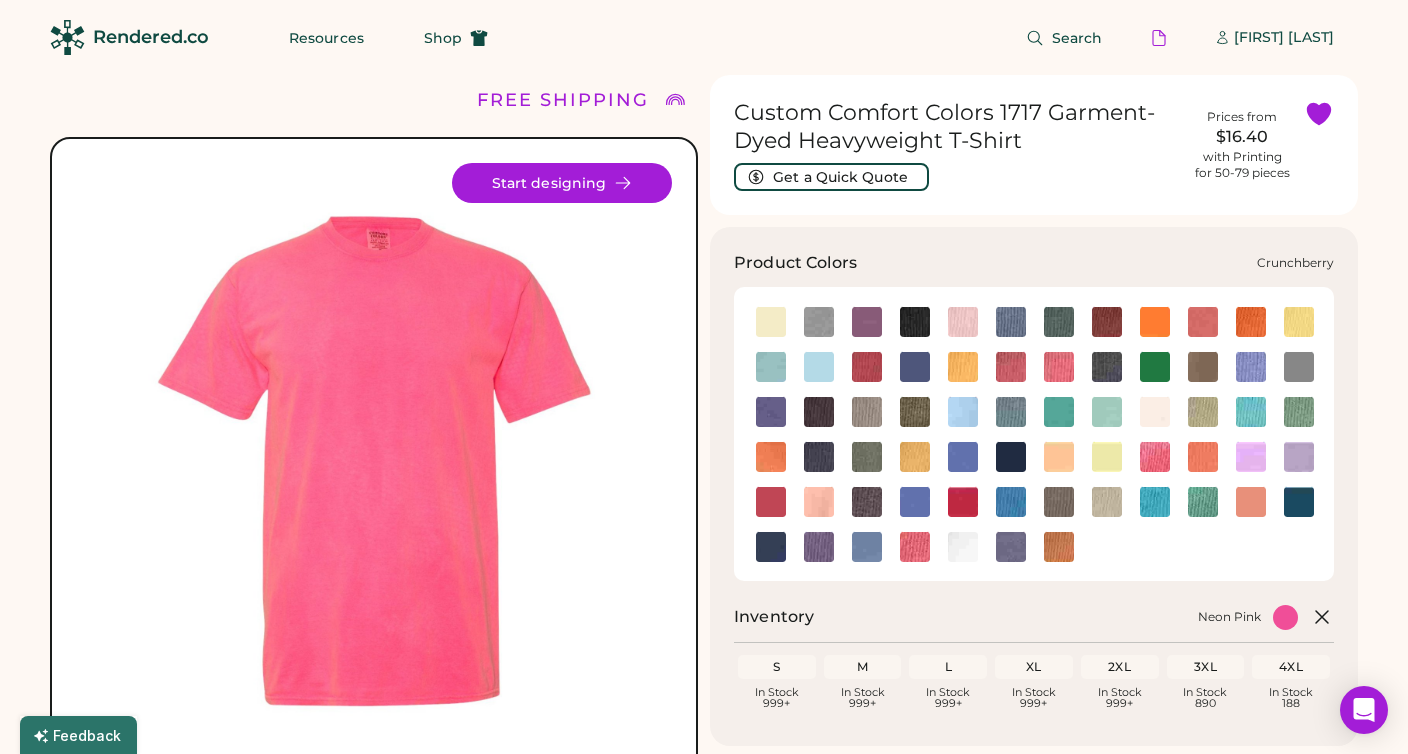 click 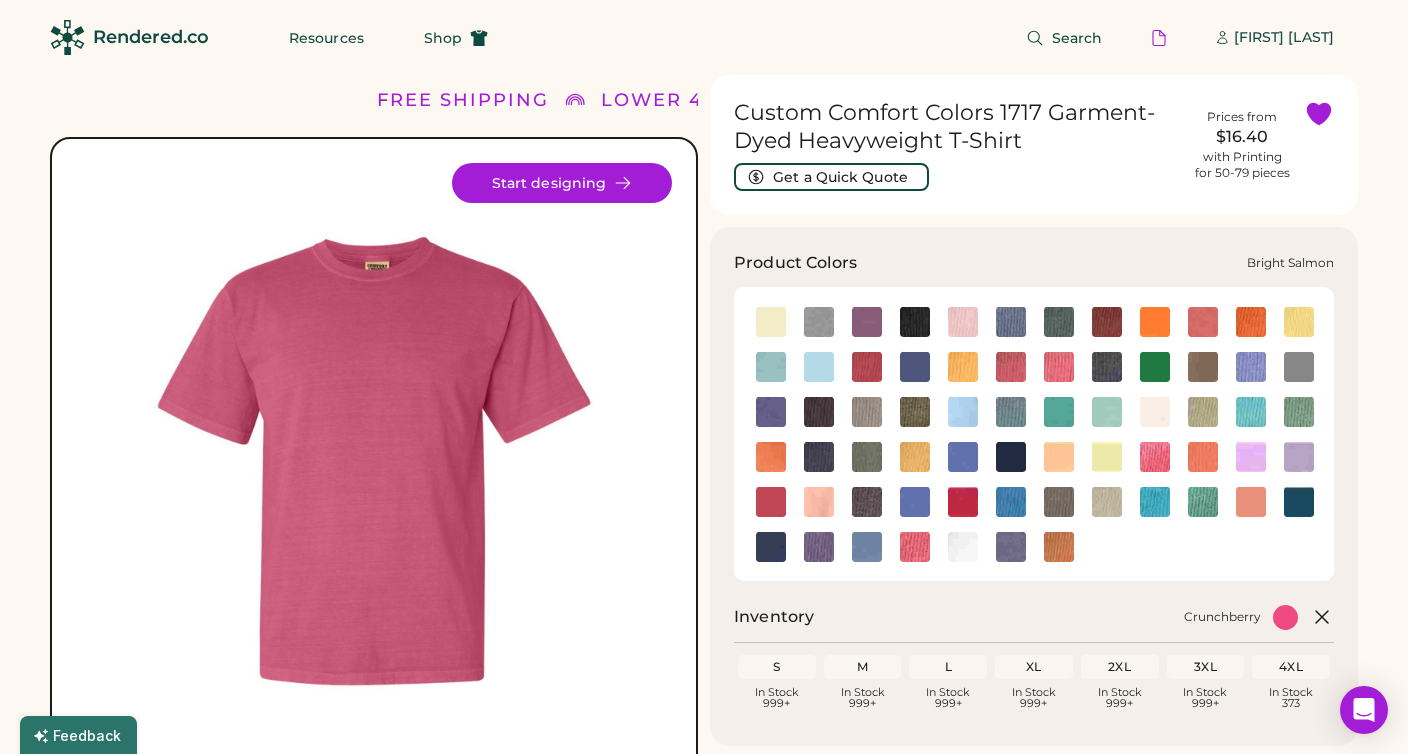 click 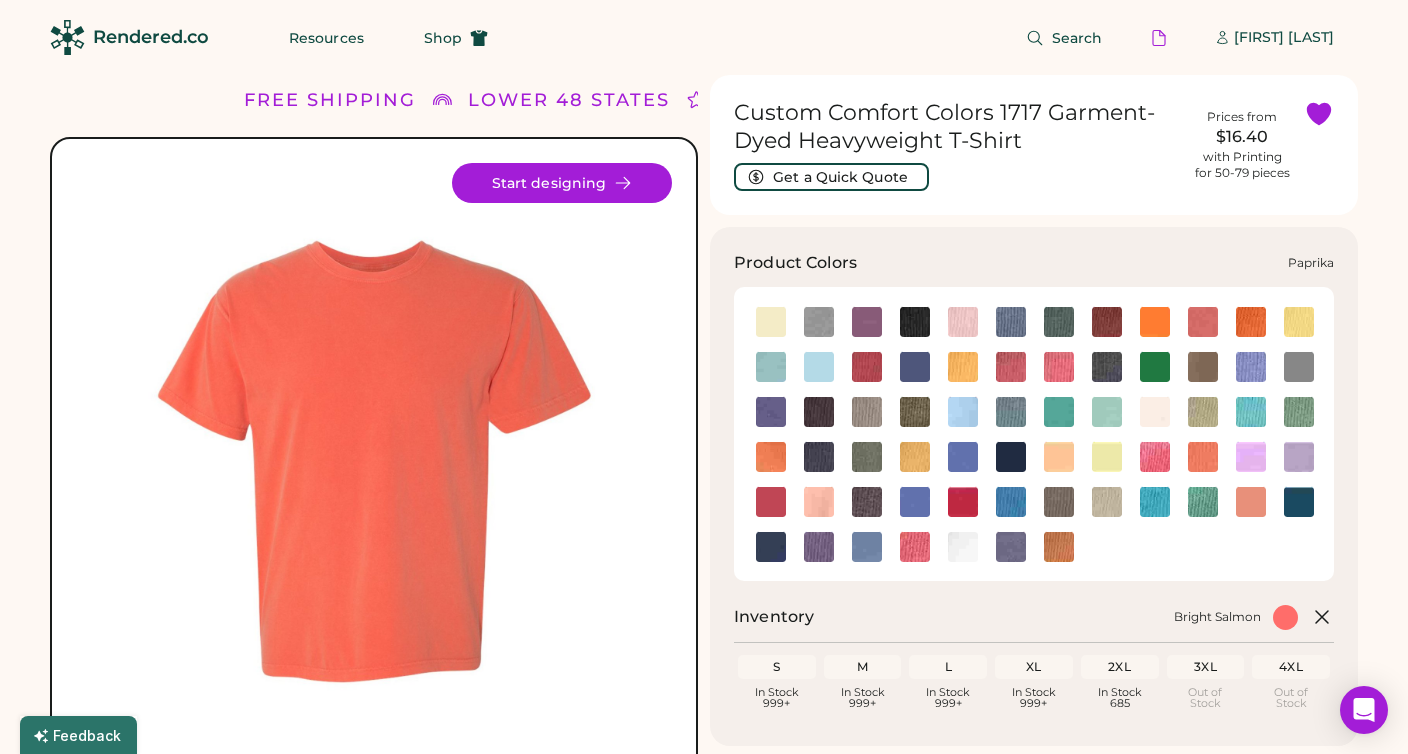 click 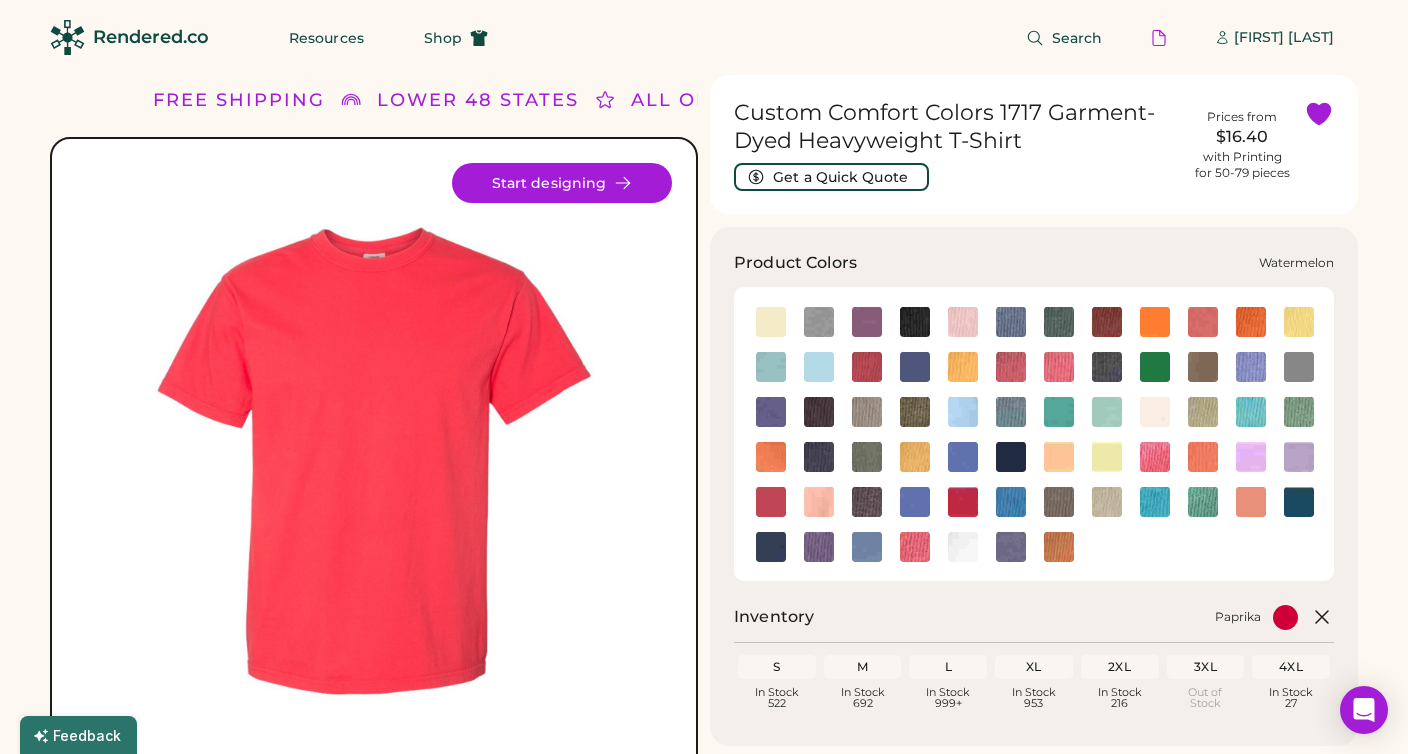 click 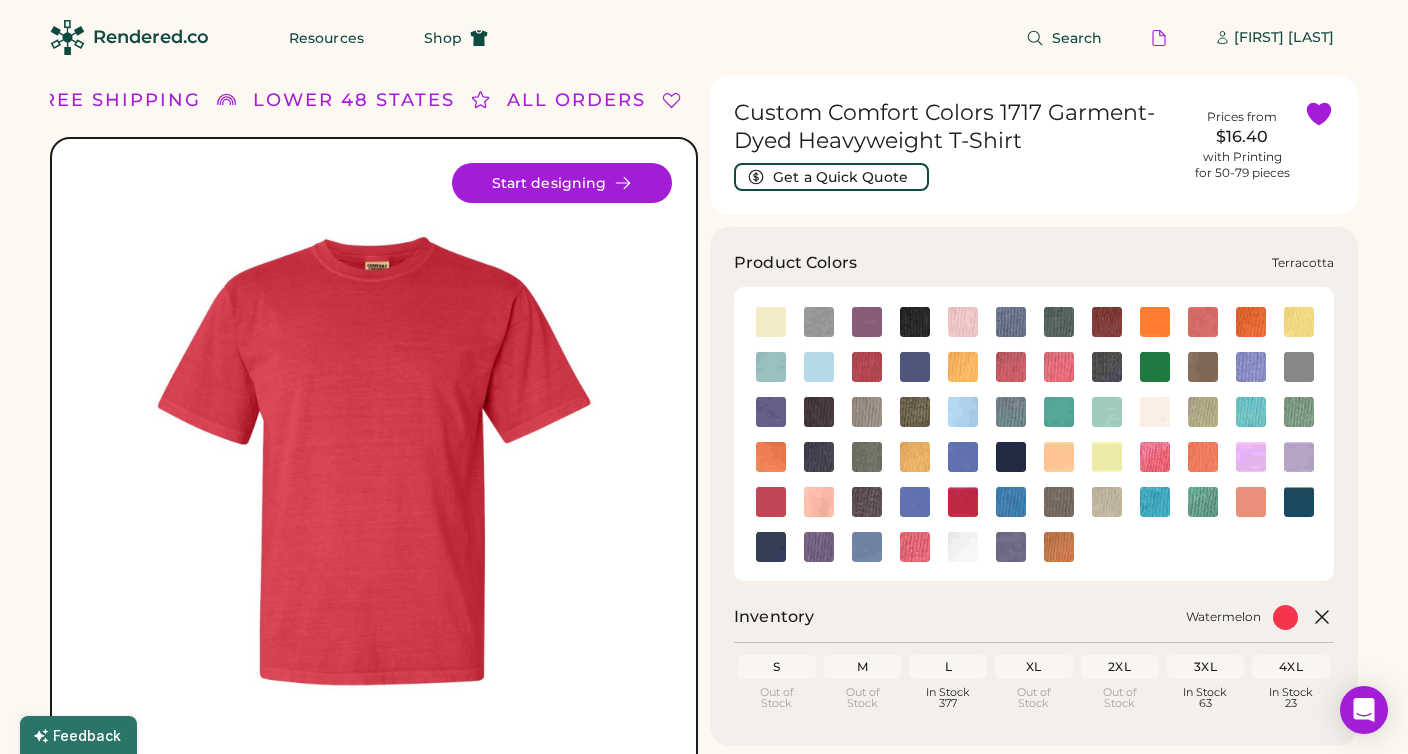 click at bounding box center (1250, 501) 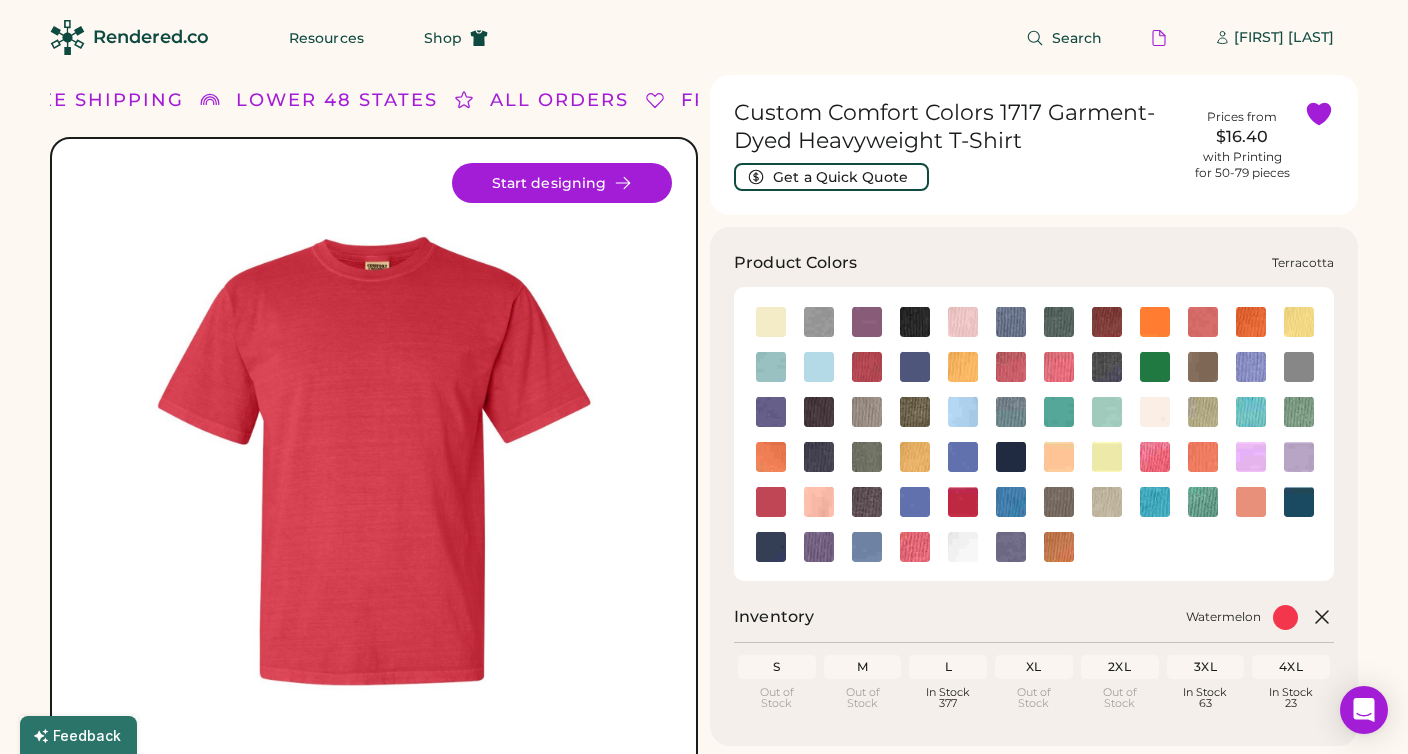 click 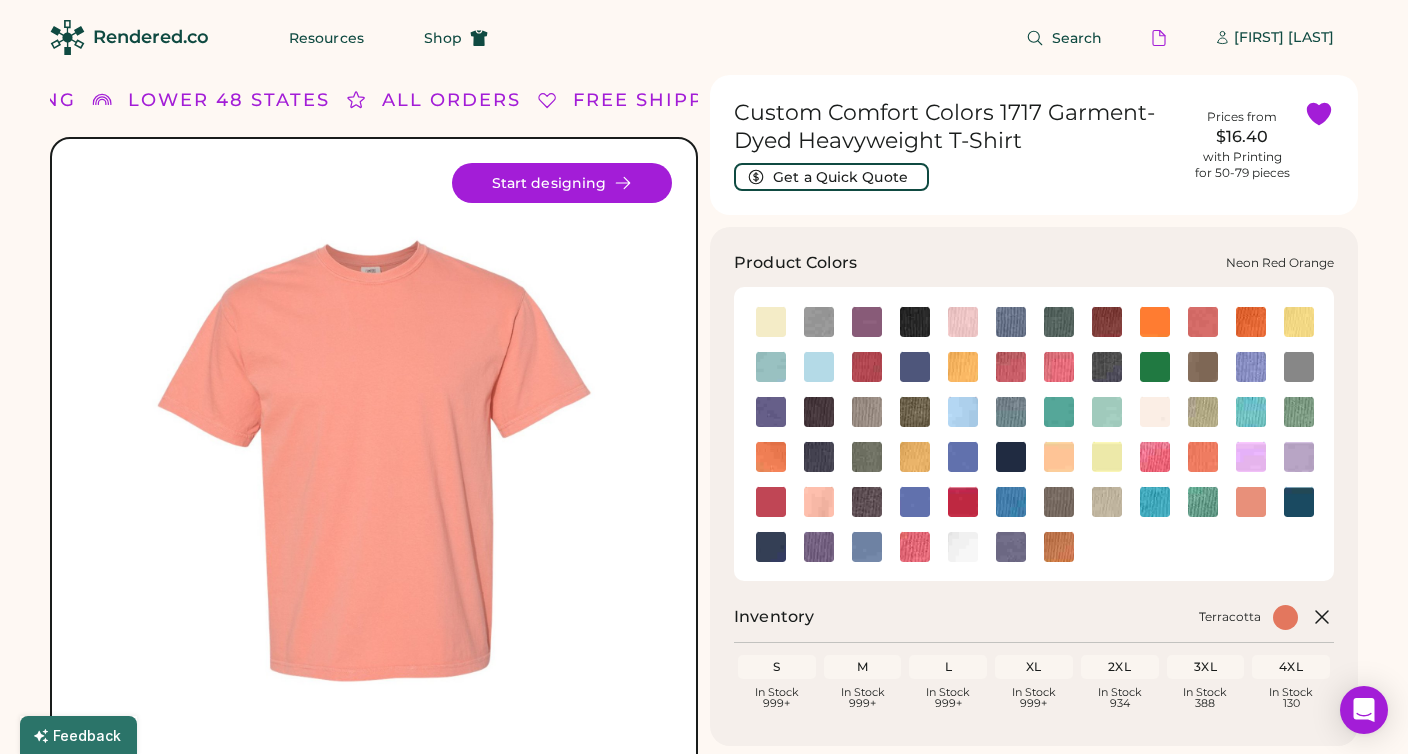 click 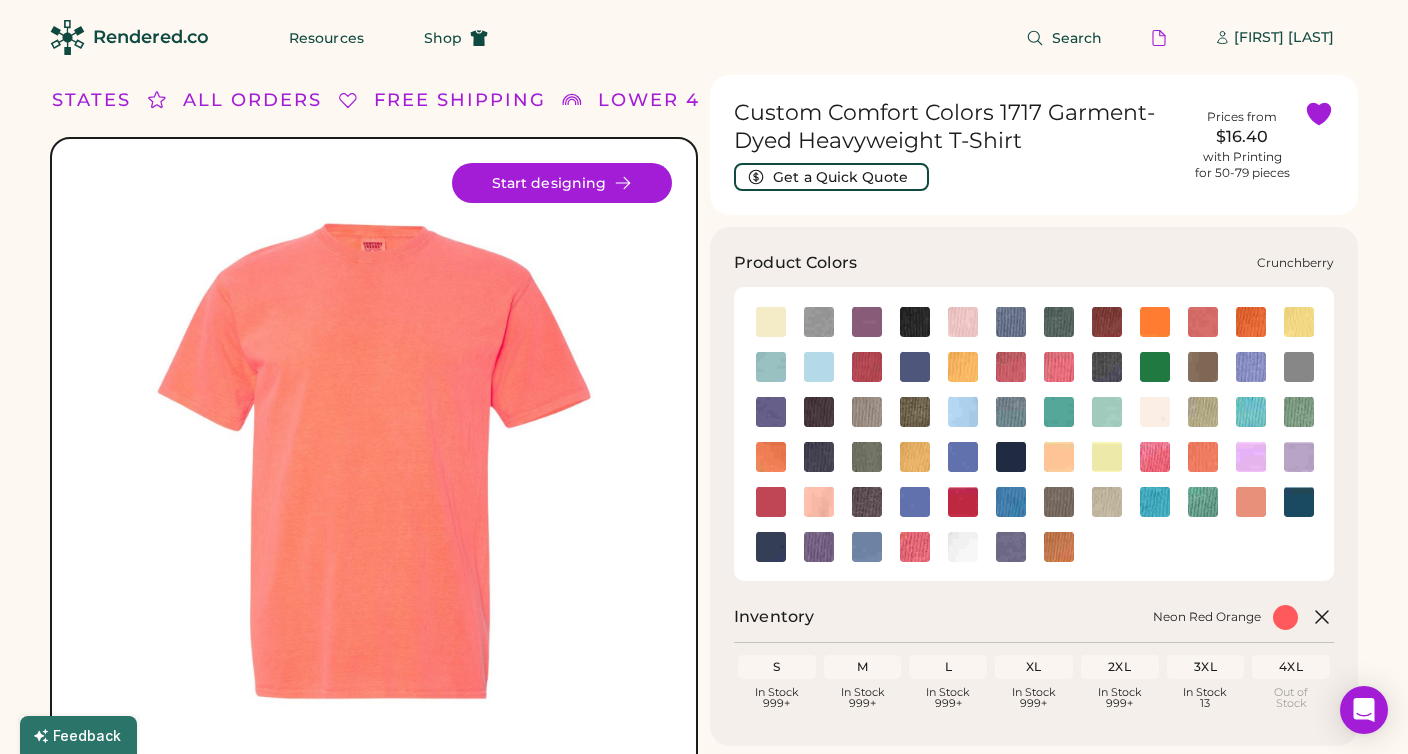 click 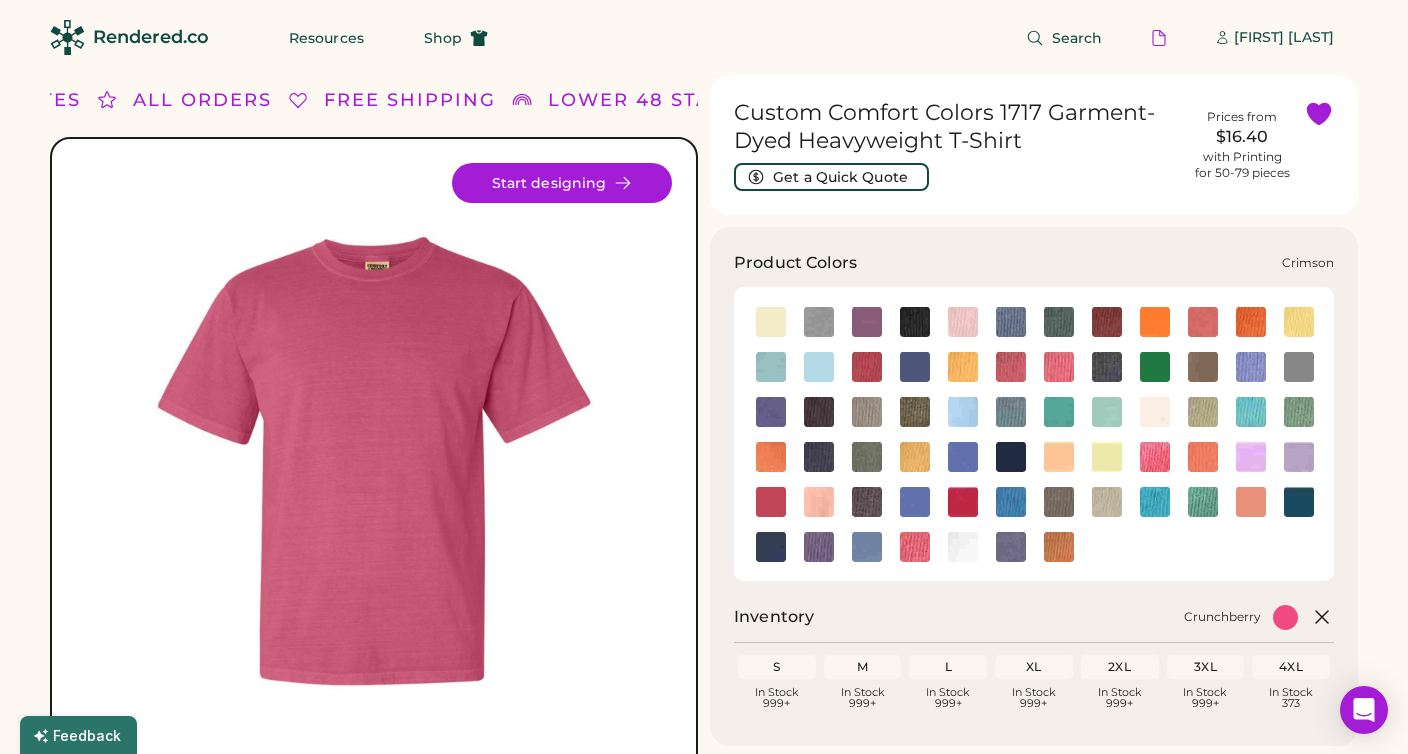 click 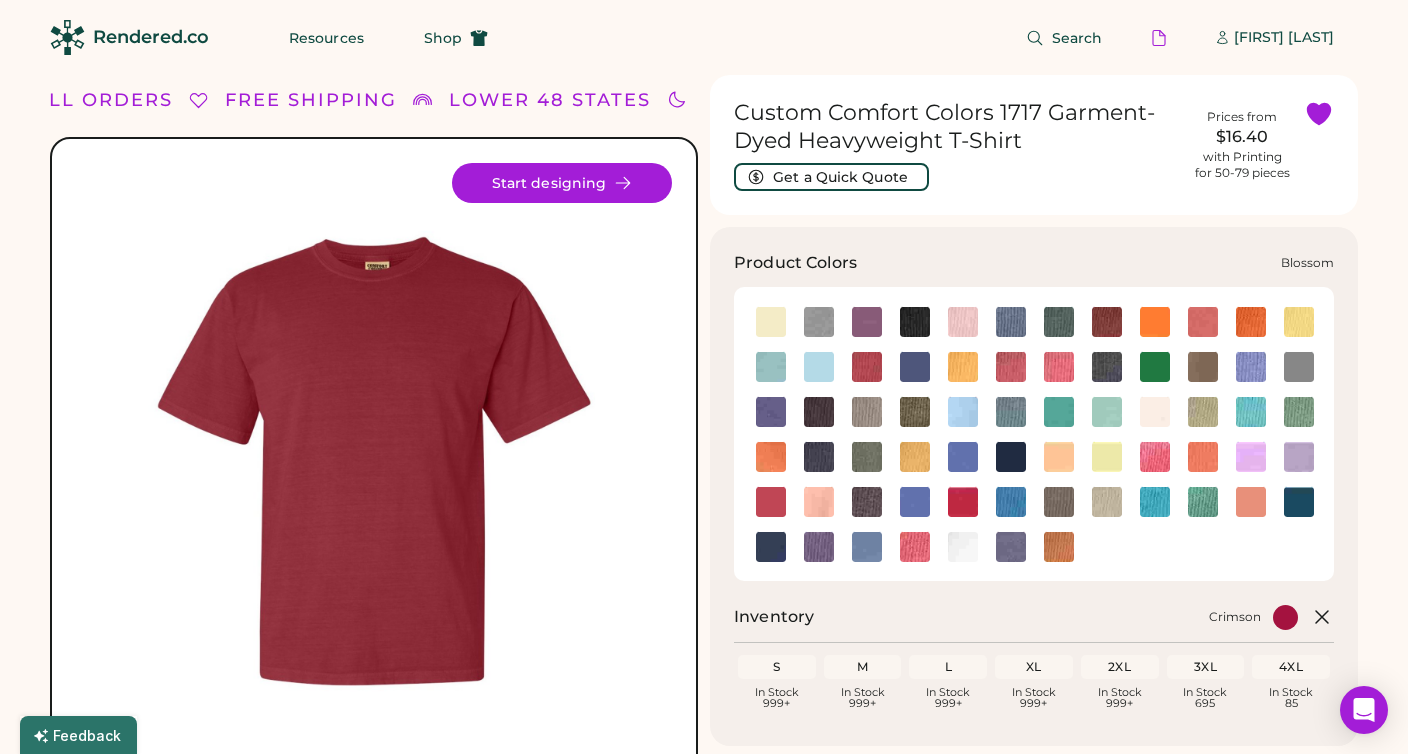click 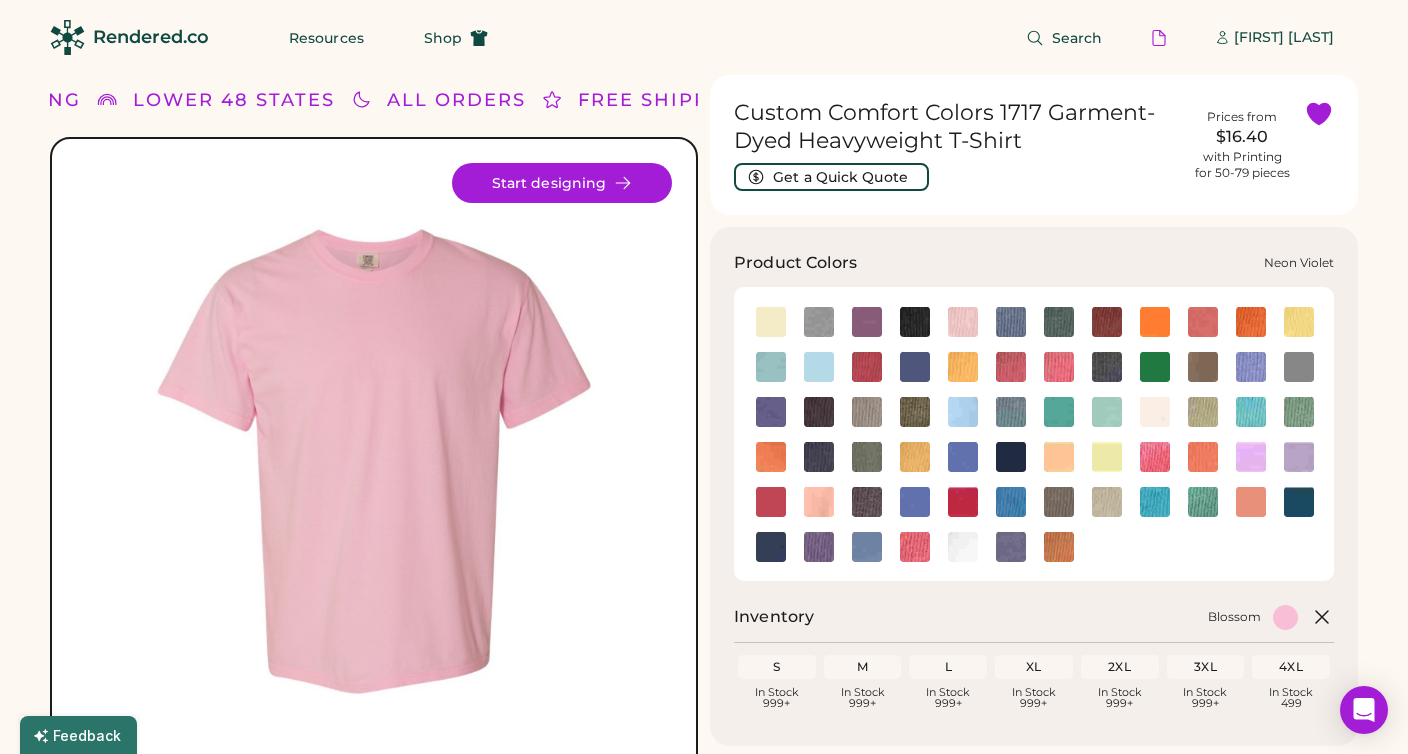 click 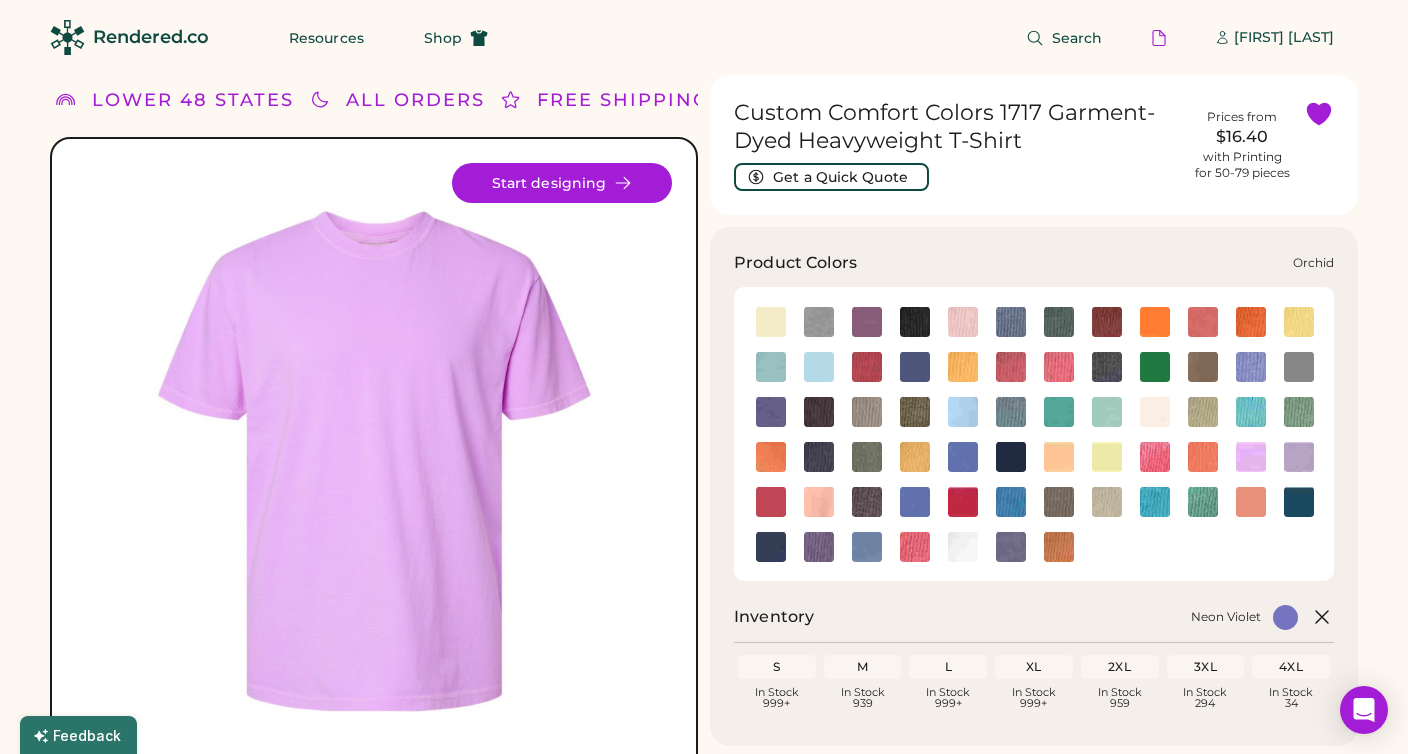 click 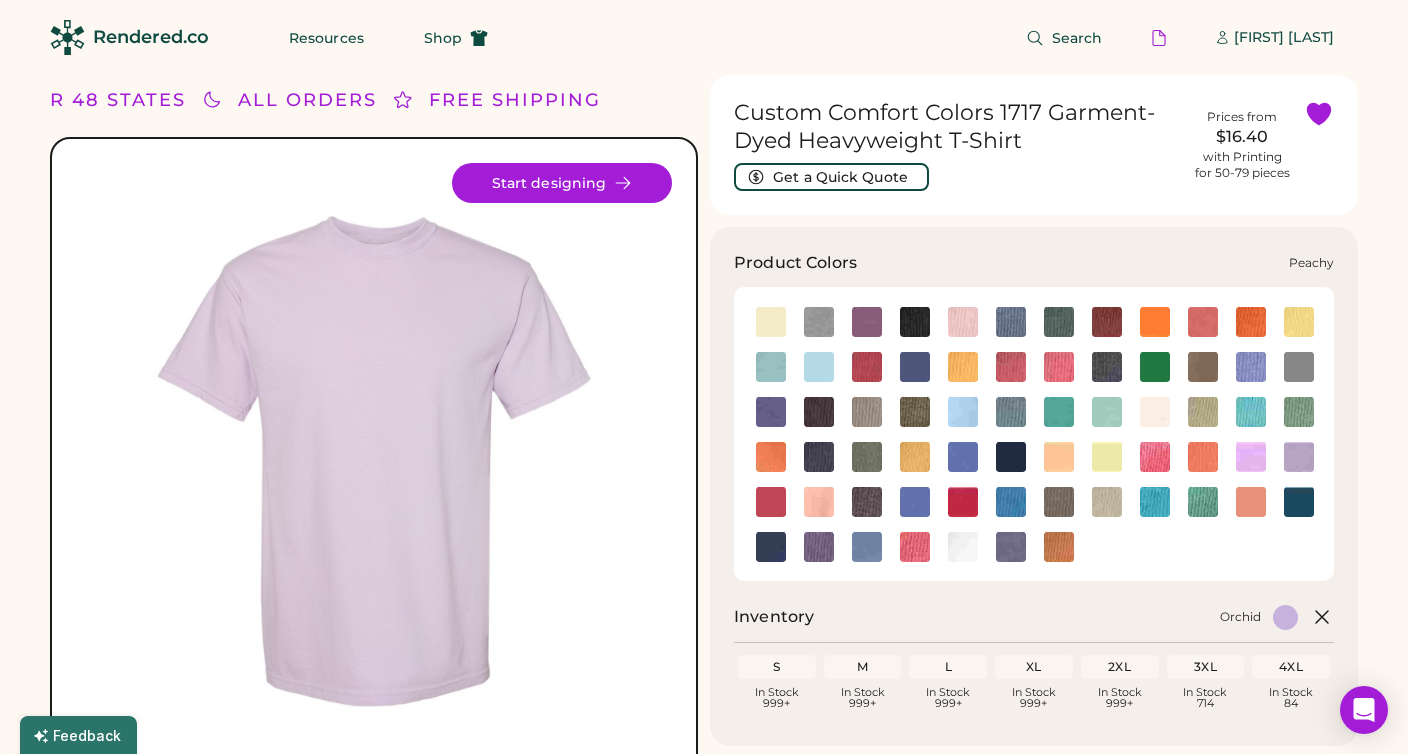 click 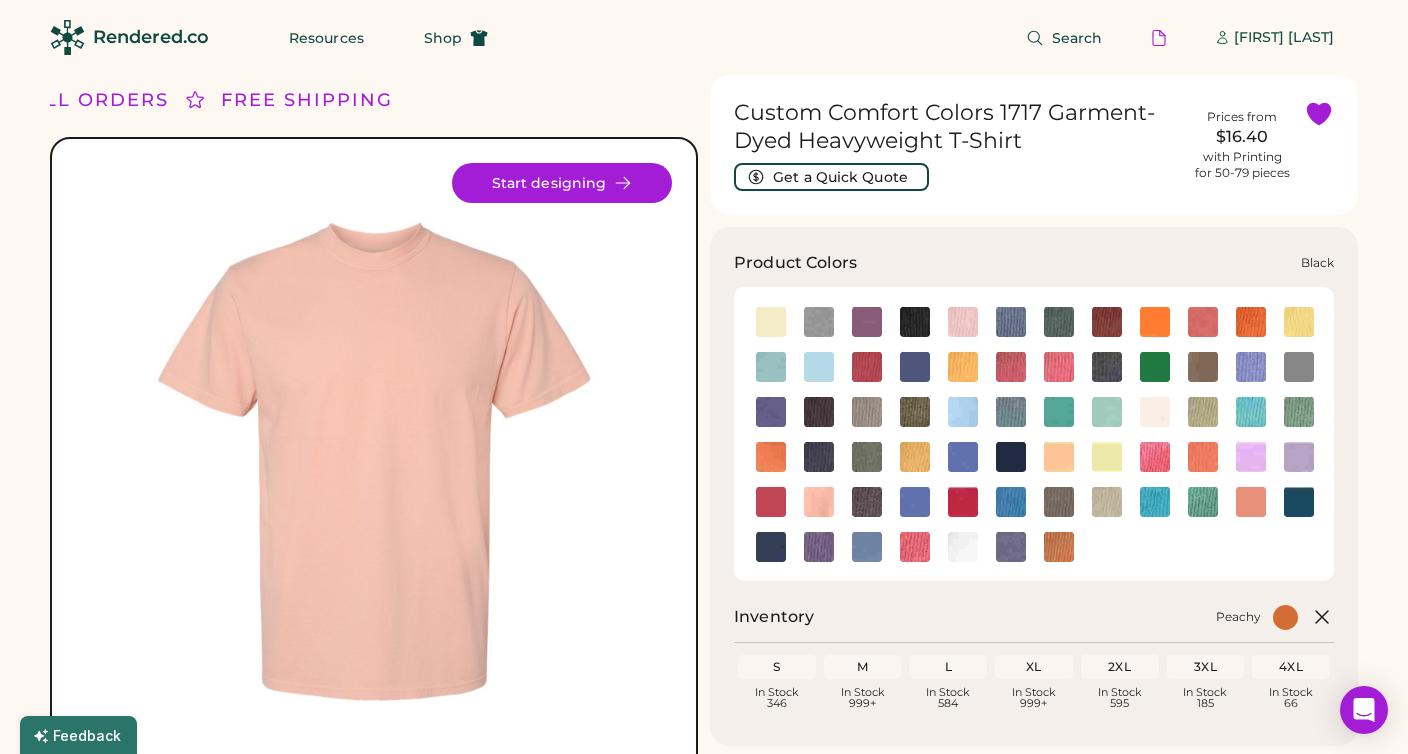 click 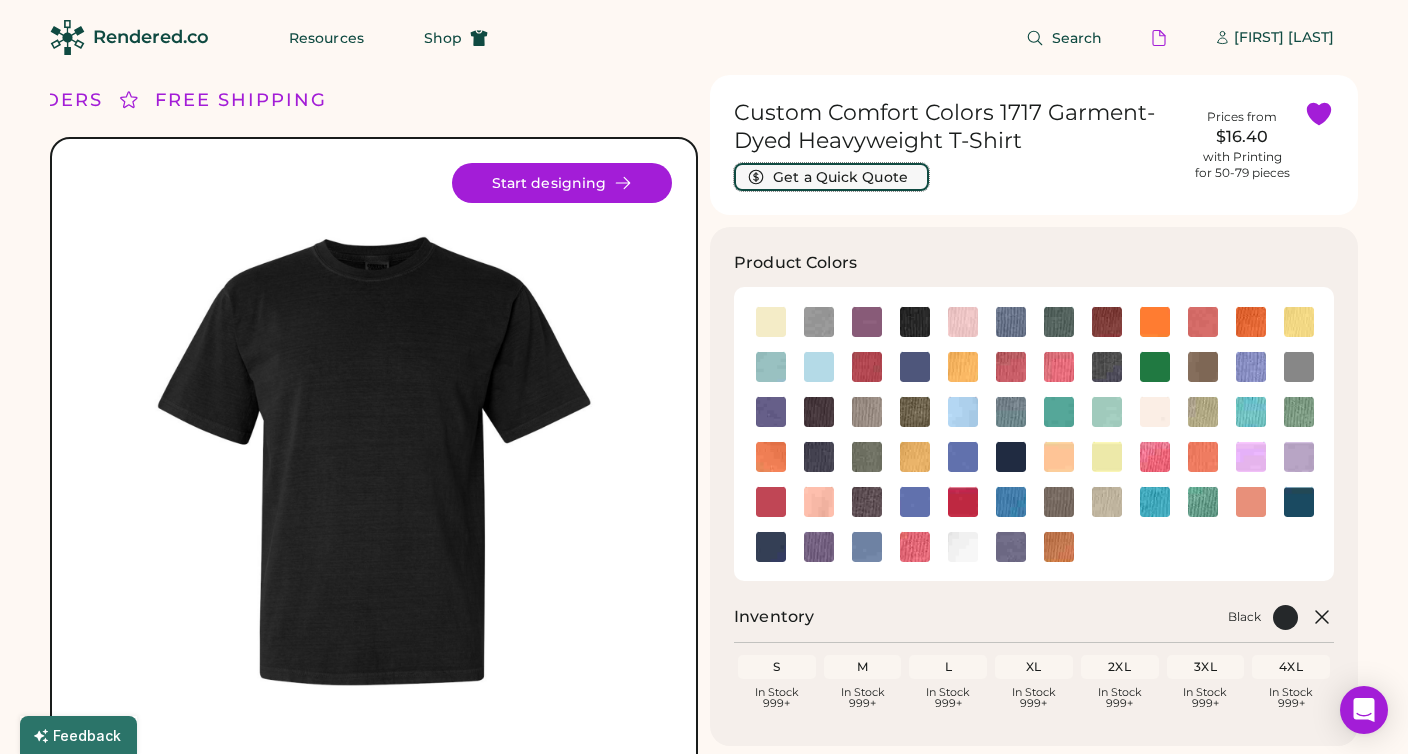 click on "Get a Quick Quote" at bounding box center (831, 177) 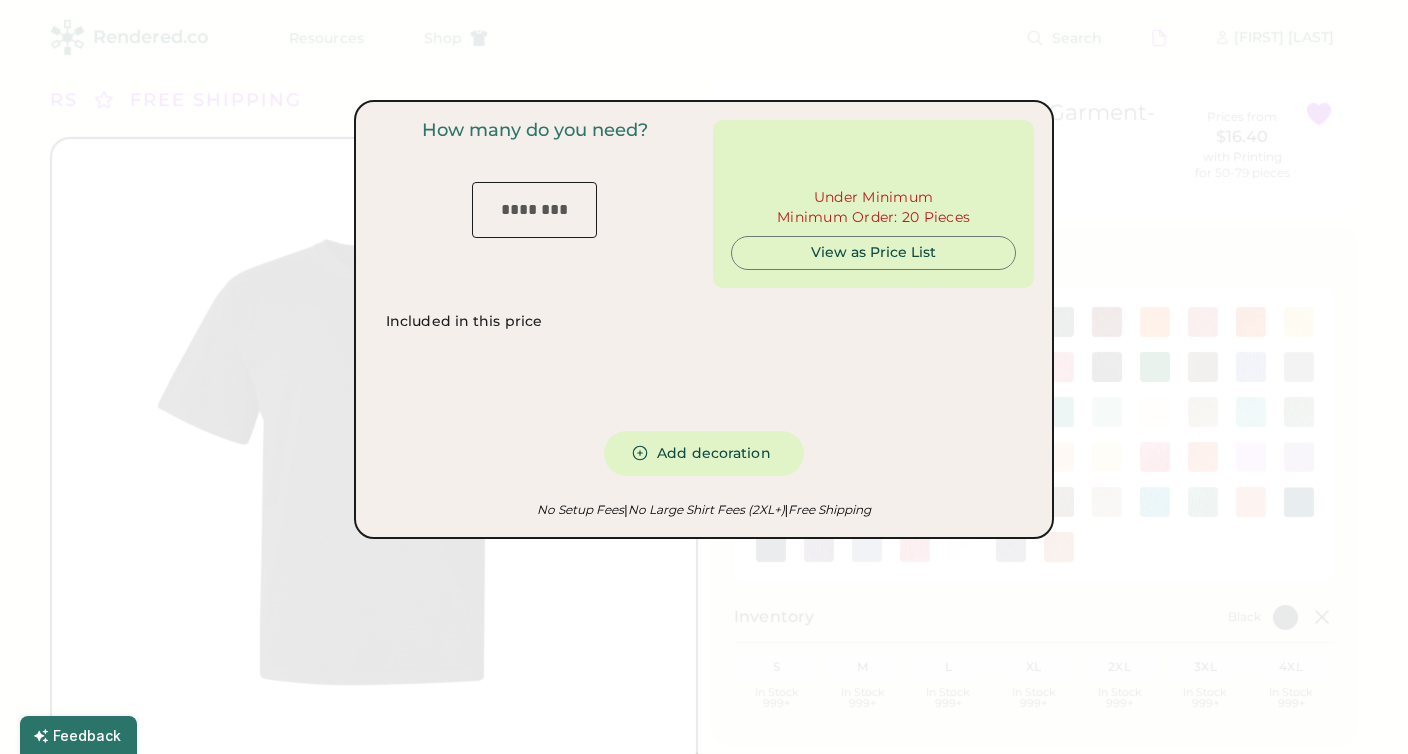 type on "***" 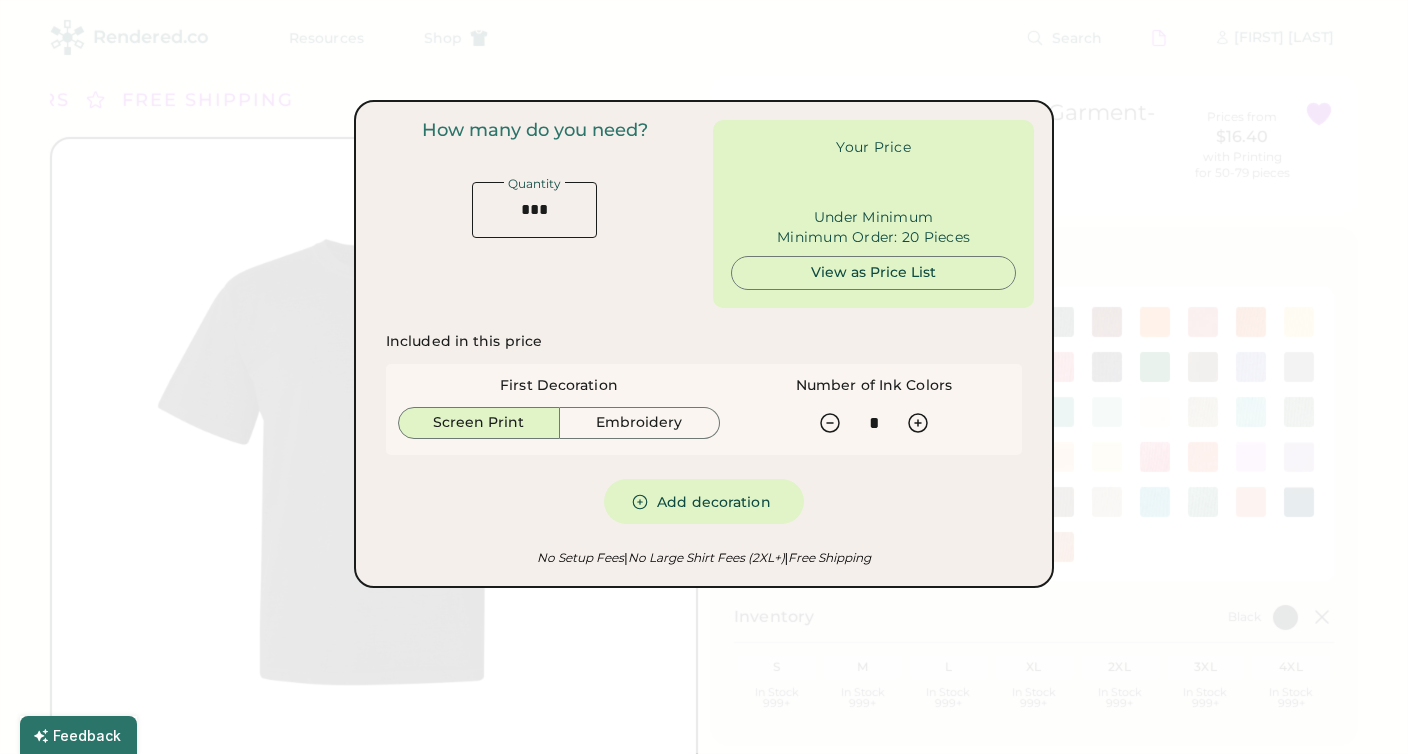 type on "******" 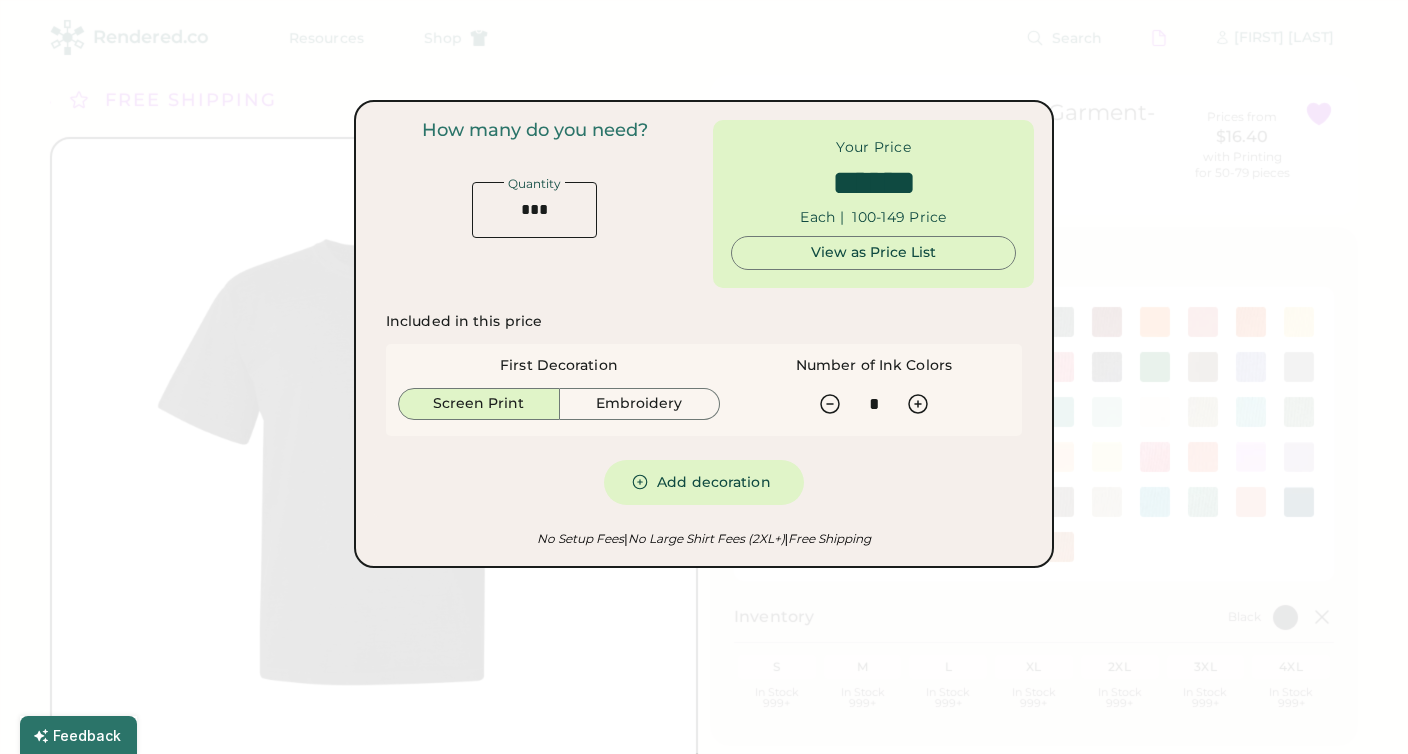 click at bounding box center (704, 377) 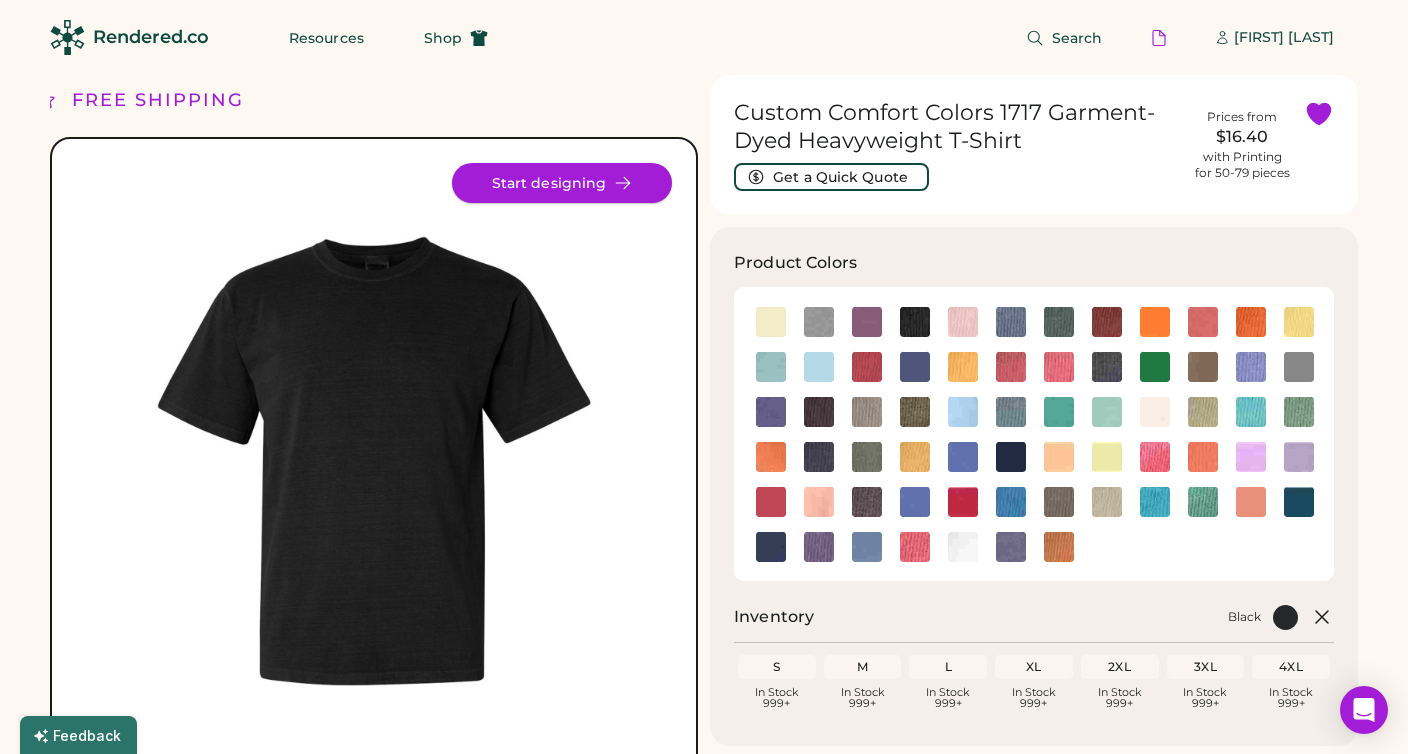click on "Start designing" at bounding box center [562, 183] 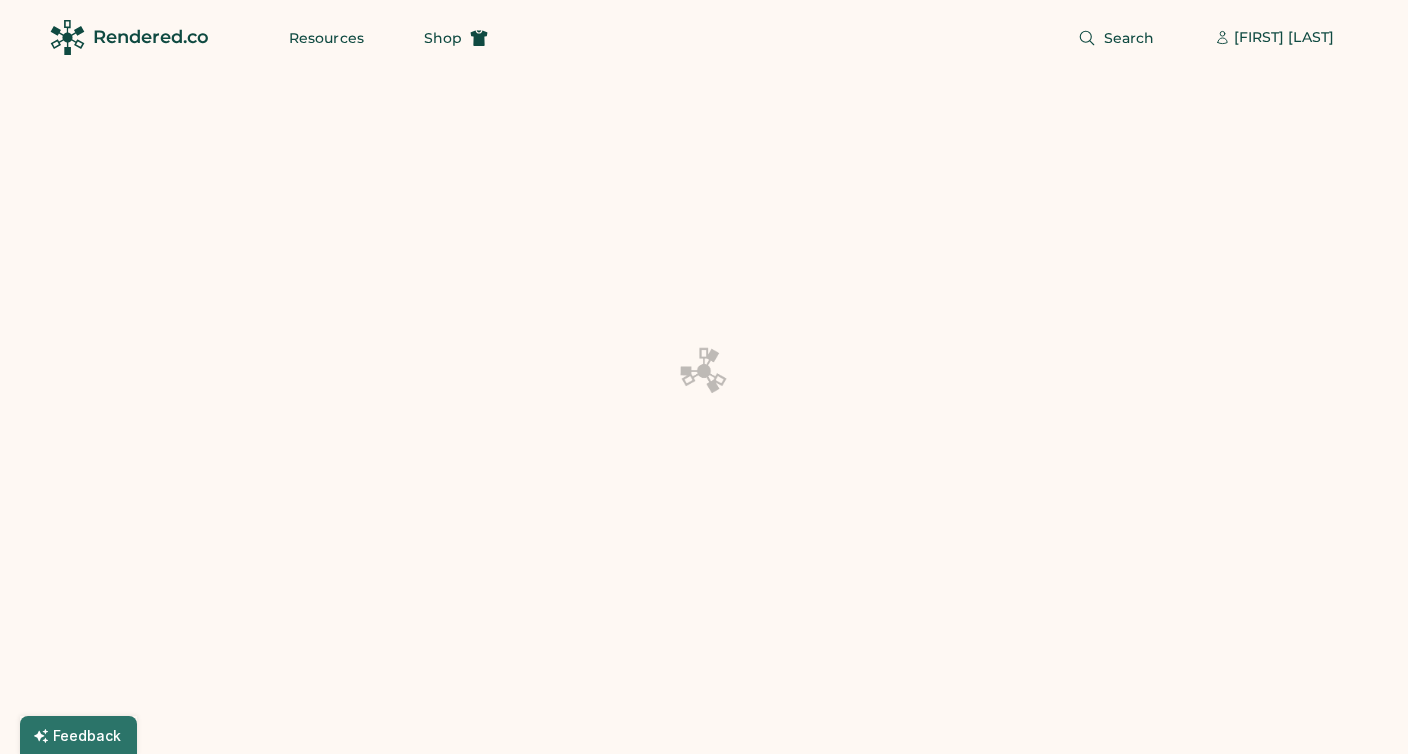 scroll, scrollTop: 0, scrollLeft: 0, axis: both 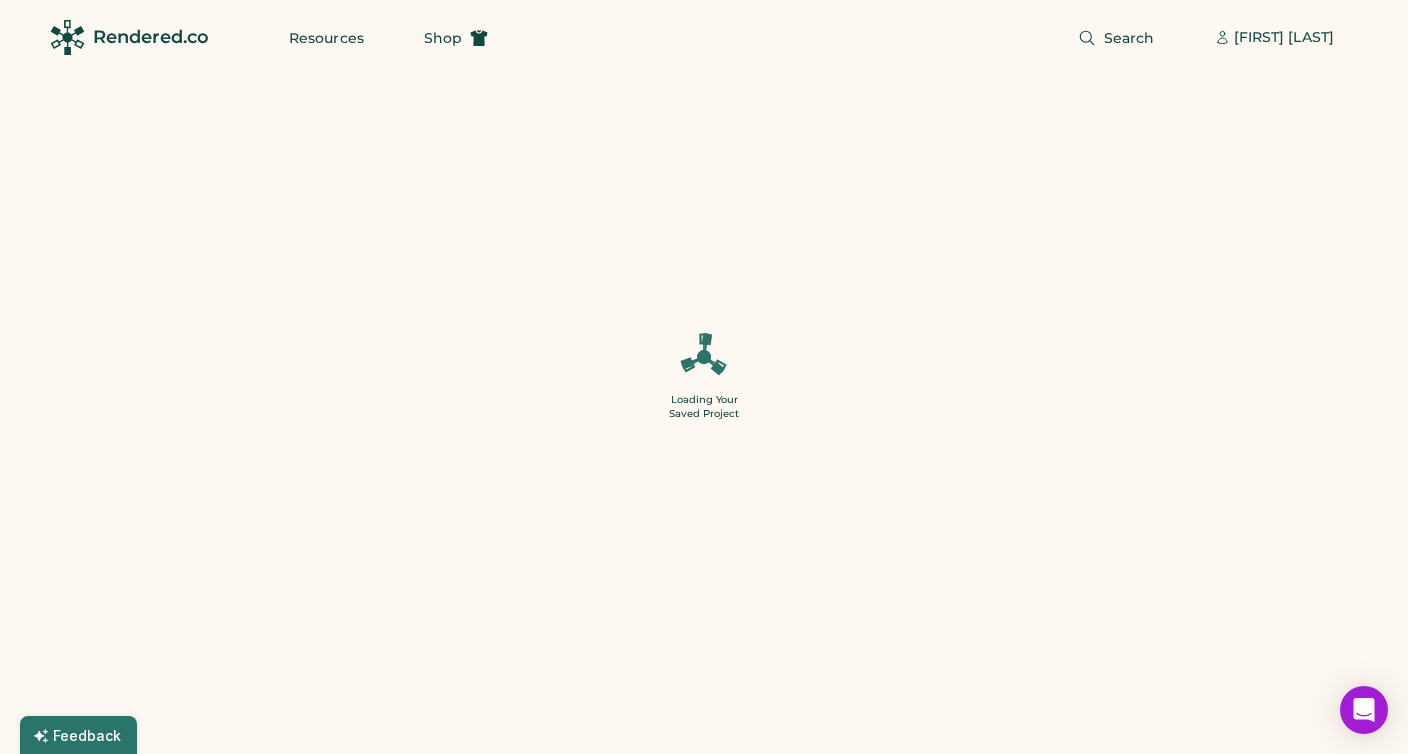 type on "*" 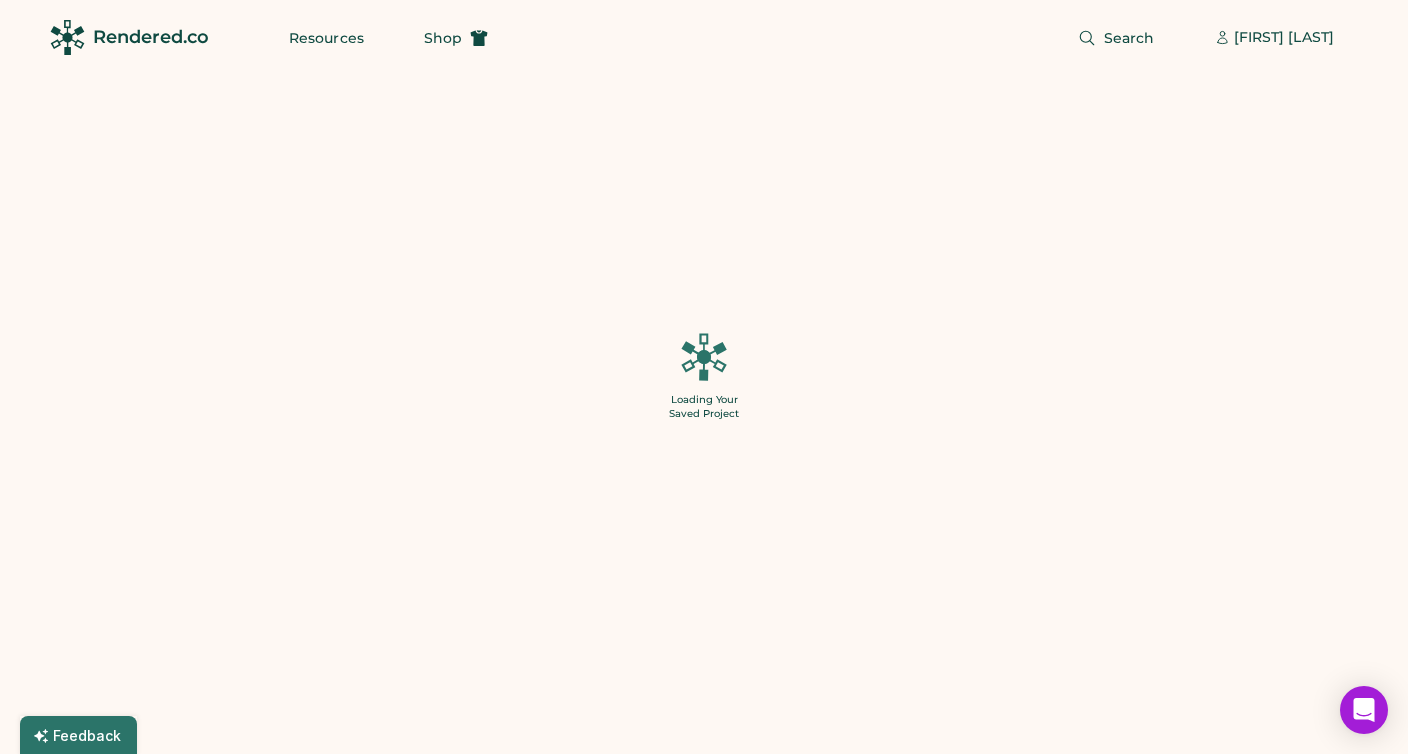 type on "*" 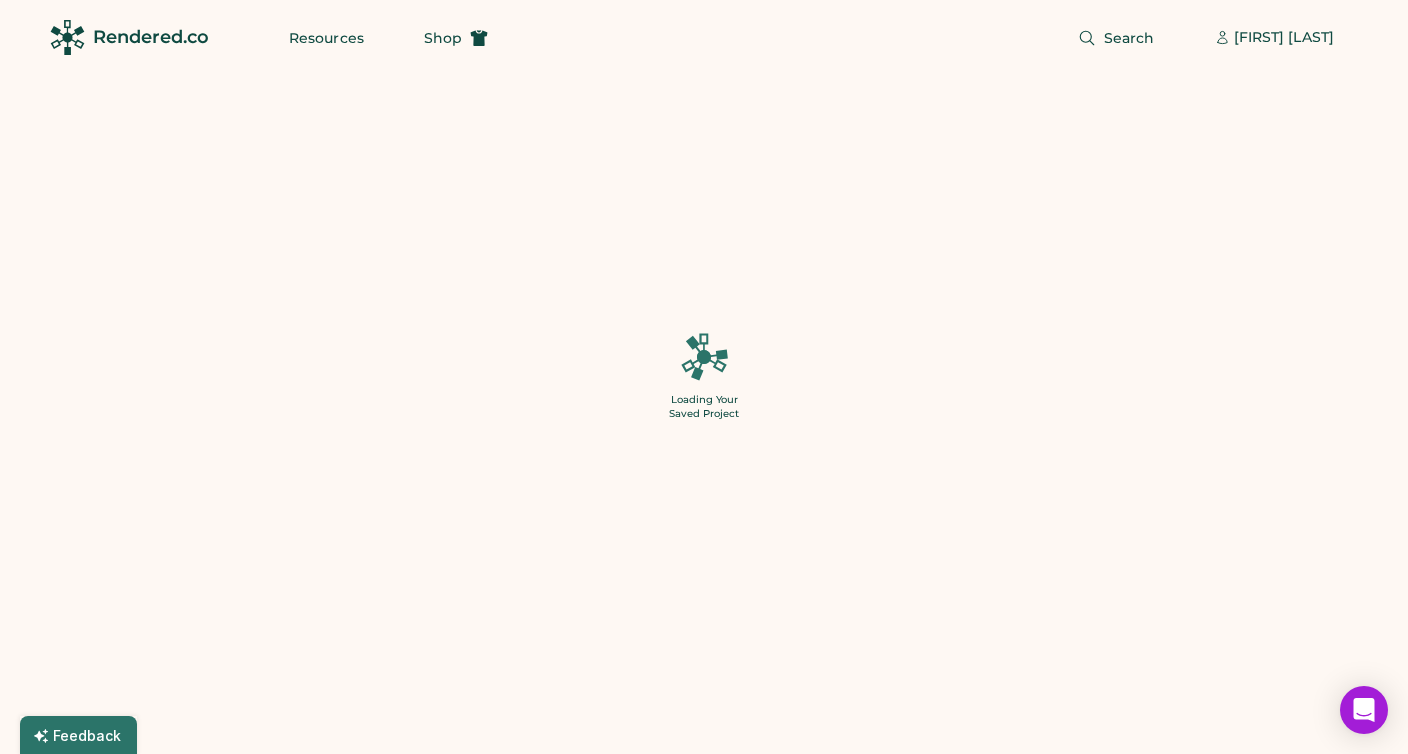 type on "*" 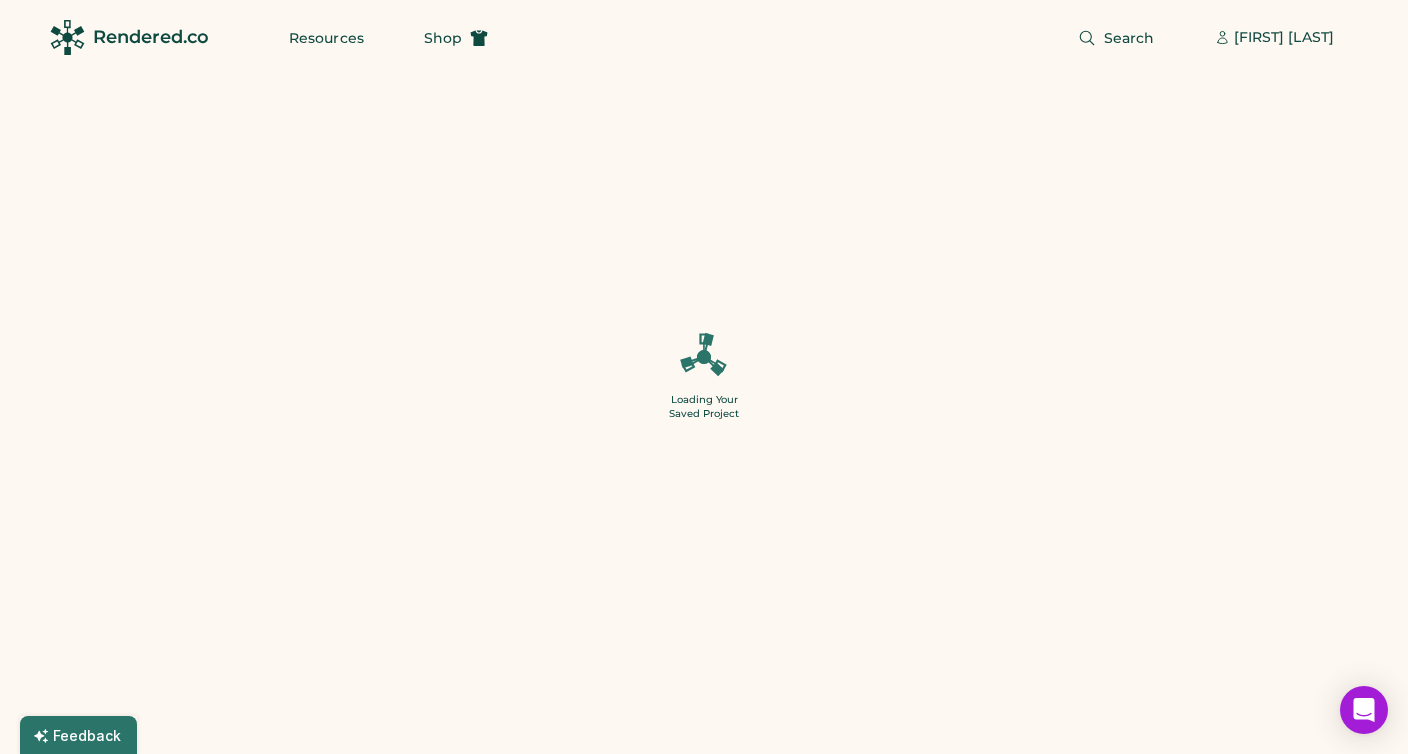 type on "*" 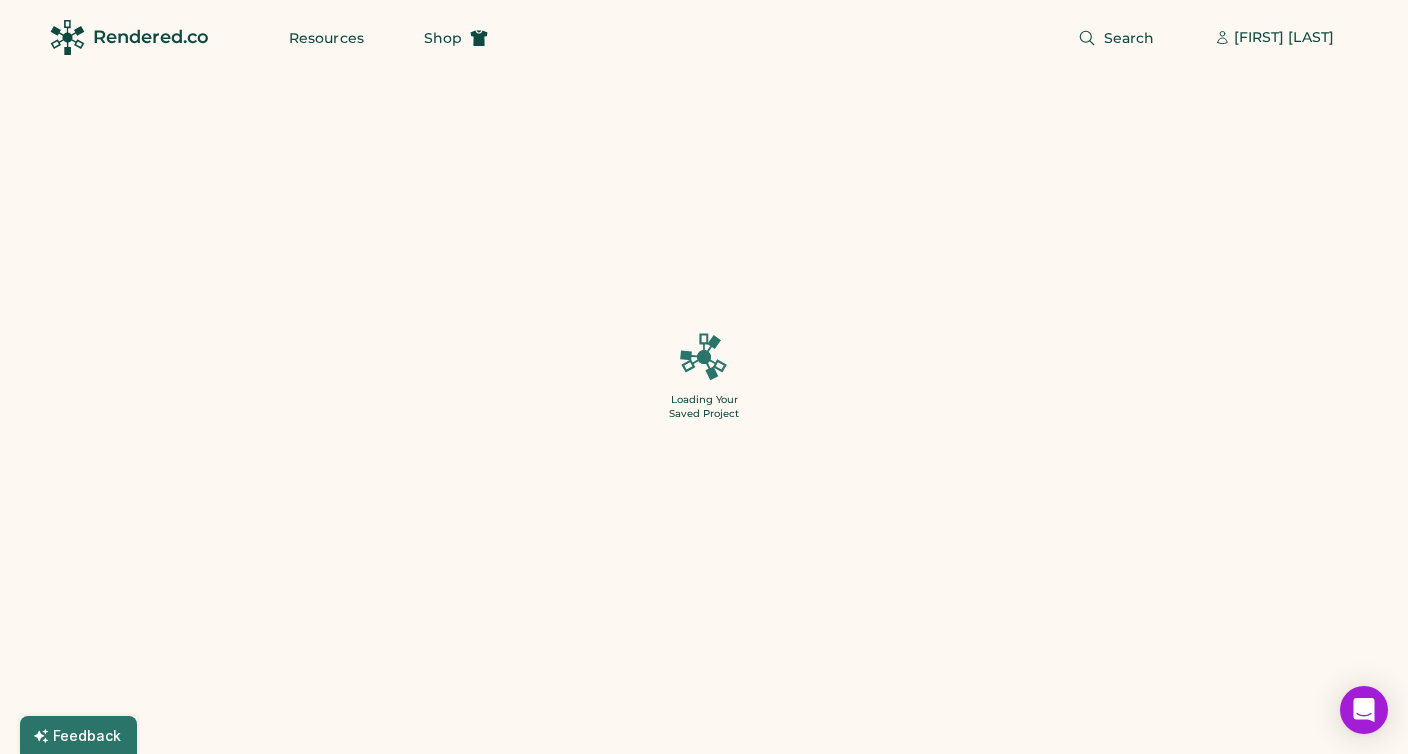 type on "*" 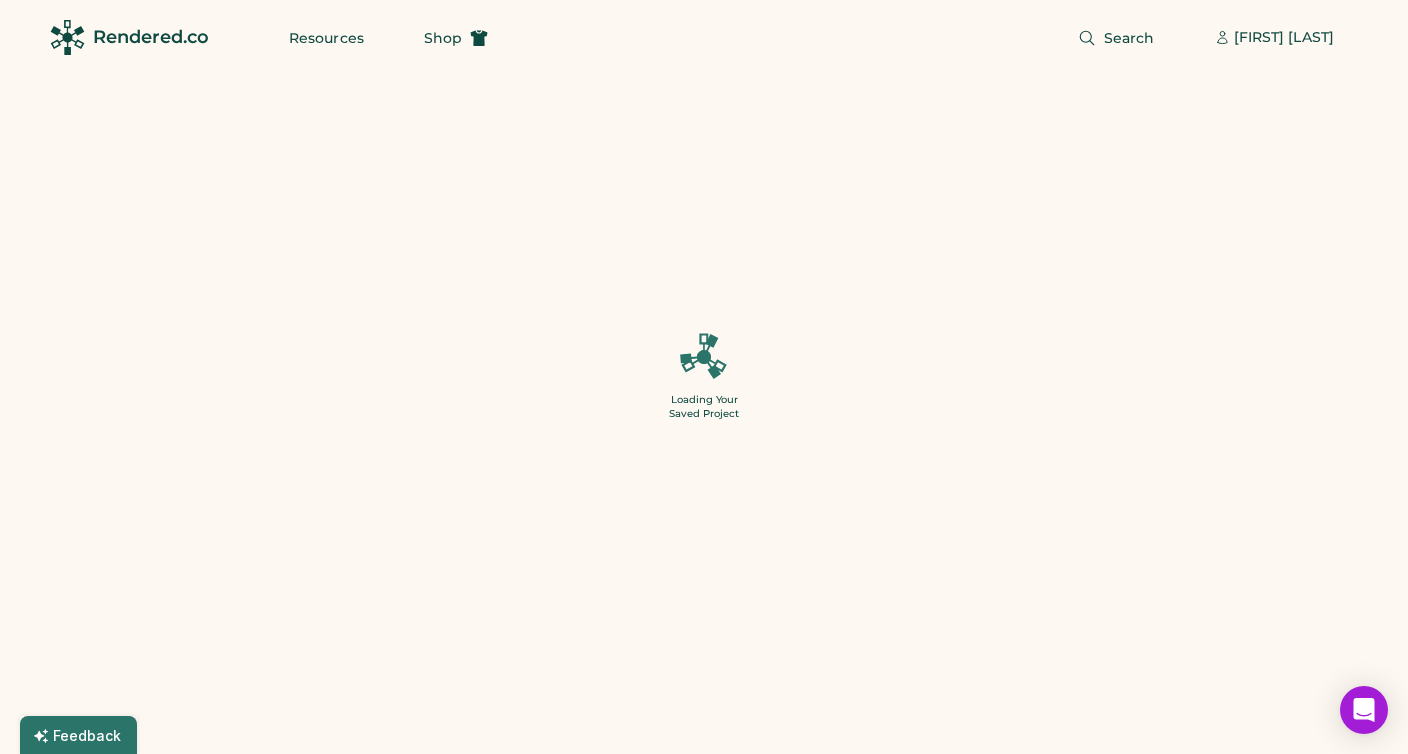 type on "*" 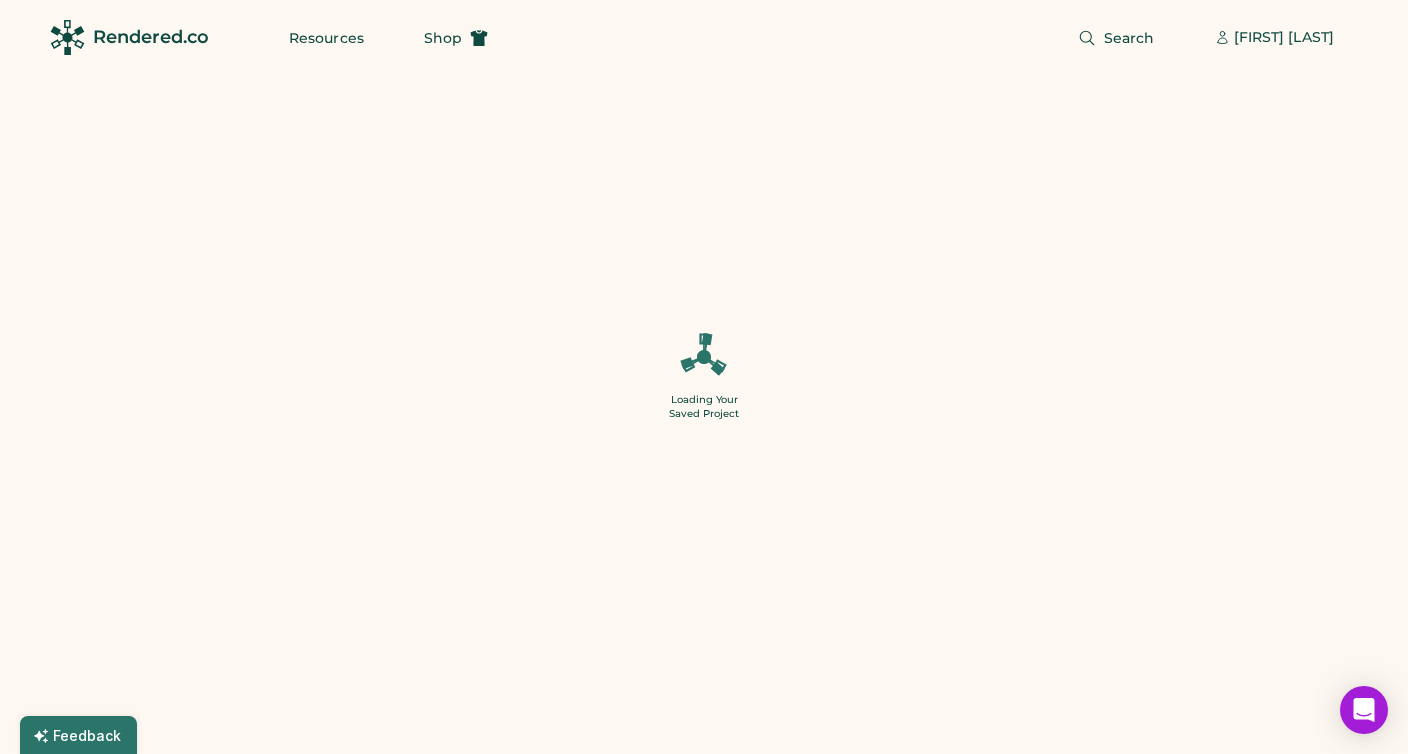 type on "******" 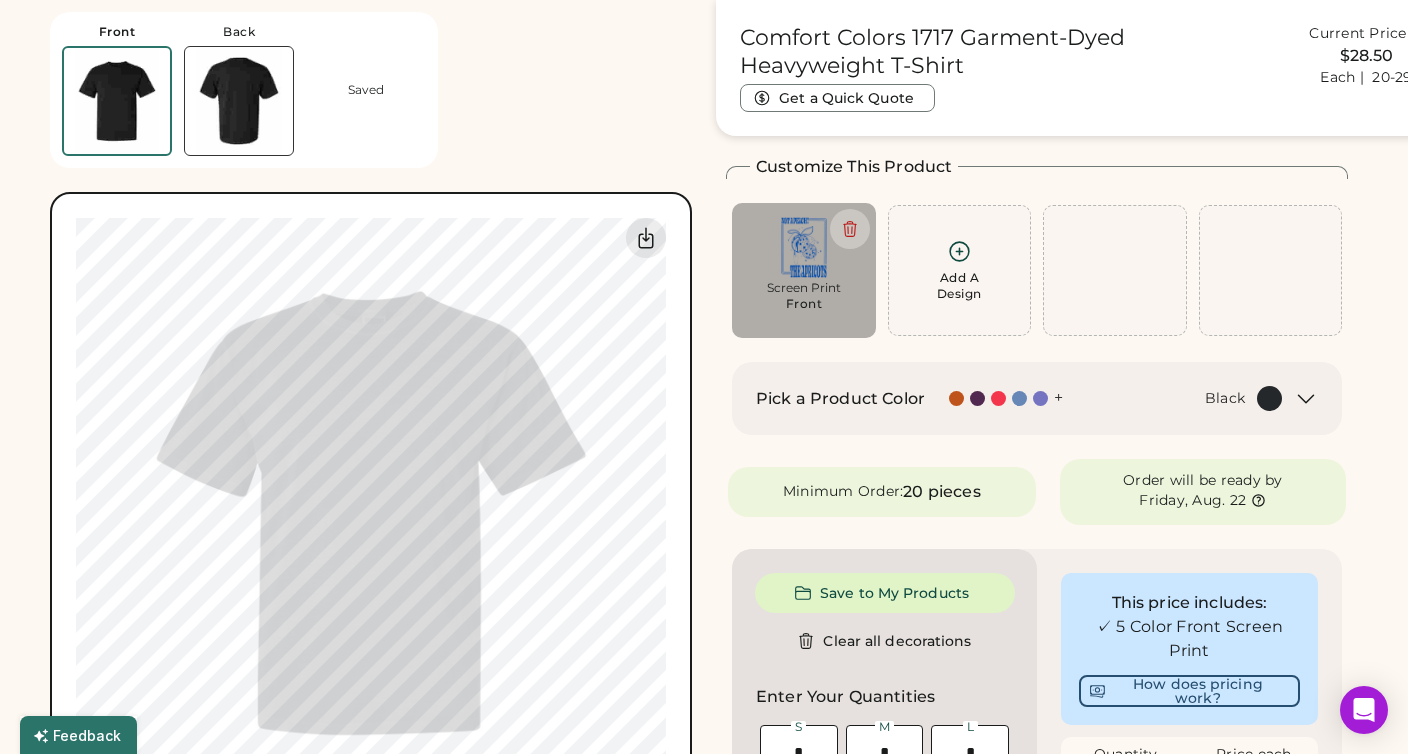scroll, scrollTop: 101, scrollLeft: 0, axis: vertical 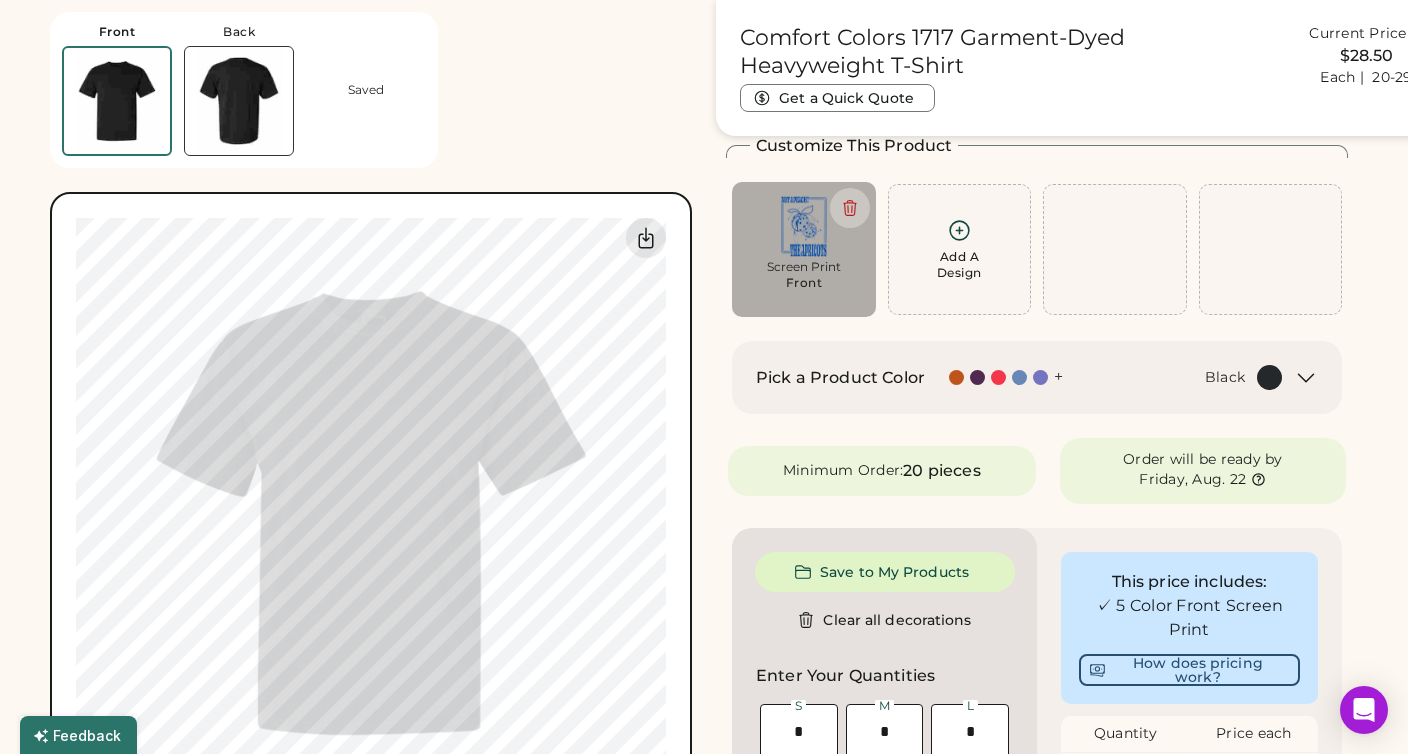 click on "Add A
Design" at bounding box center [959, 265] 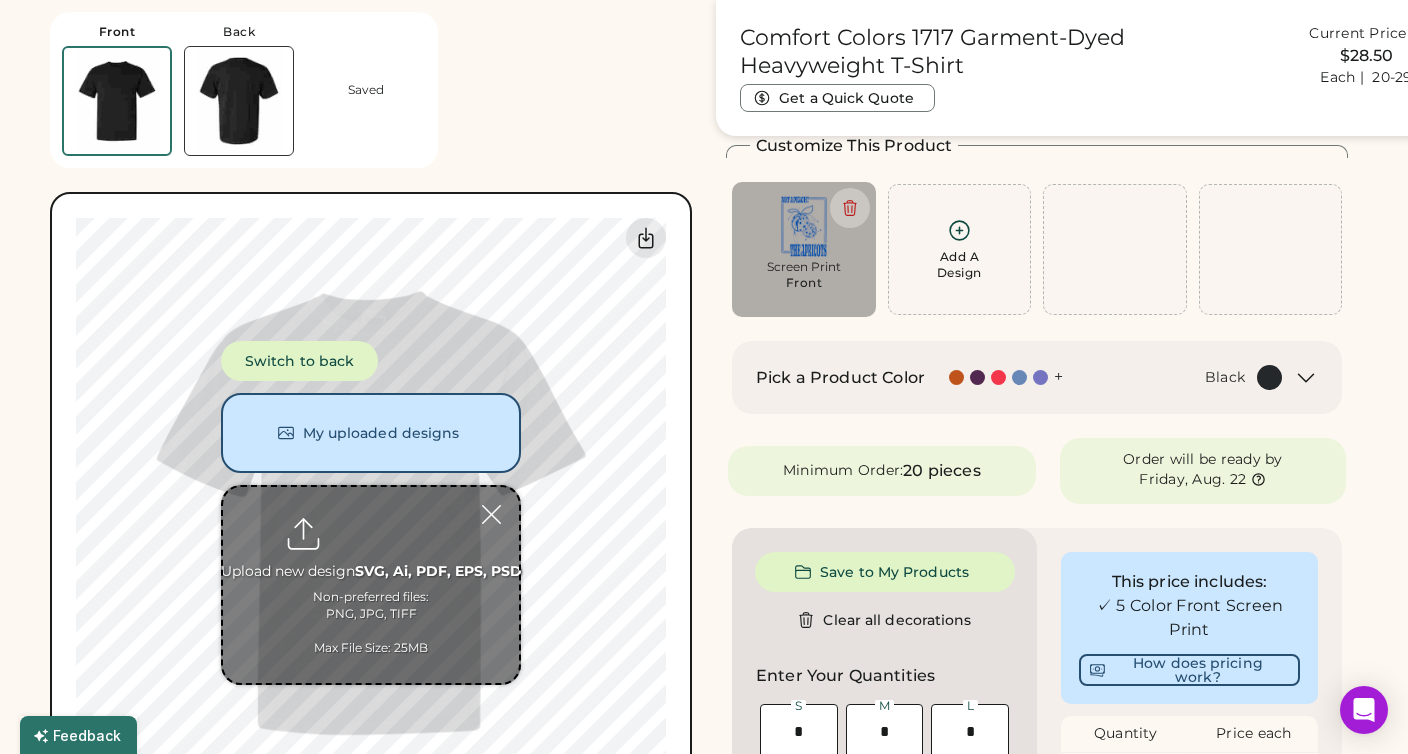 click at bounding box center (371, 585) 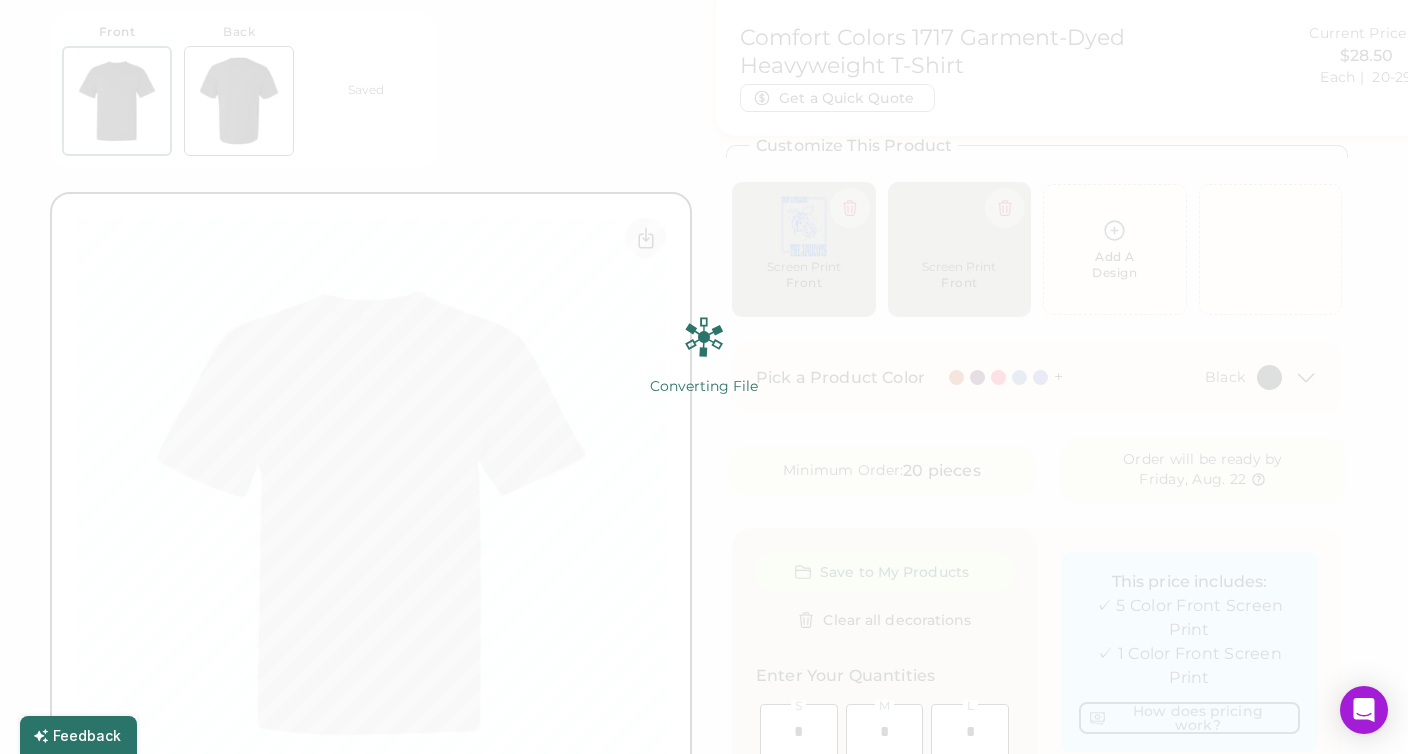 type on "******" 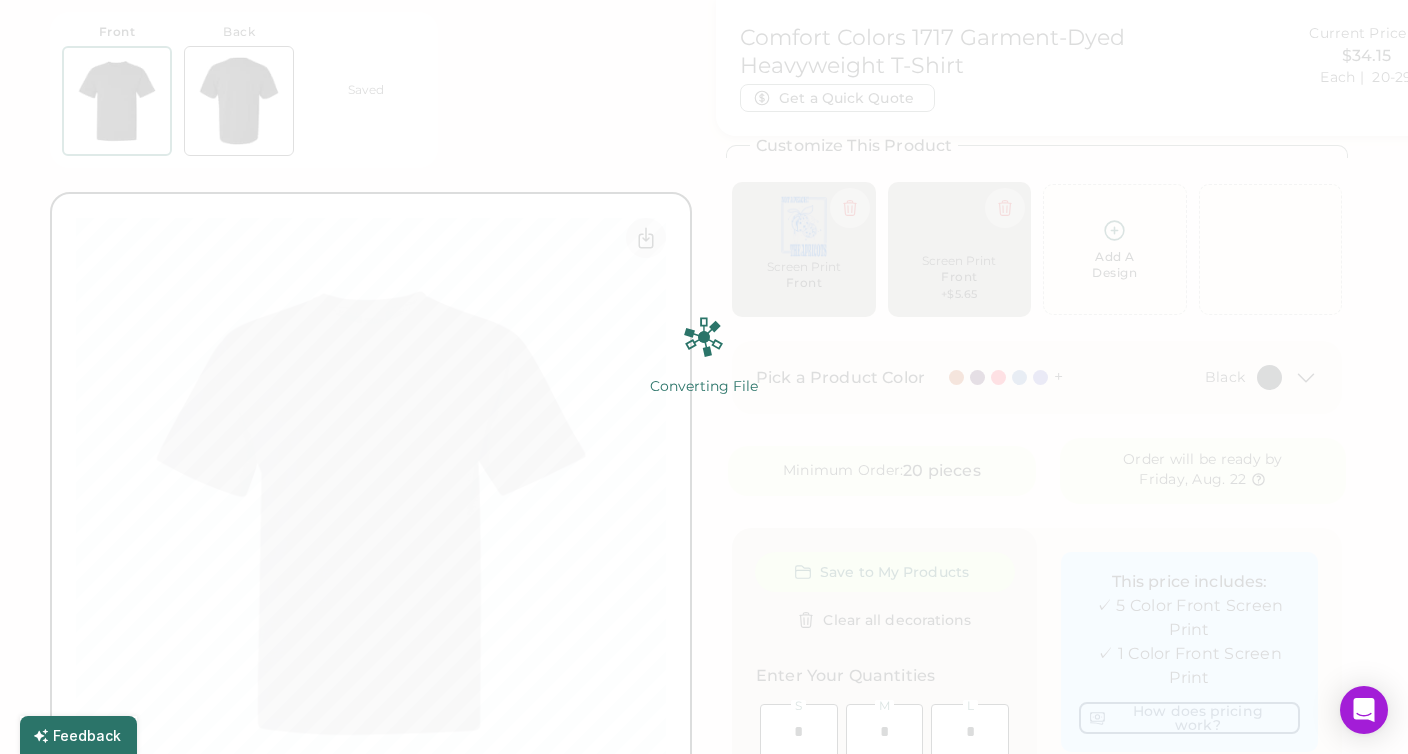 click 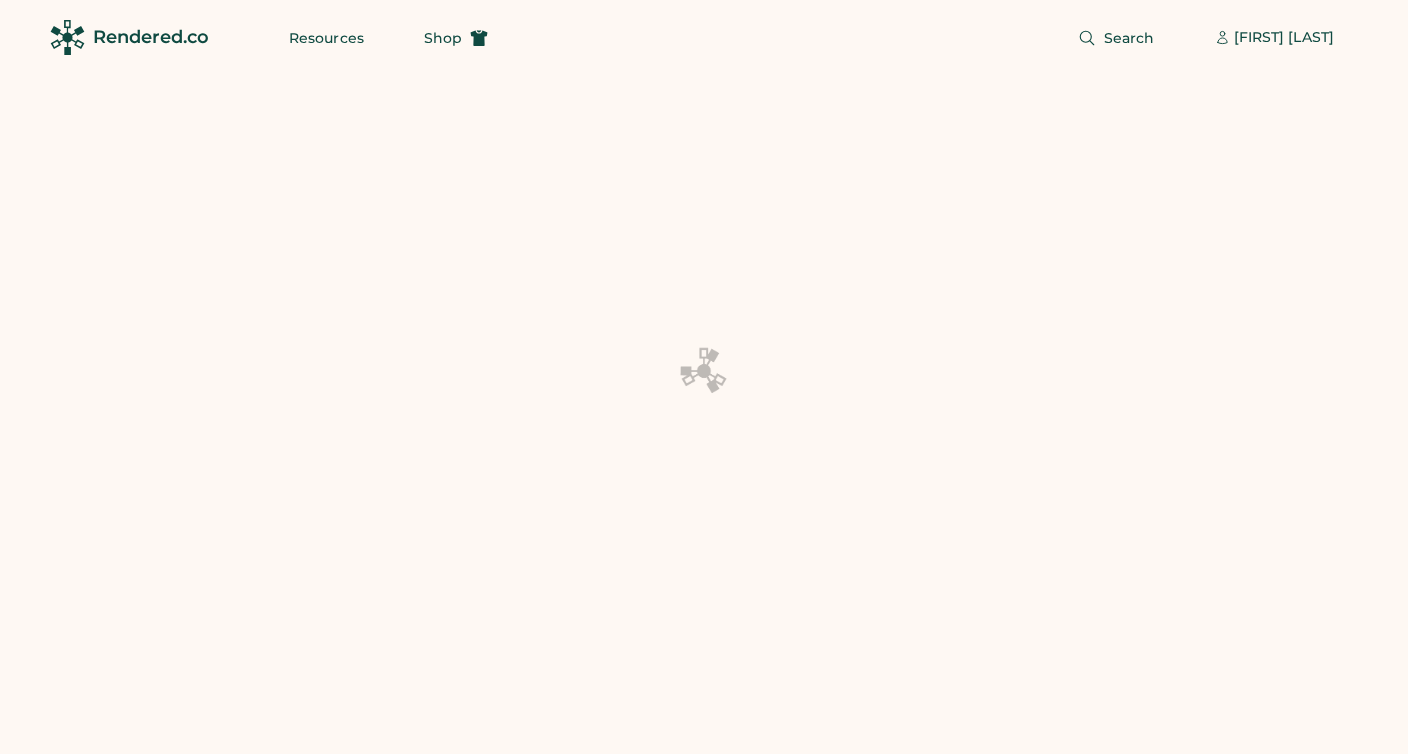 scroll, scrollTop: 101, scrollLeft: 0, axis: vertical 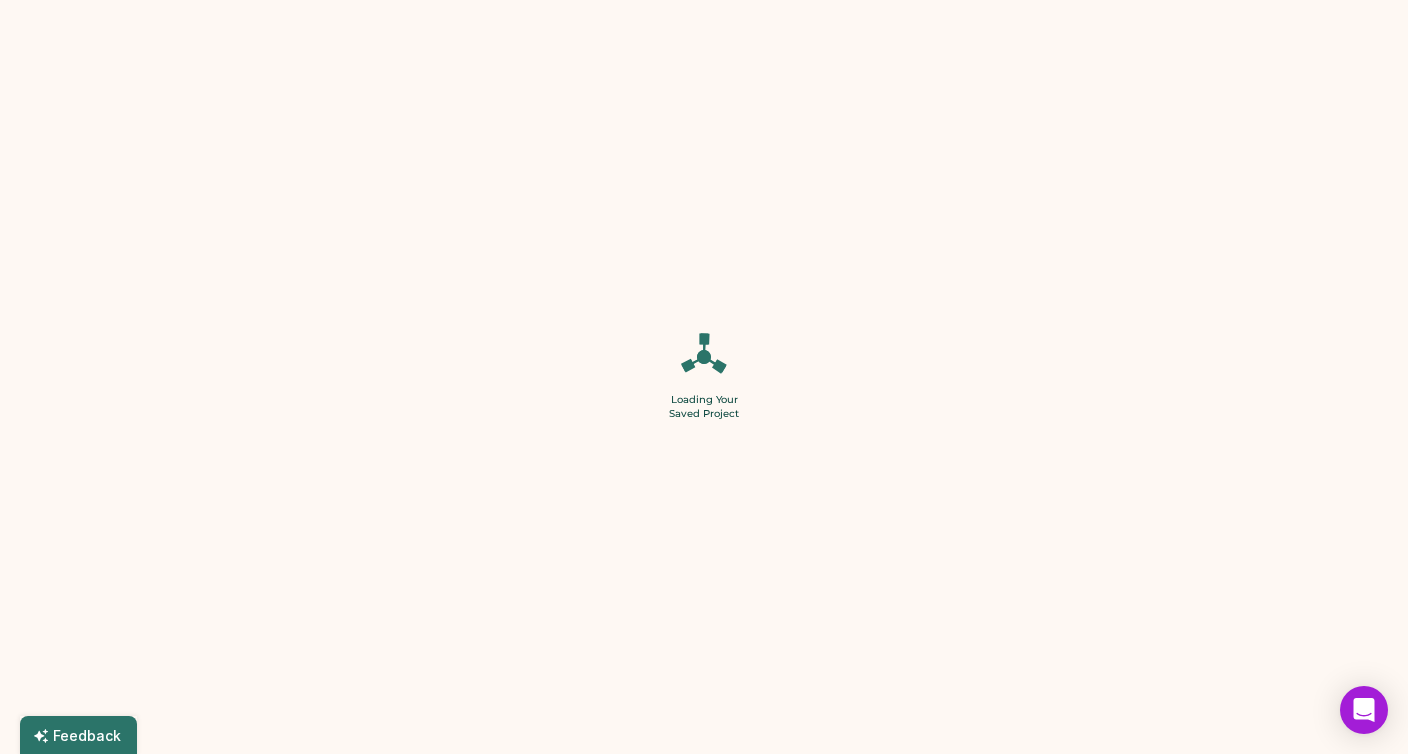 type on "*" 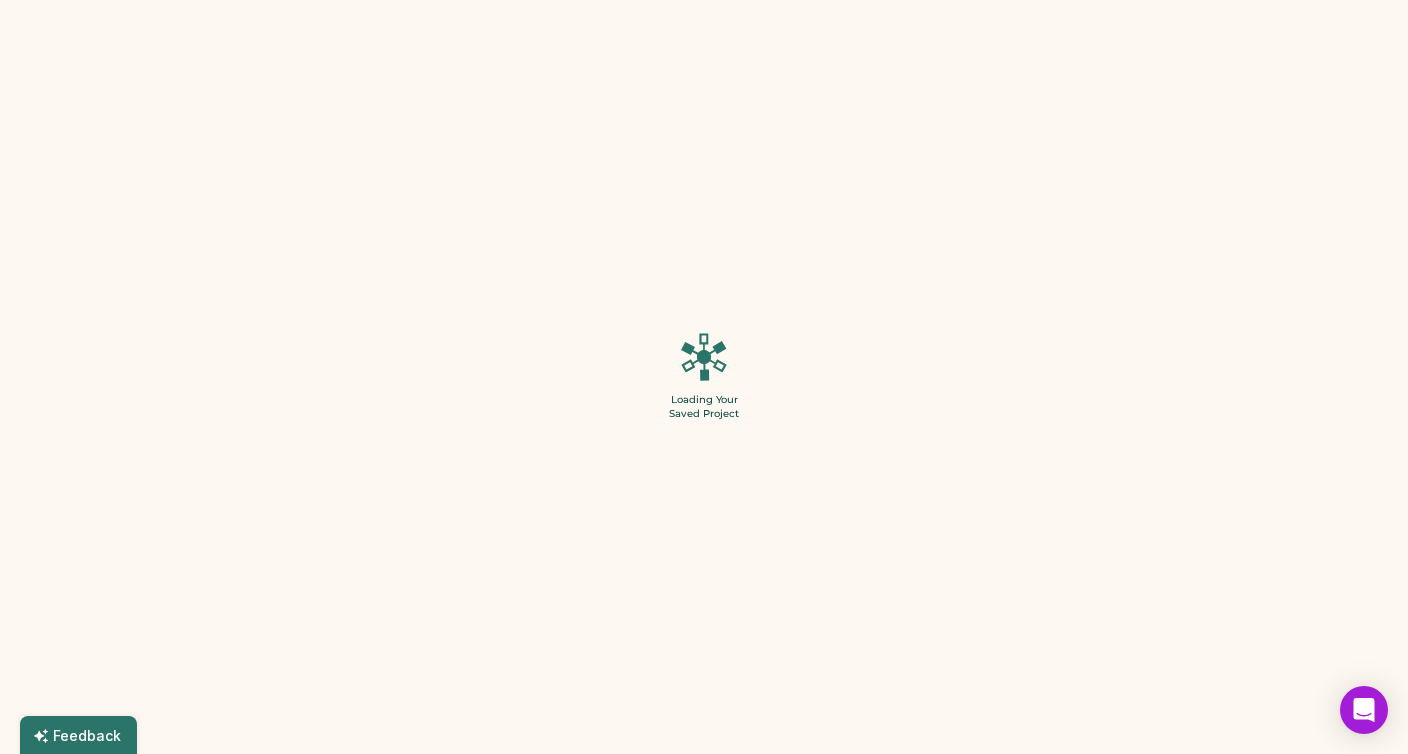 type on "*" 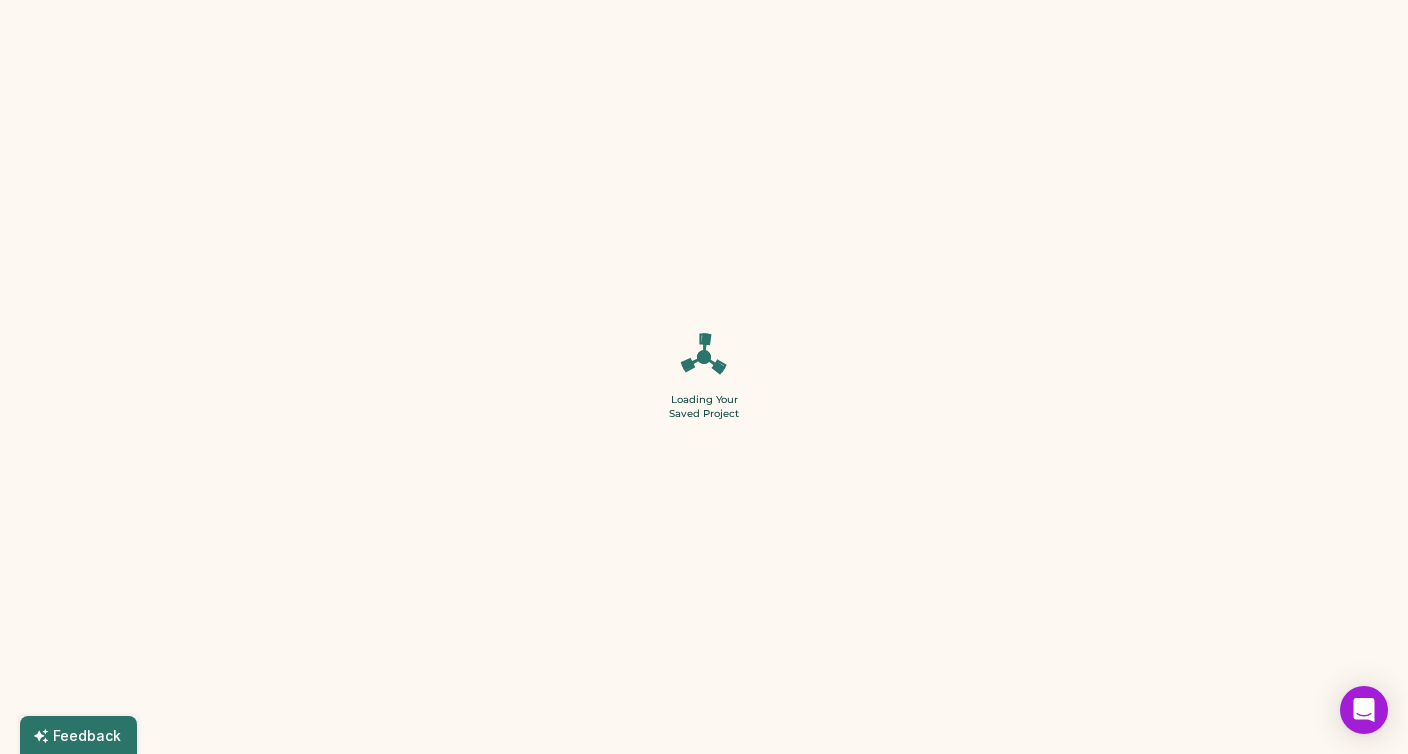 type on "*" 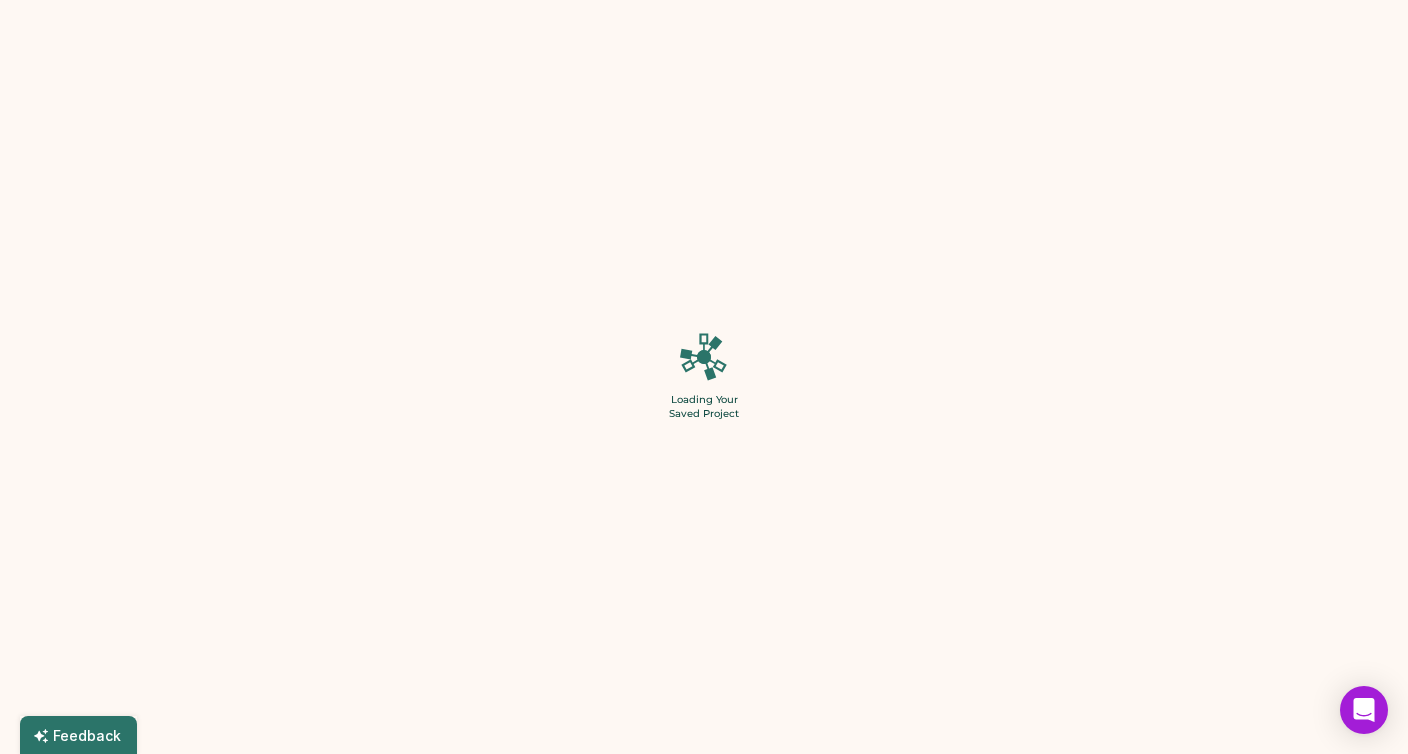 type on "*" 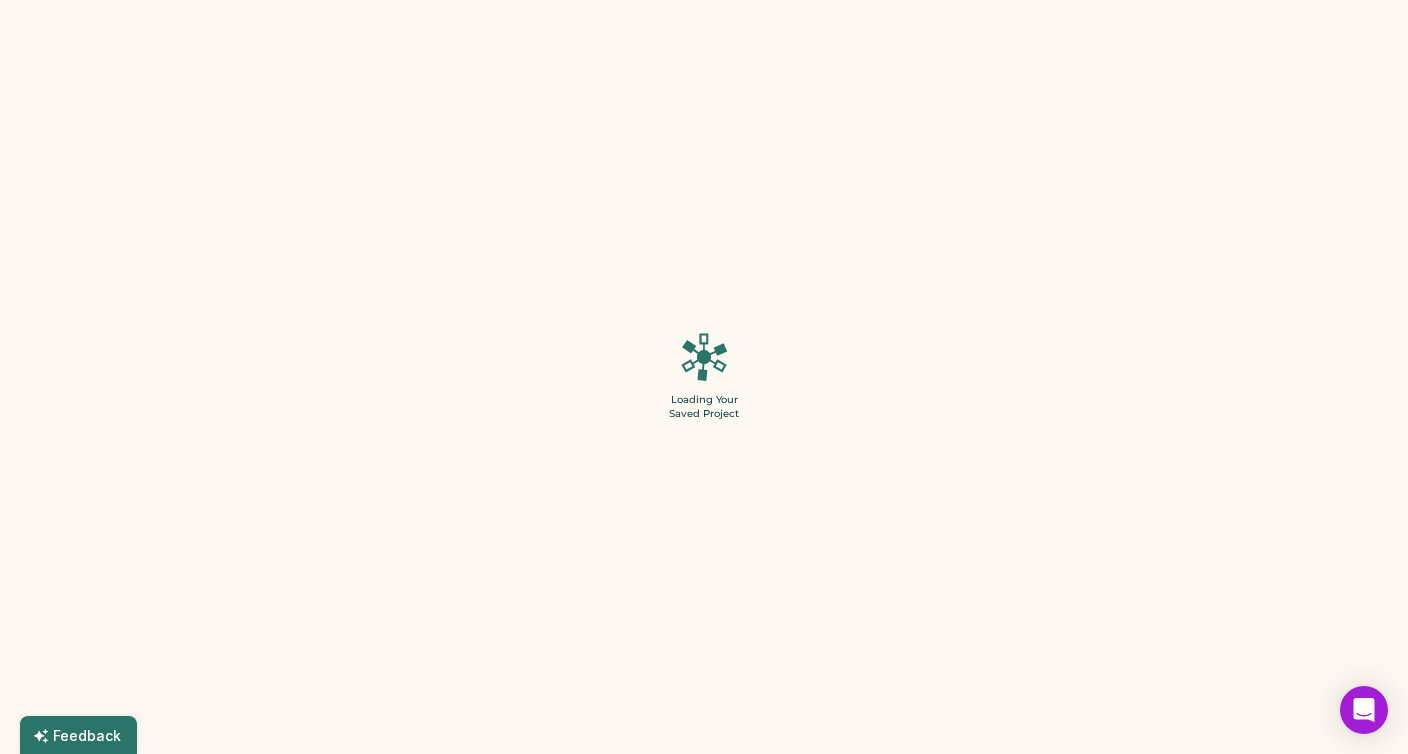 type on "*" 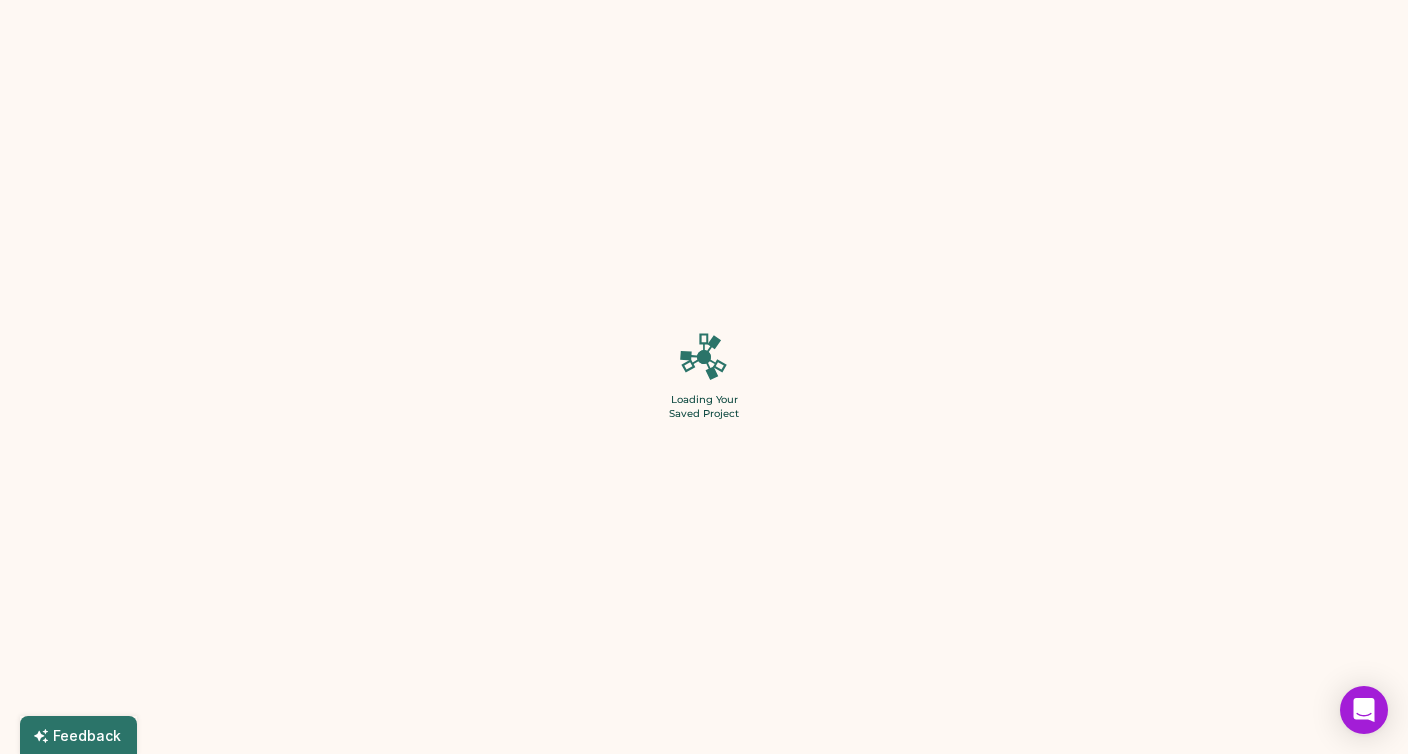 type on "*" 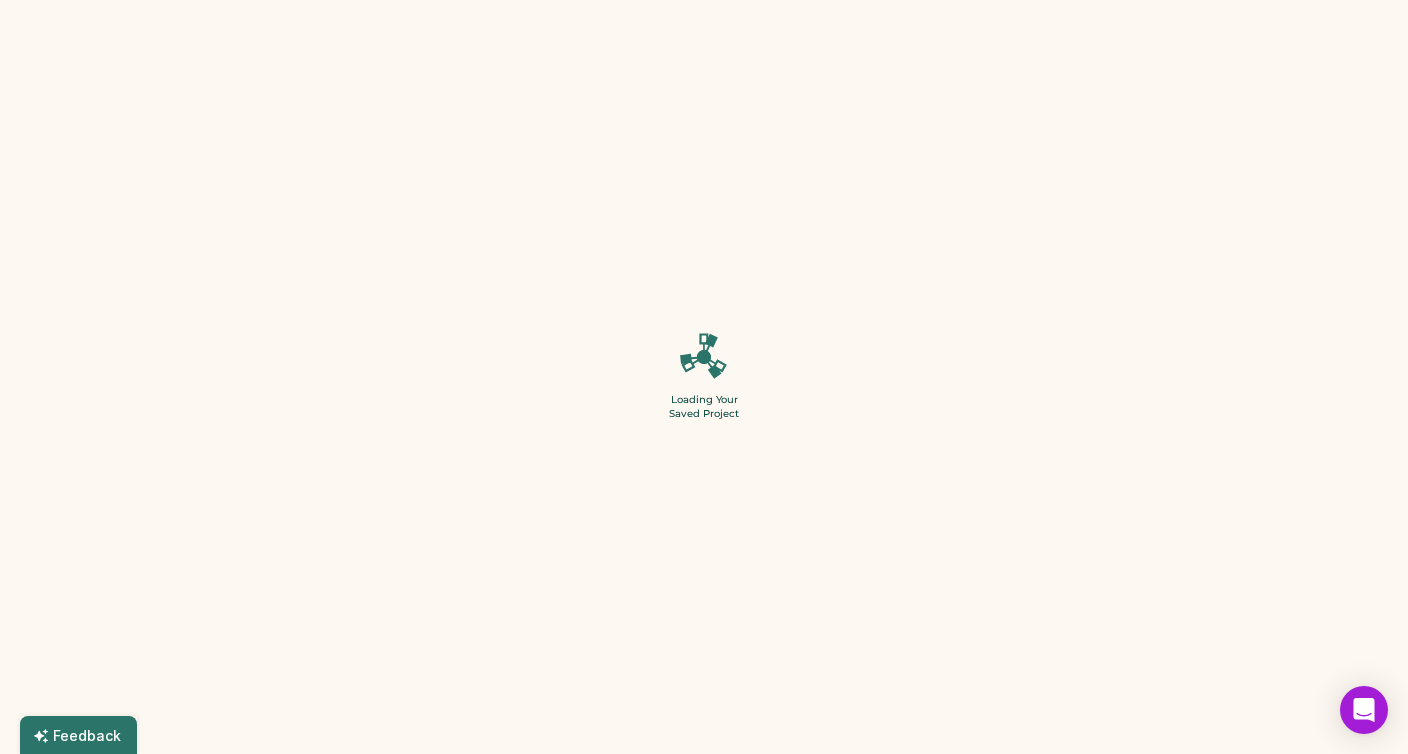 type on "******" 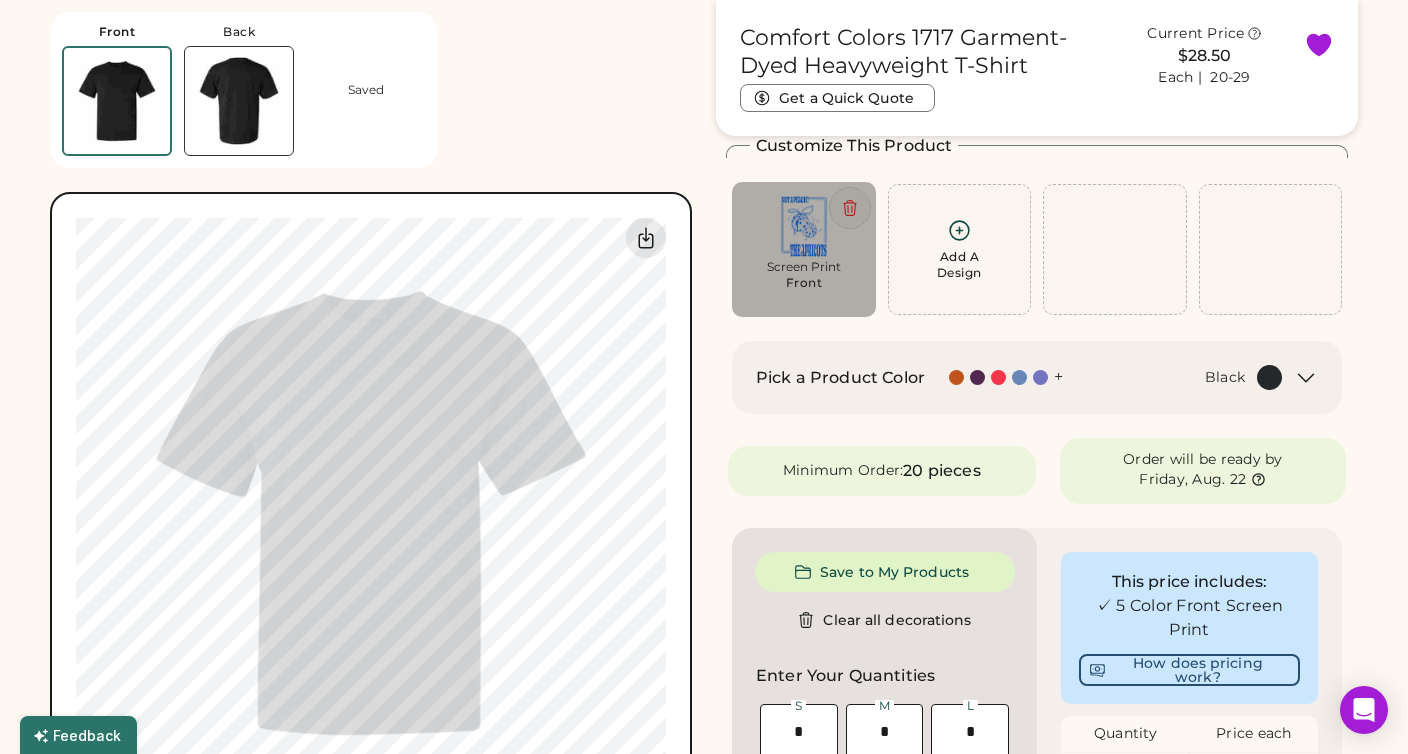 click at bounding box center [850, 208] 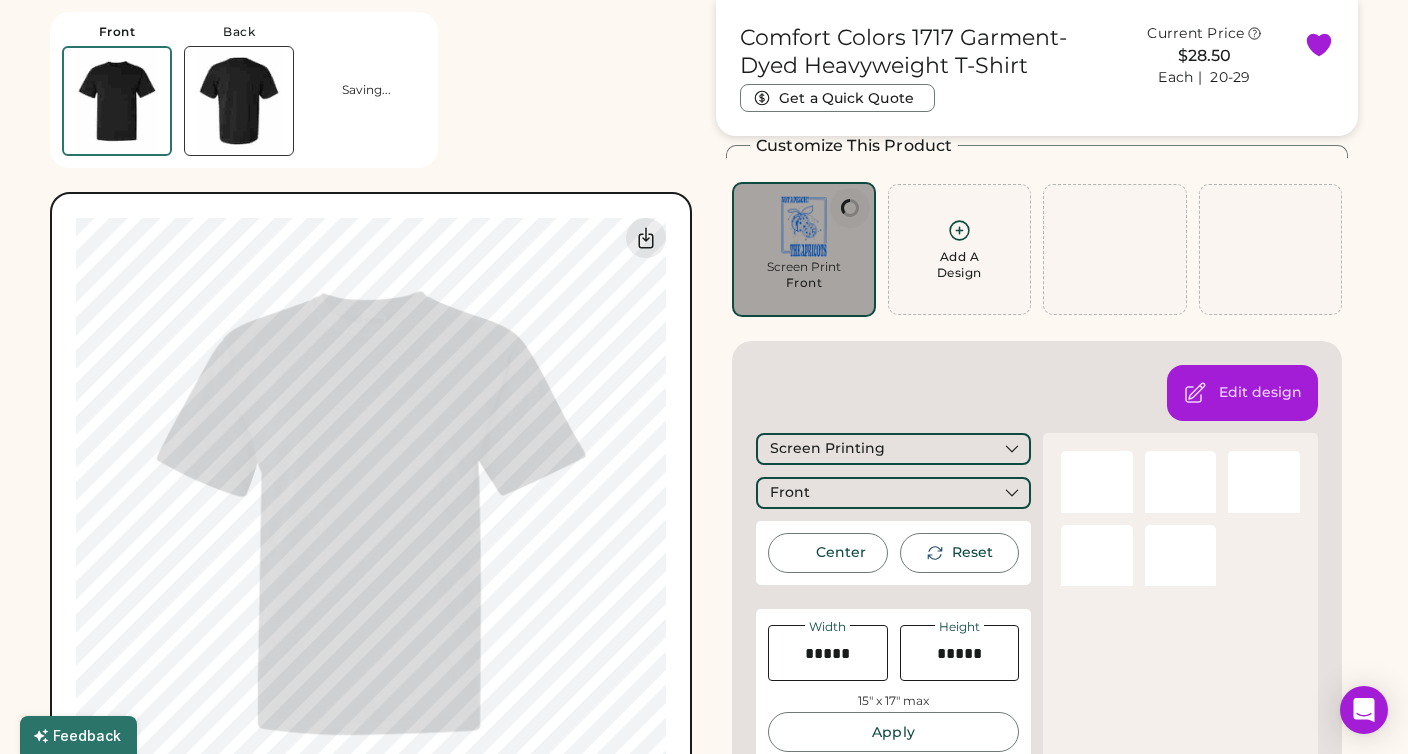 type on "****" 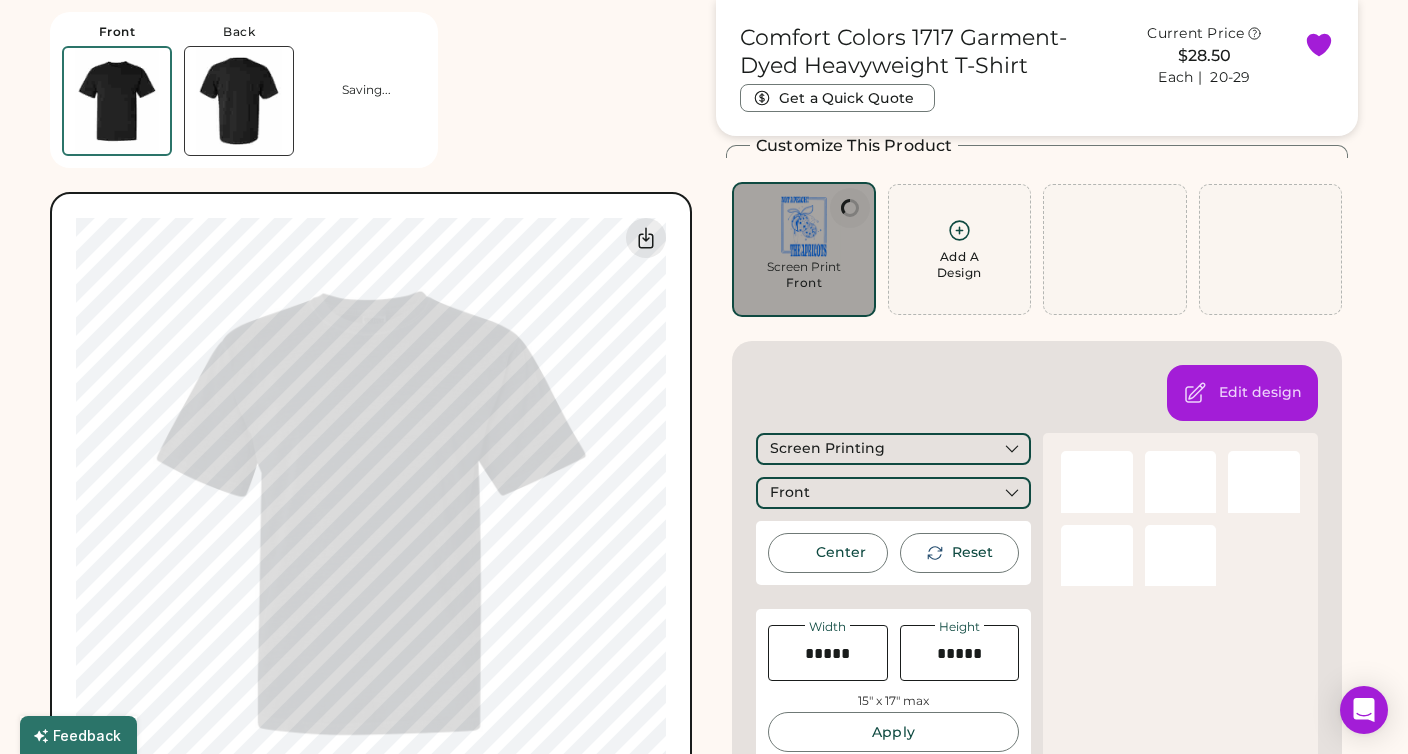 type on "****" 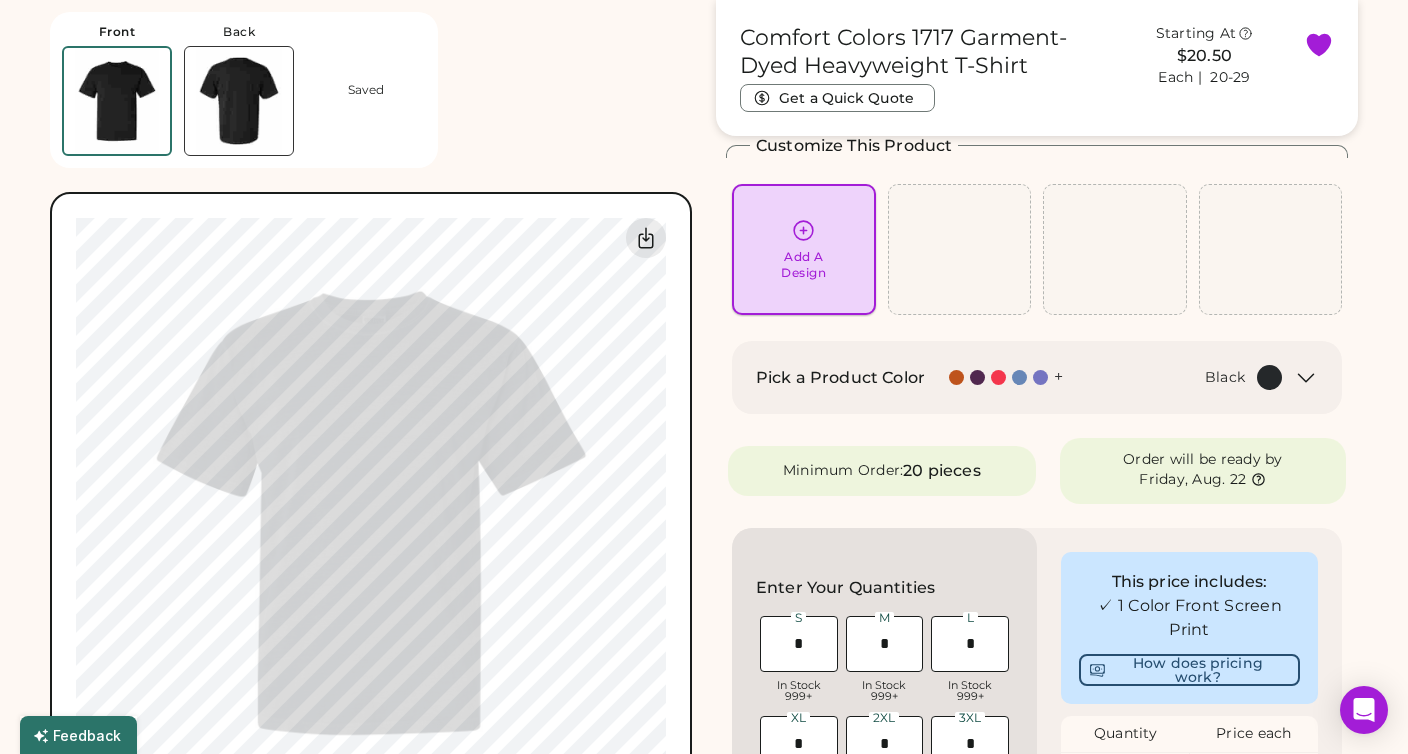 click on "Add A
Design" at bounding box center (804, 249) 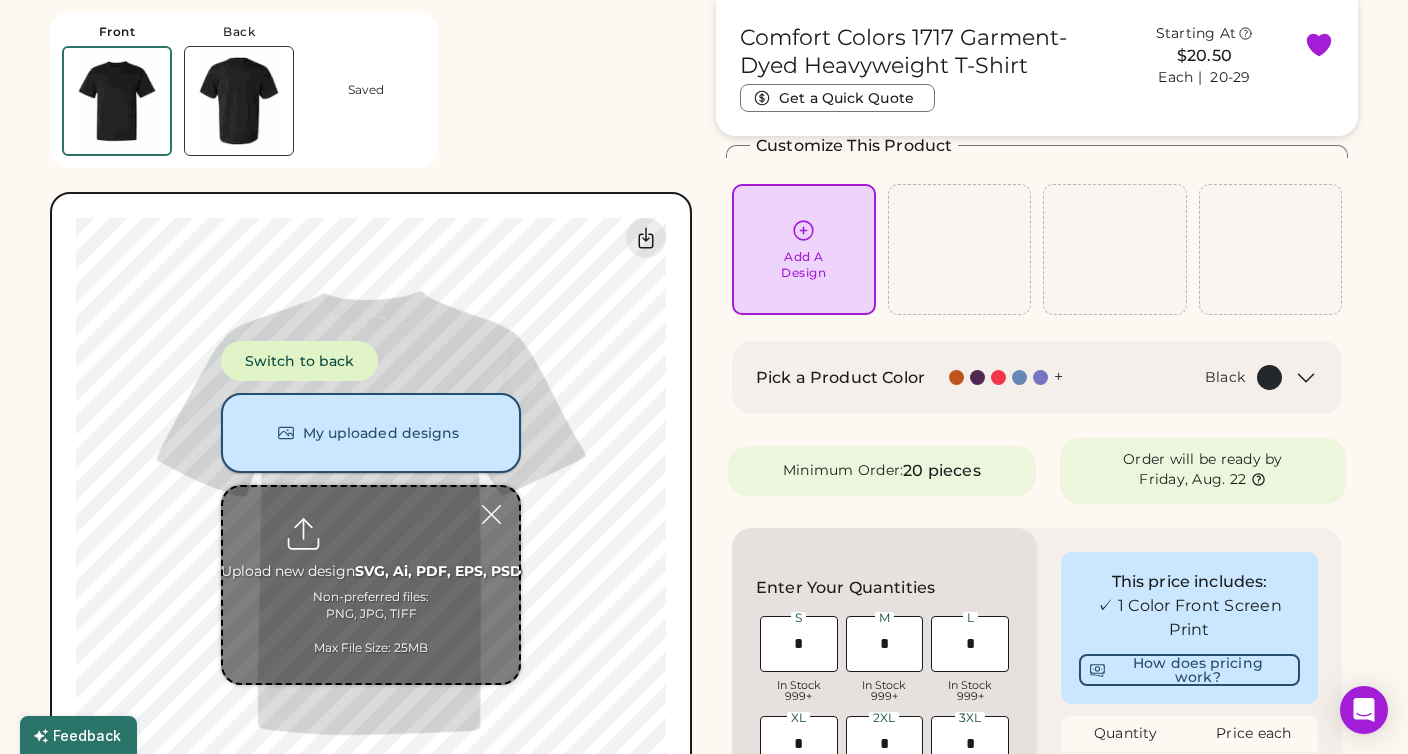 click on "My uploaded designs" at bounding box center [371, 433] 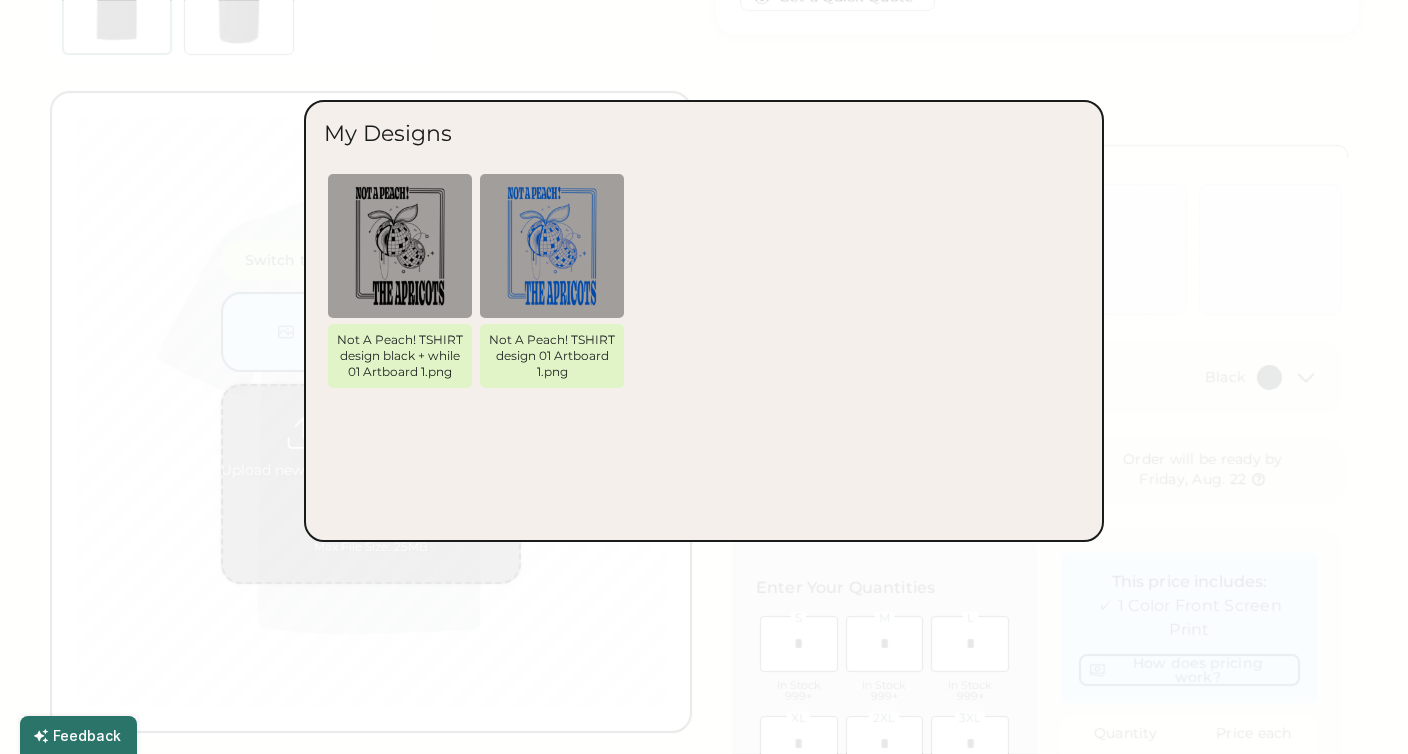 click at bounding box center [704, 377] 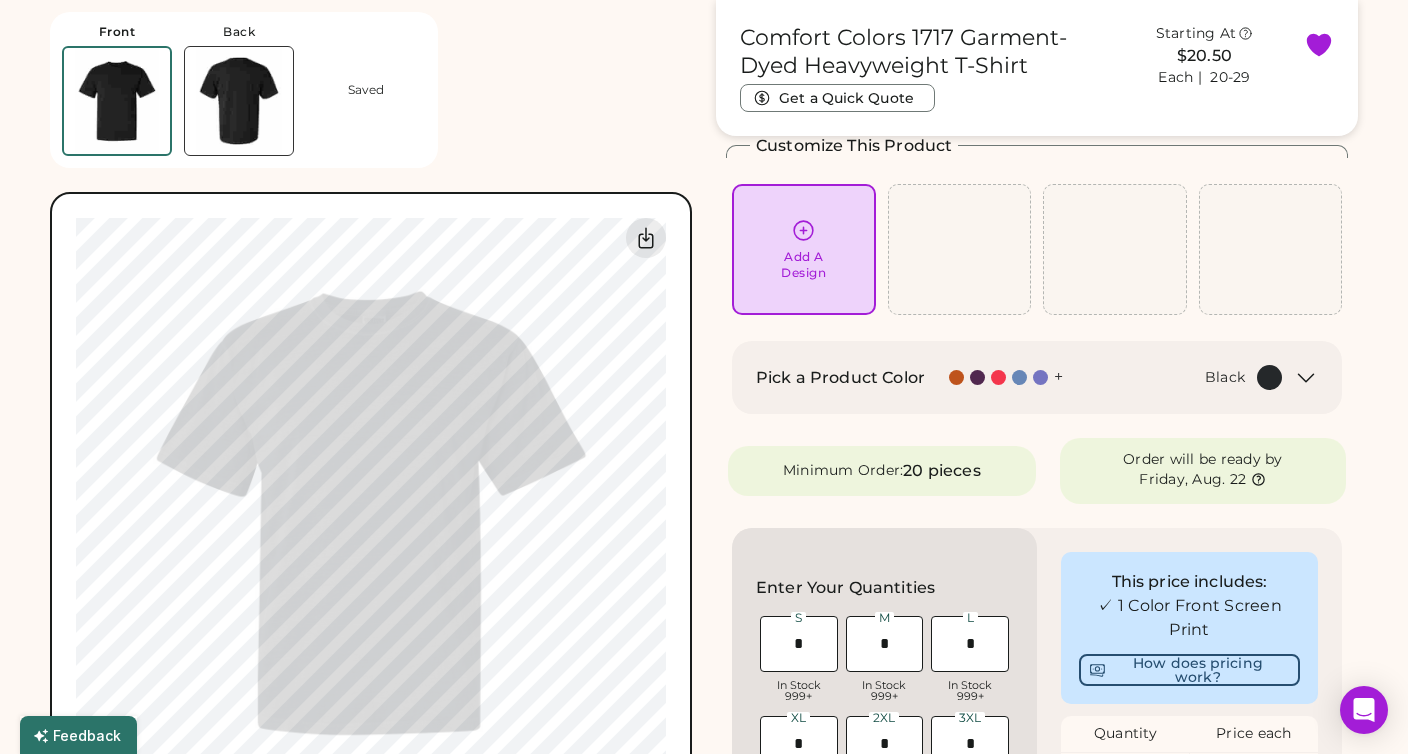 click on "Add A
Design" at bounding box center (960, 249) 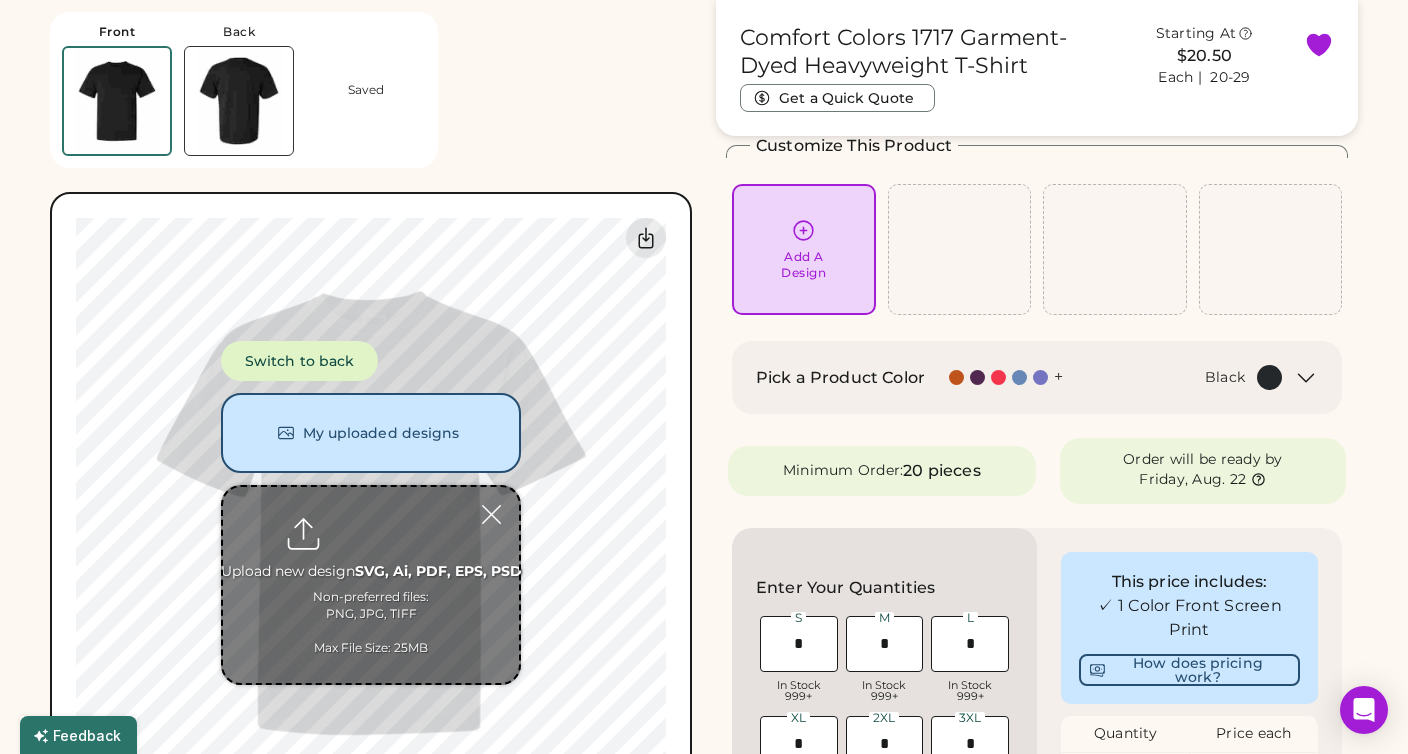click at bounding box center (371, 585) 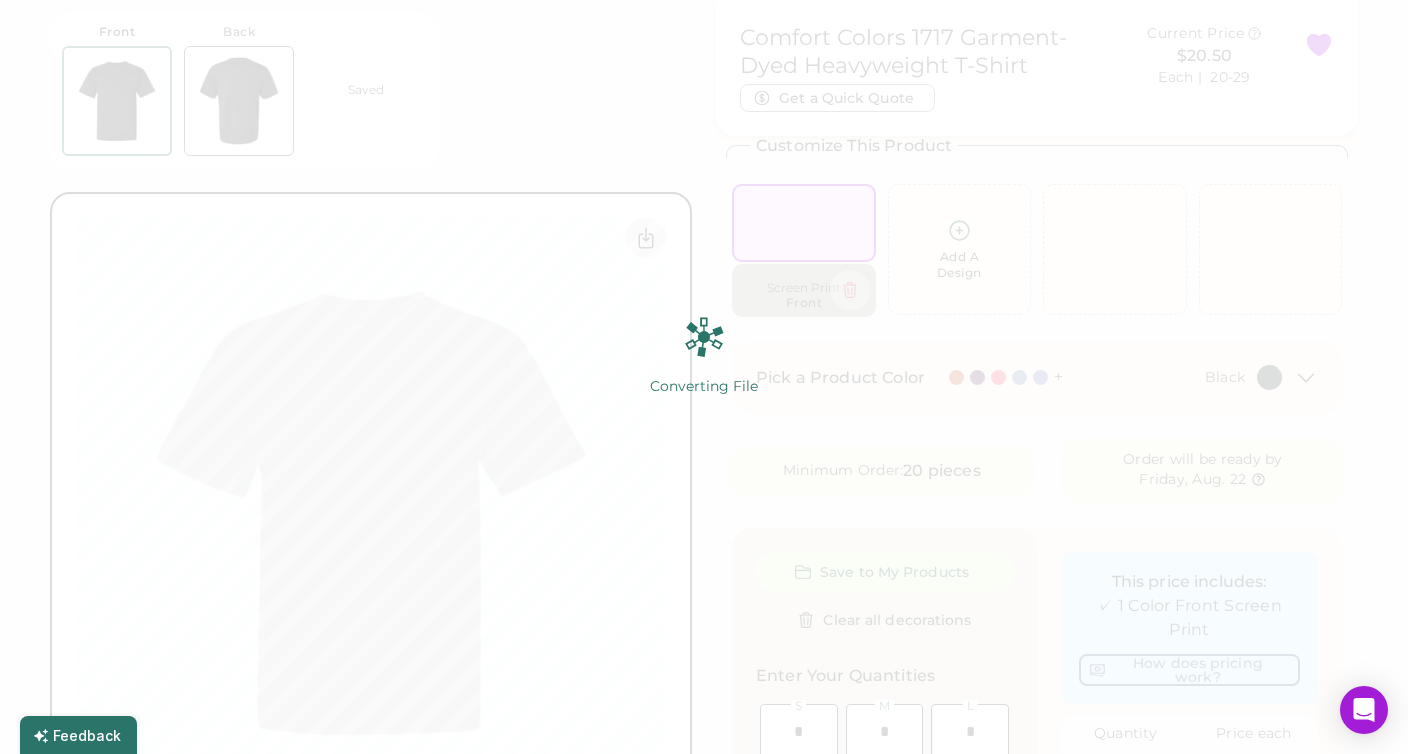 type on "******" 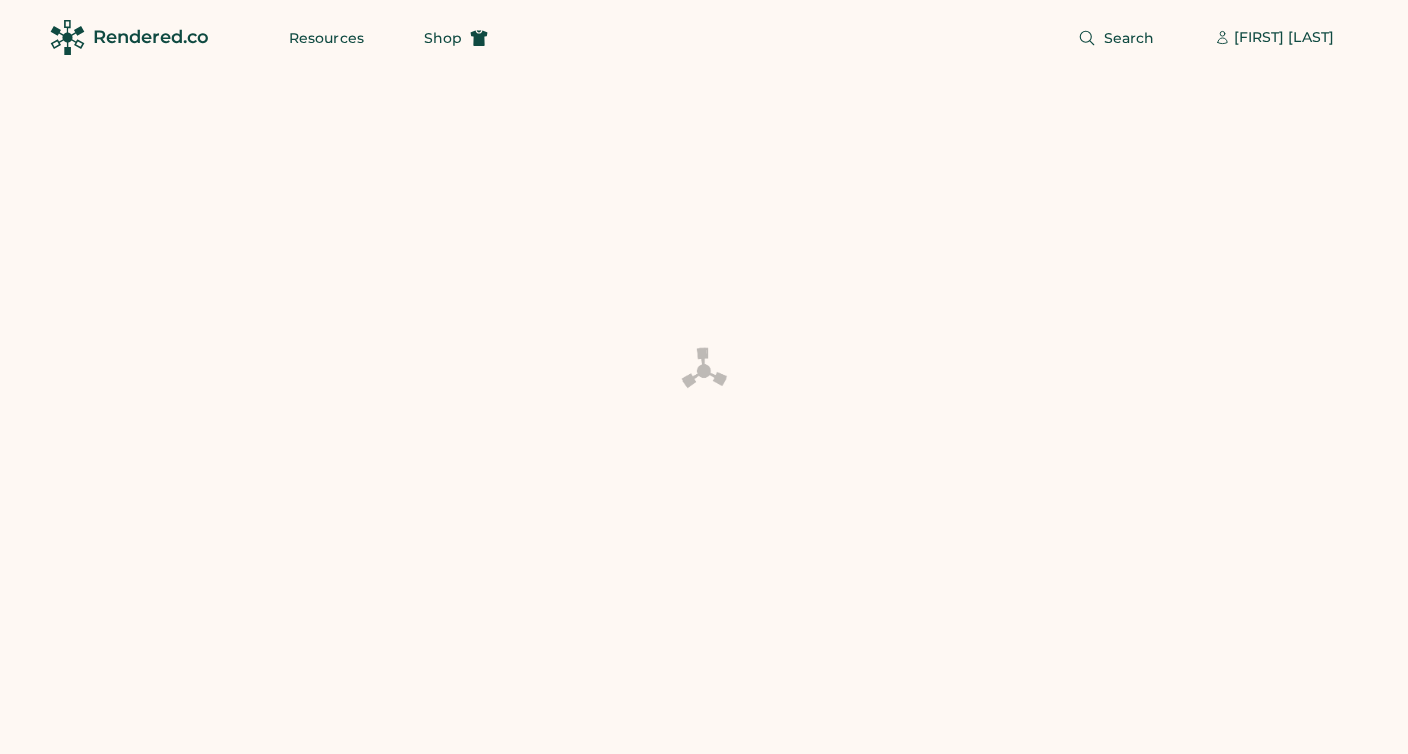 scroll, scrollTop: 101, scrollLeft: 0, axis: vertical 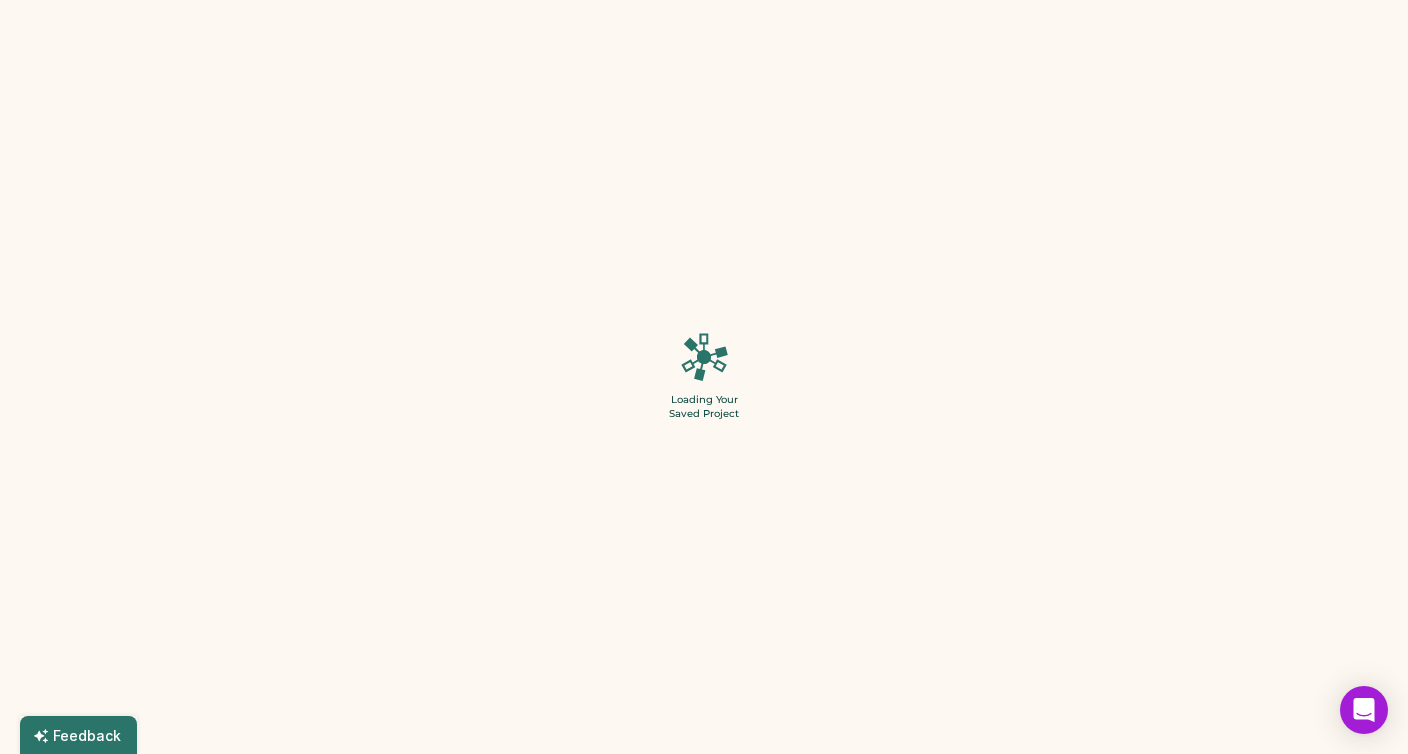type on "*" 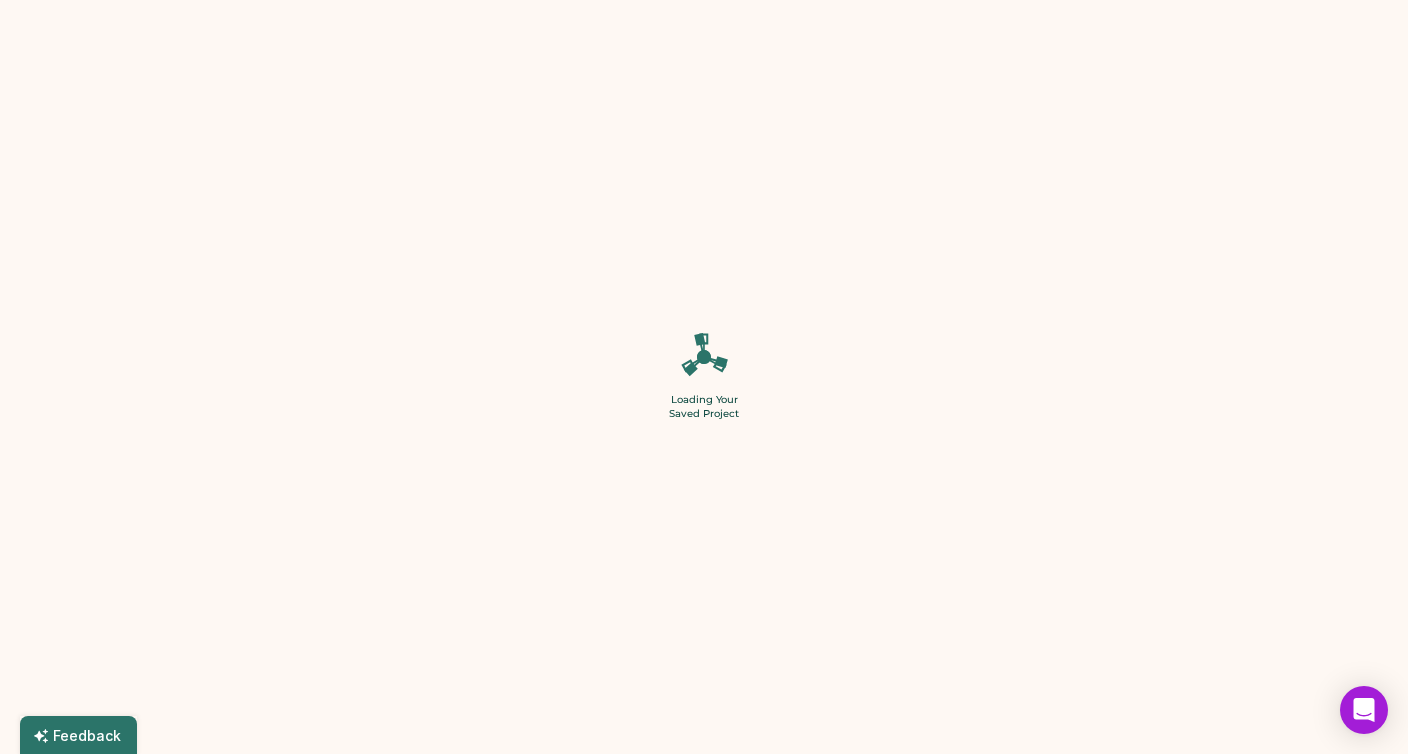 type on "*" 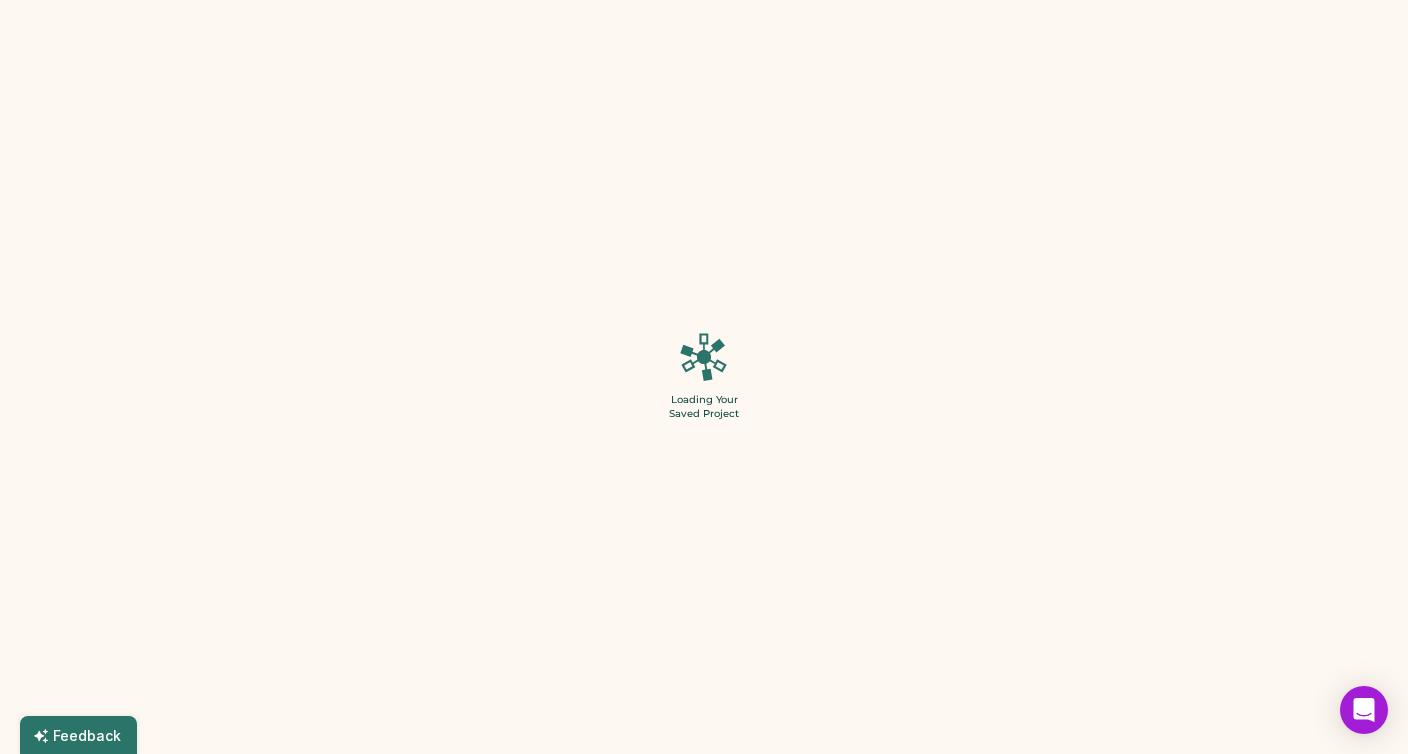 type on "*" 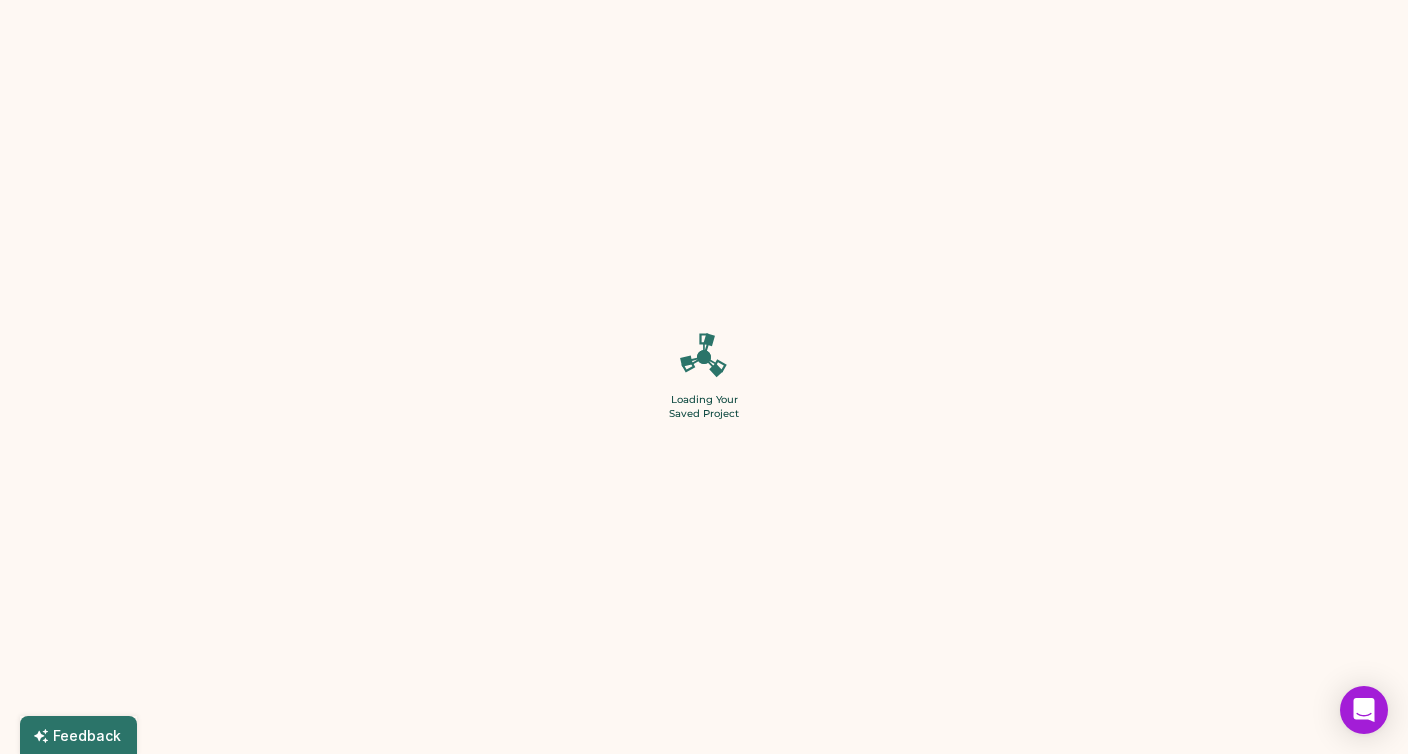 type on "*" 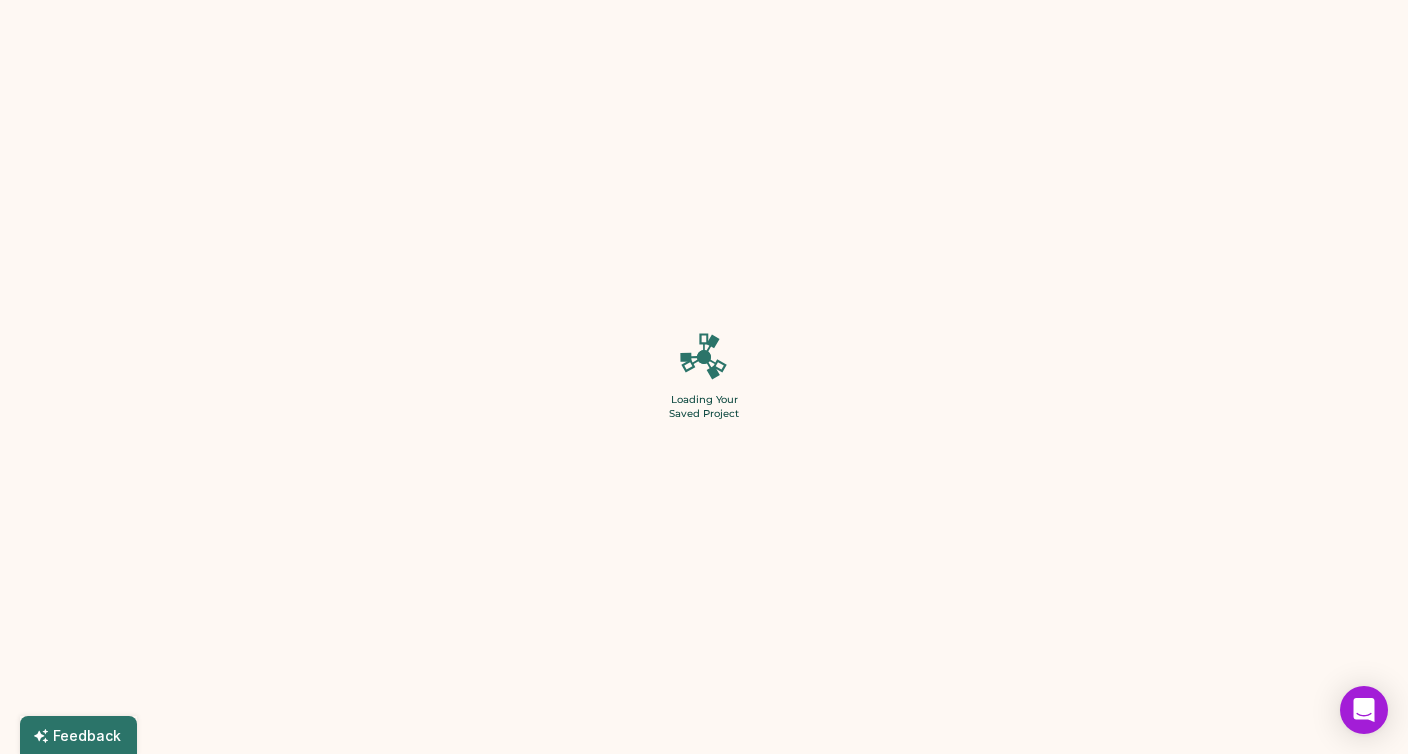 type on "*" 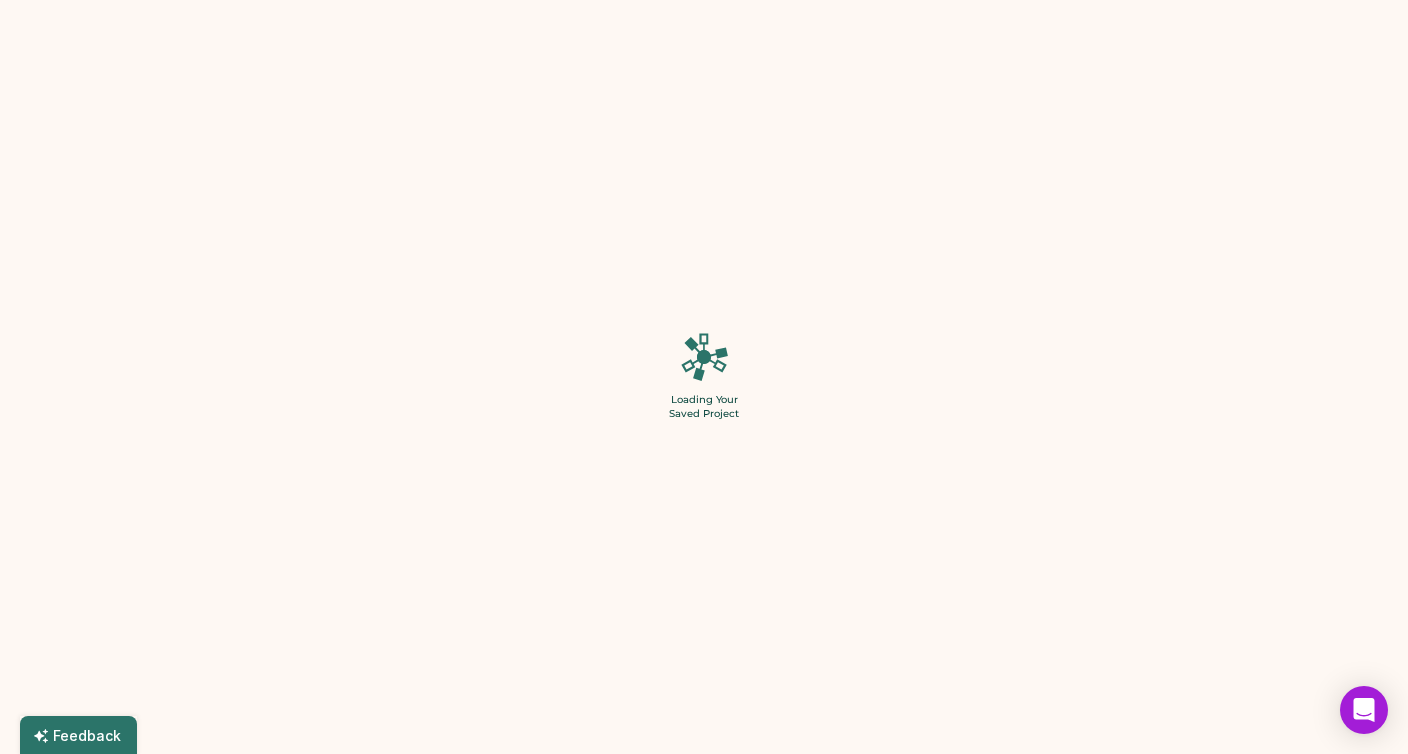 type on "*" 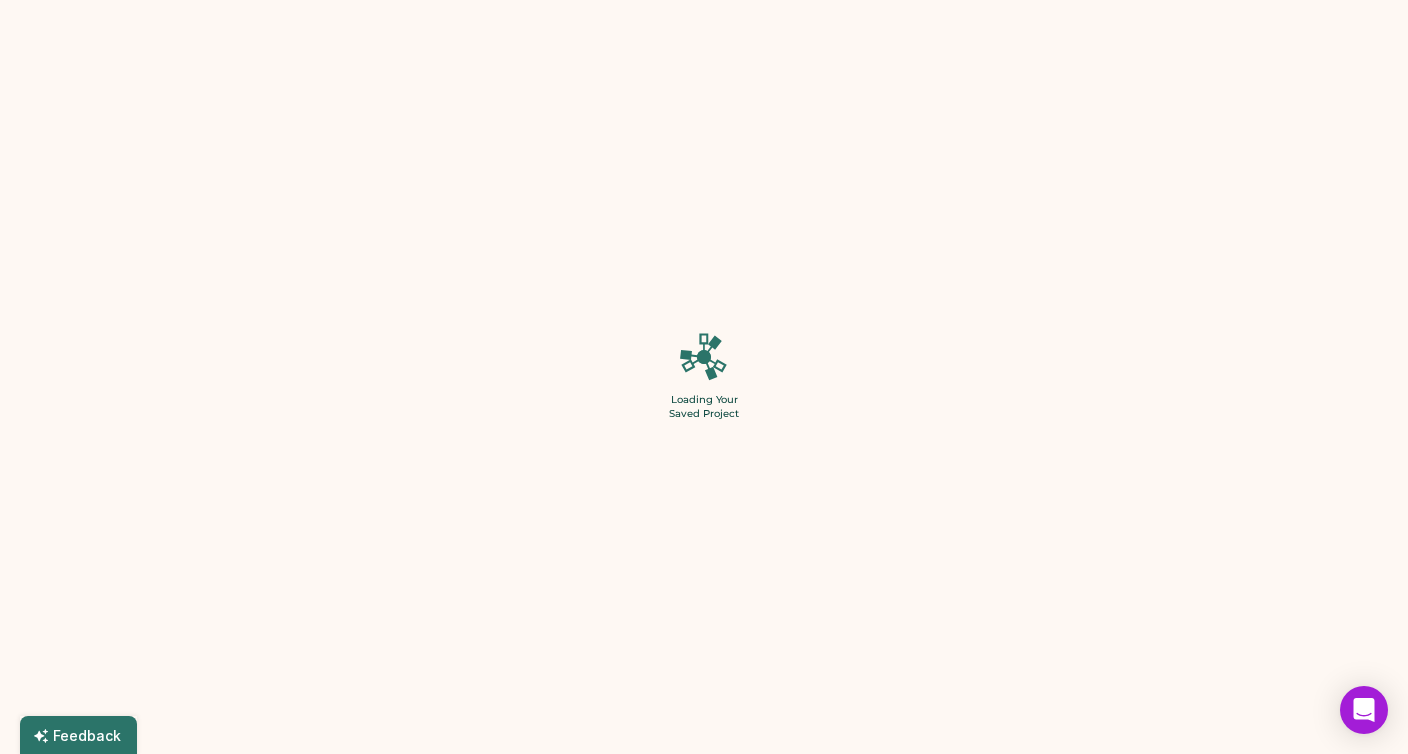 type on "******" 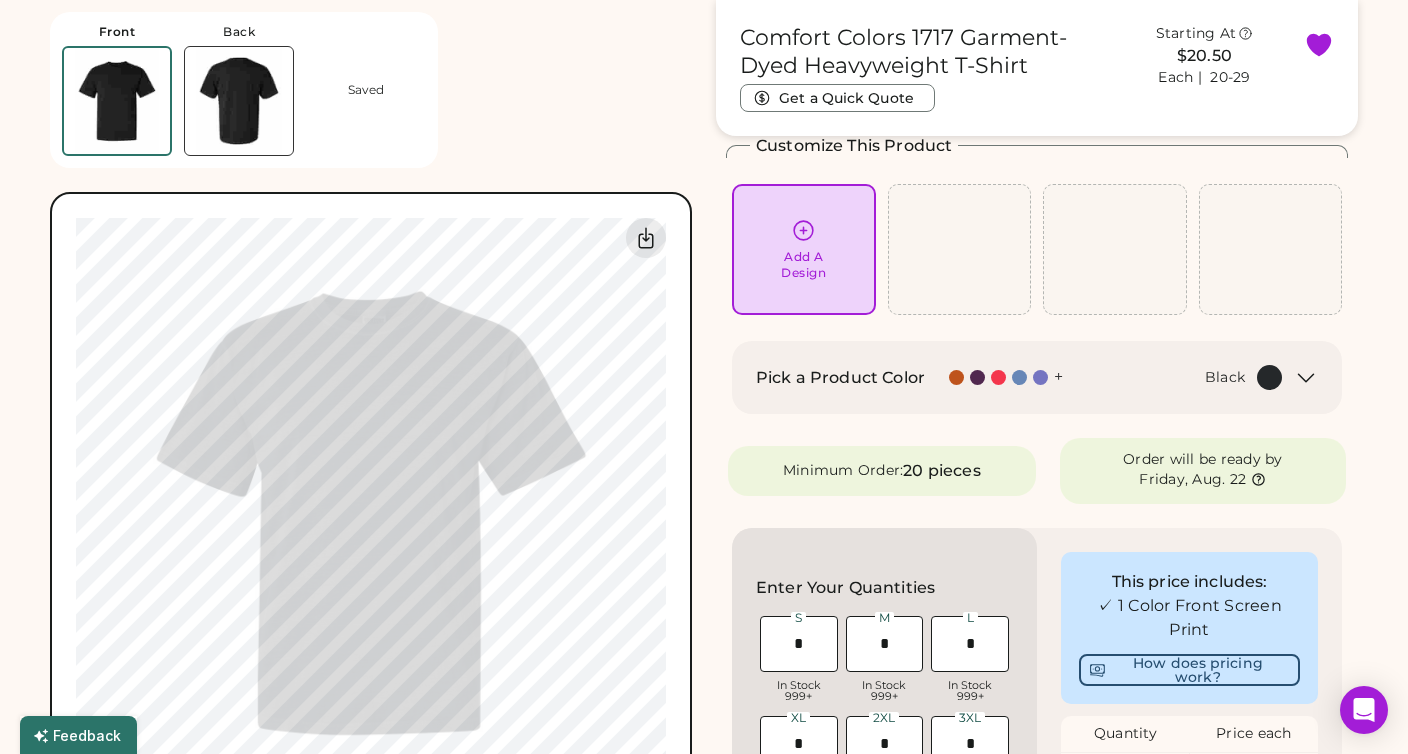 click on "Add A
Design" at bounding box center (804, 249) 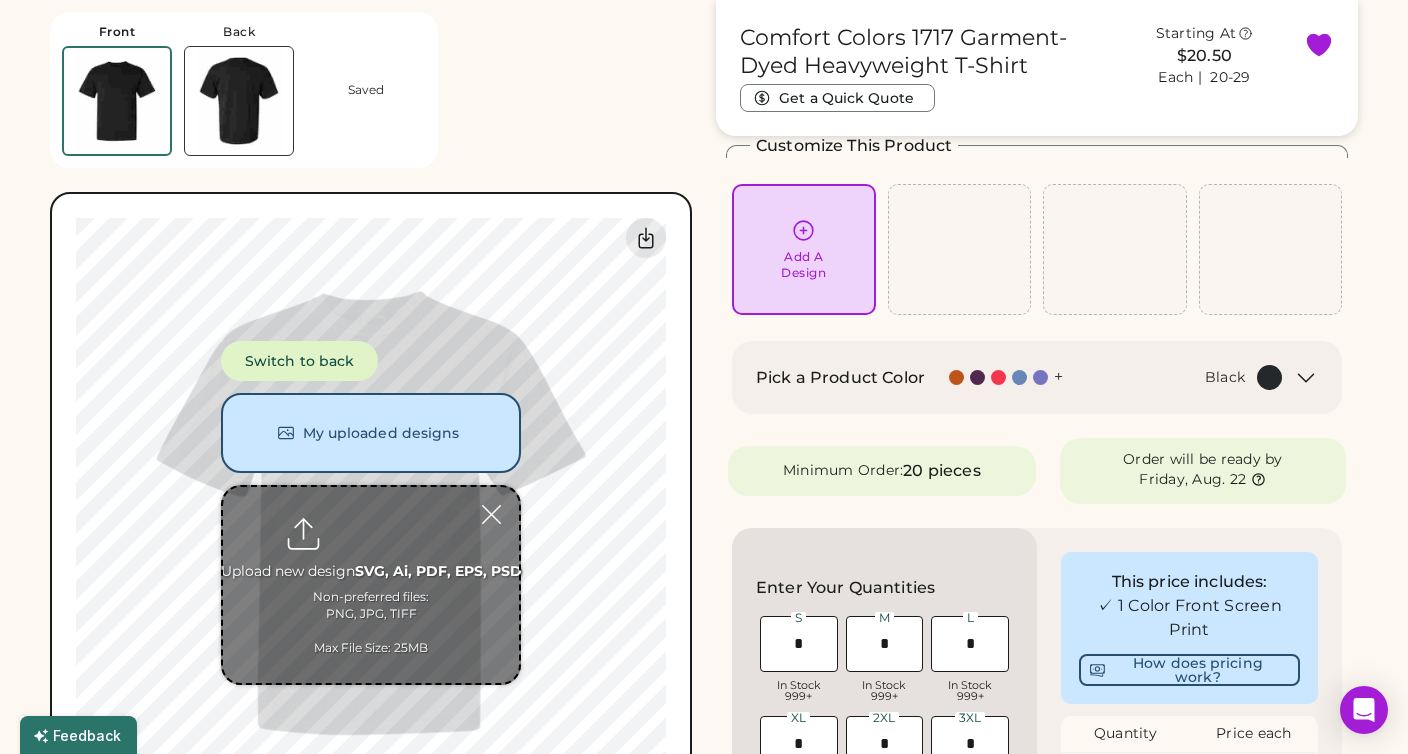 click at bounding box center [371, 585] 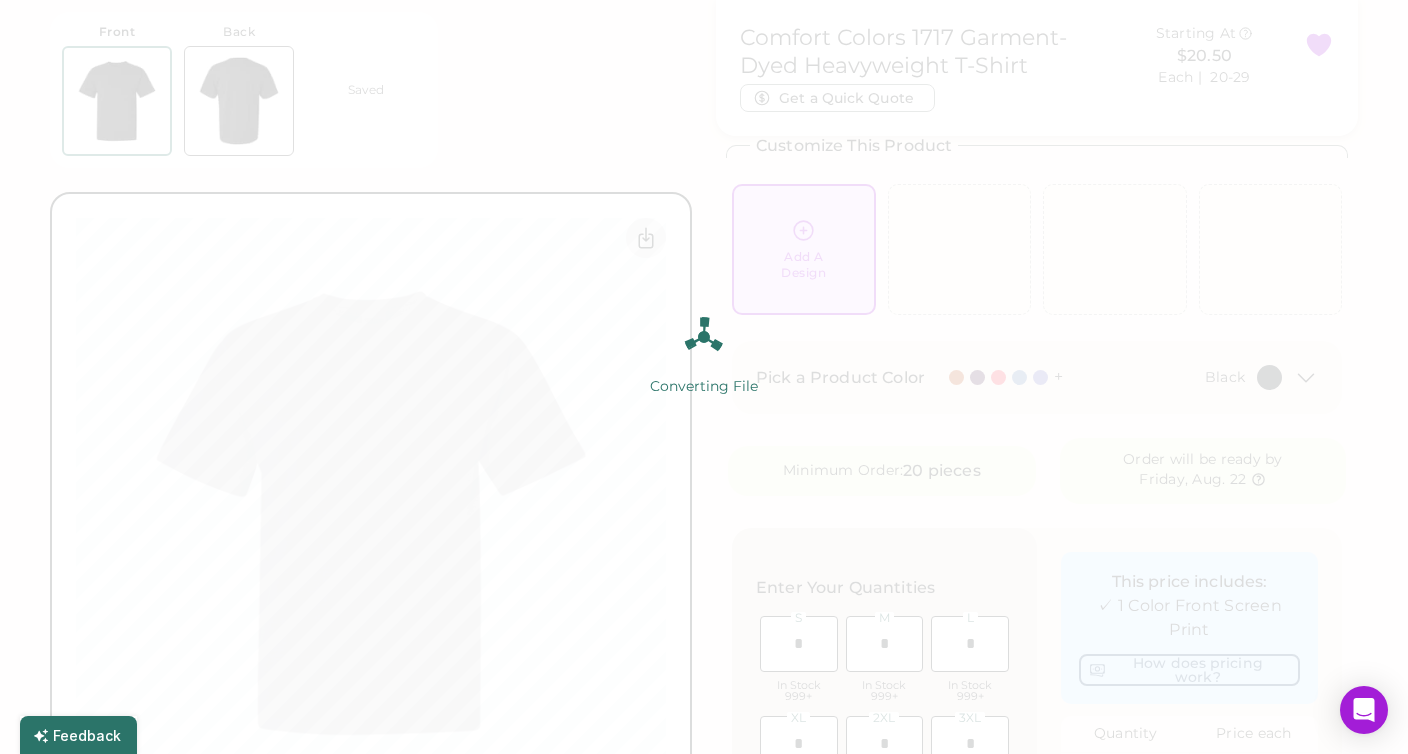 type on "******" 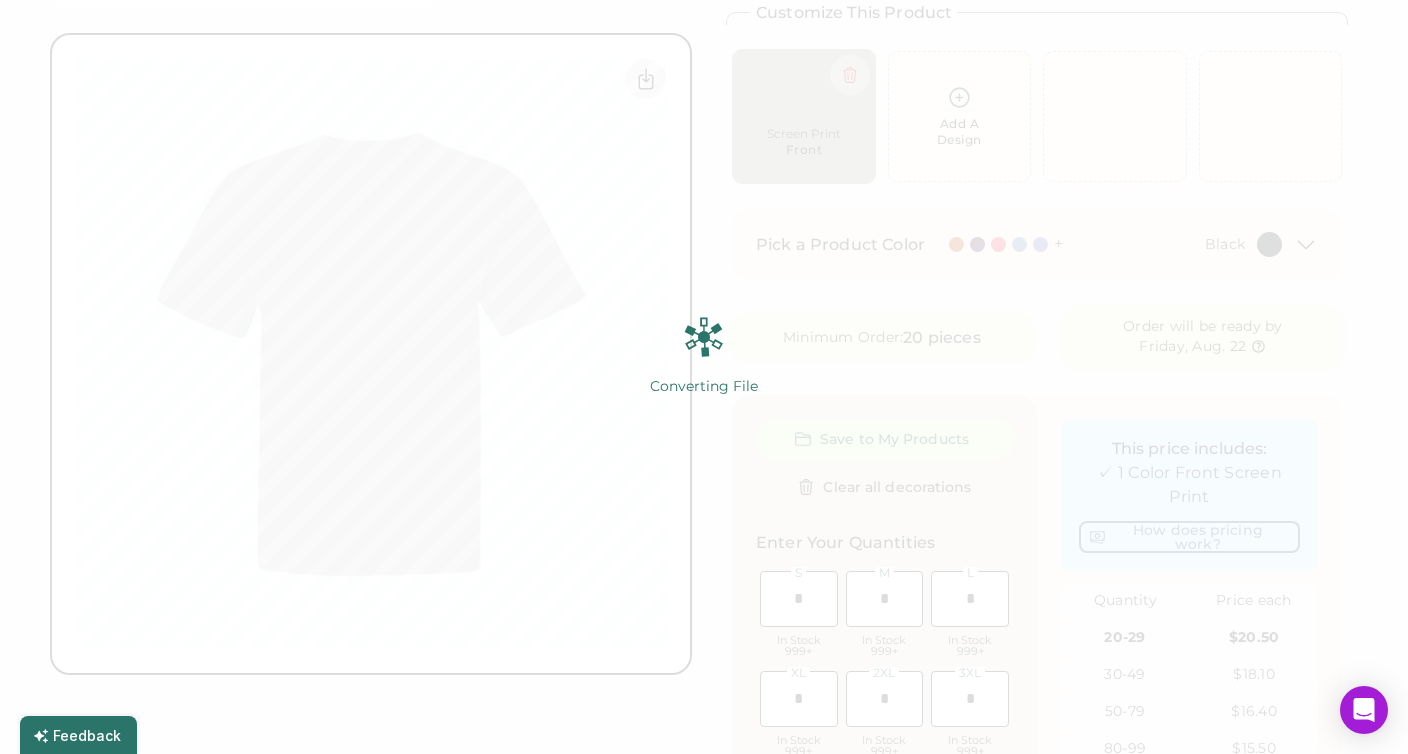 scroll, scrollTop: 0, scrollLeft: 0, axis: both 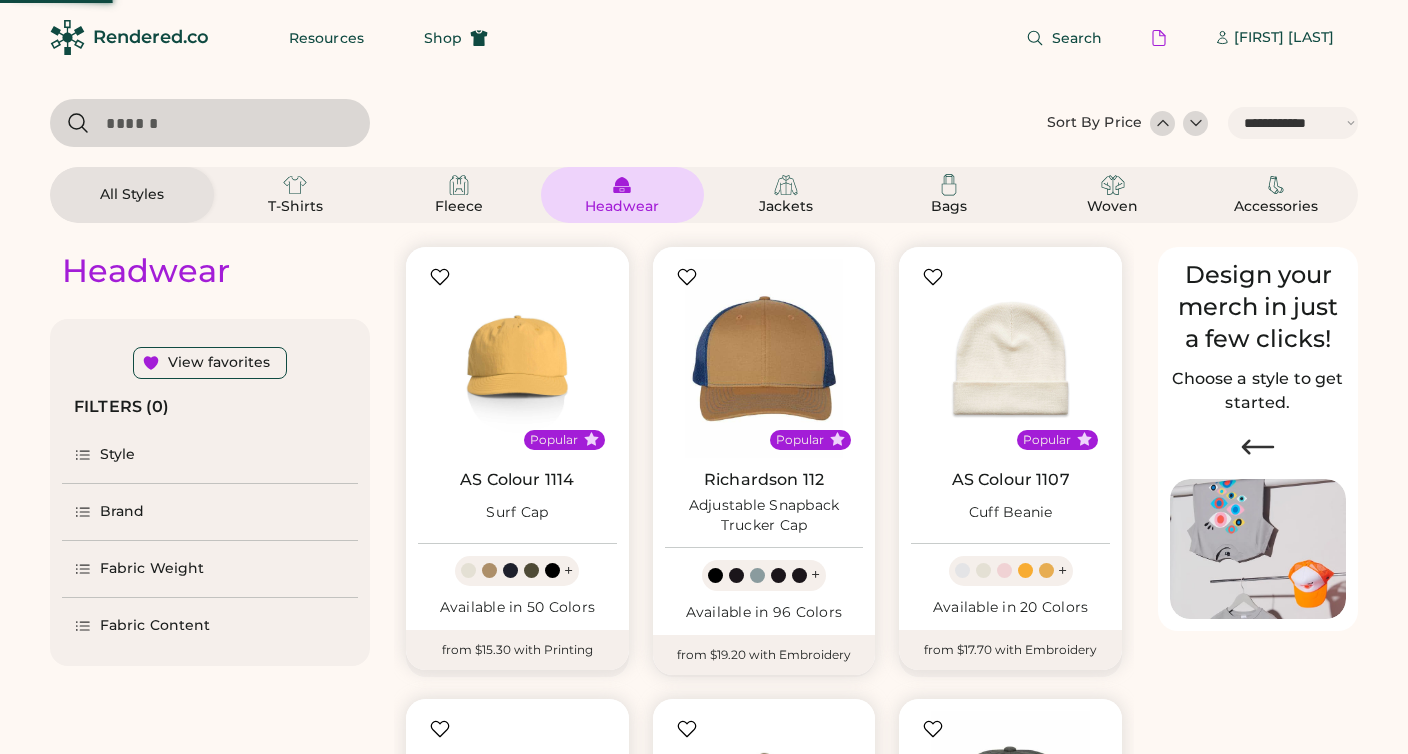 select on "*****" 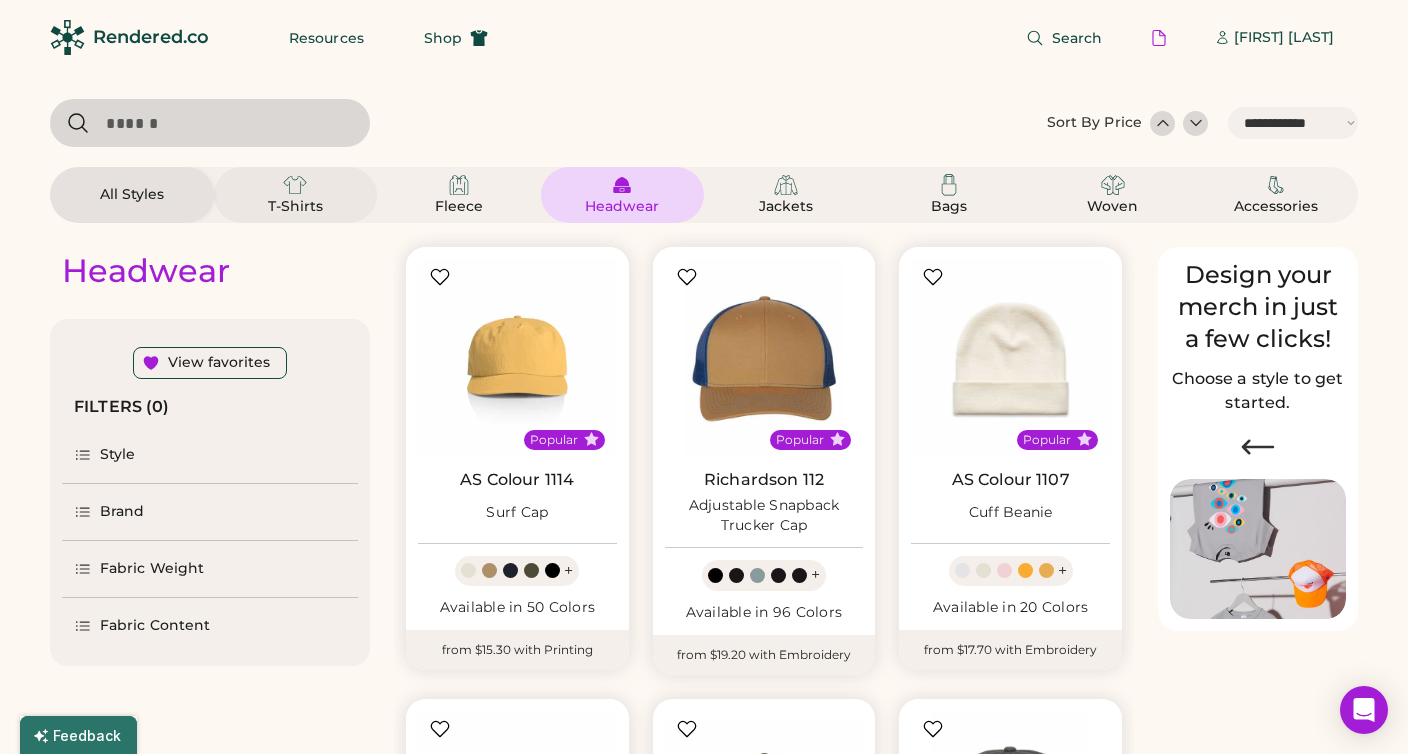click on "T-Shirts" at bounding box center [295, 207] 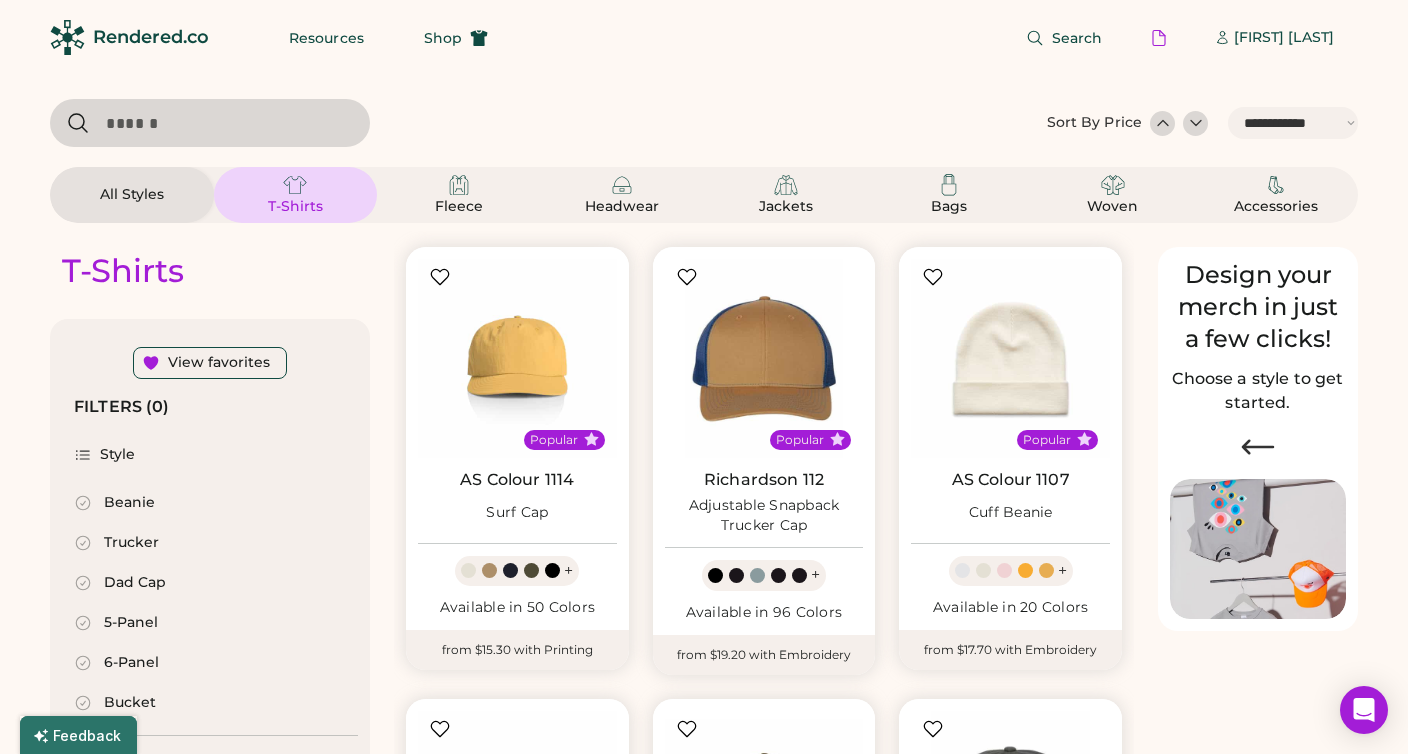 select on "*" 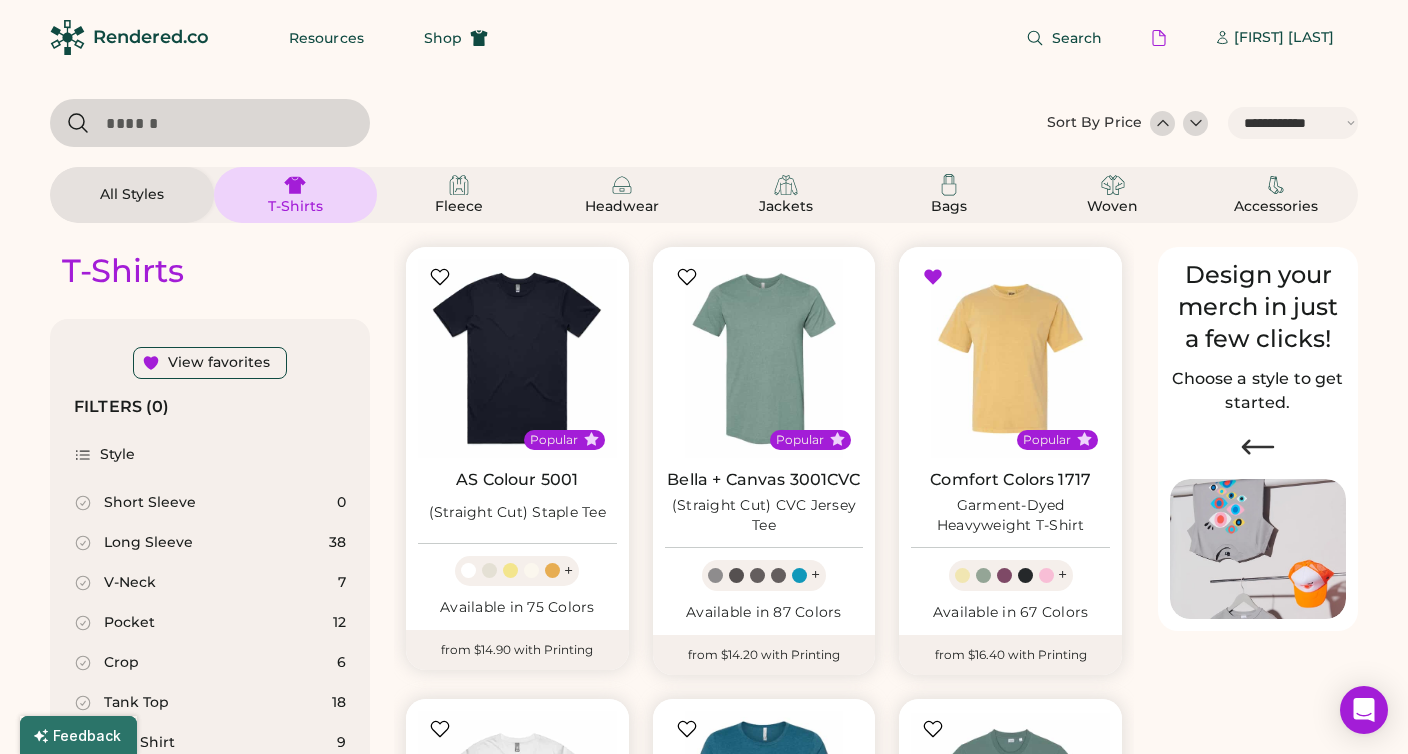 click at bounding box center [1010, 358] 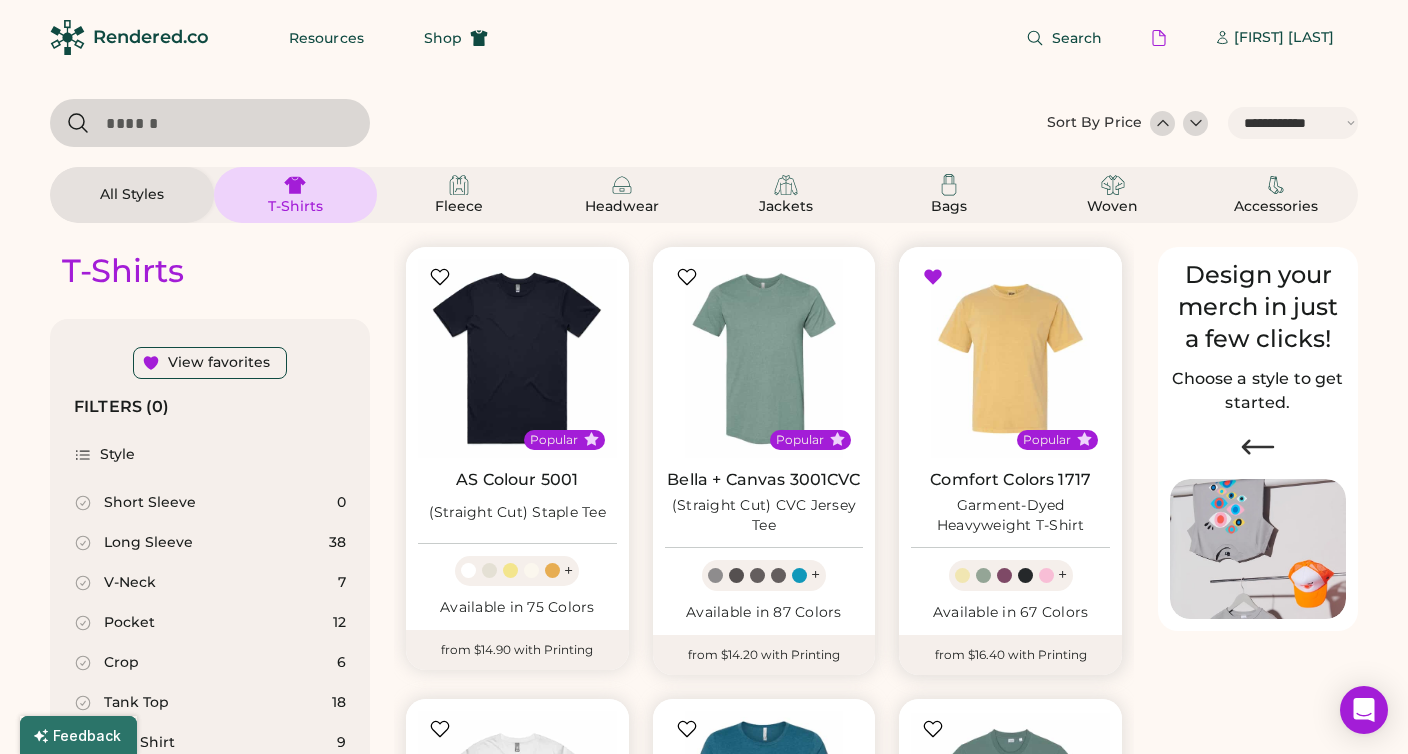 scroll, scrollTop: 230, scrollLeft: 0, axis: vertical 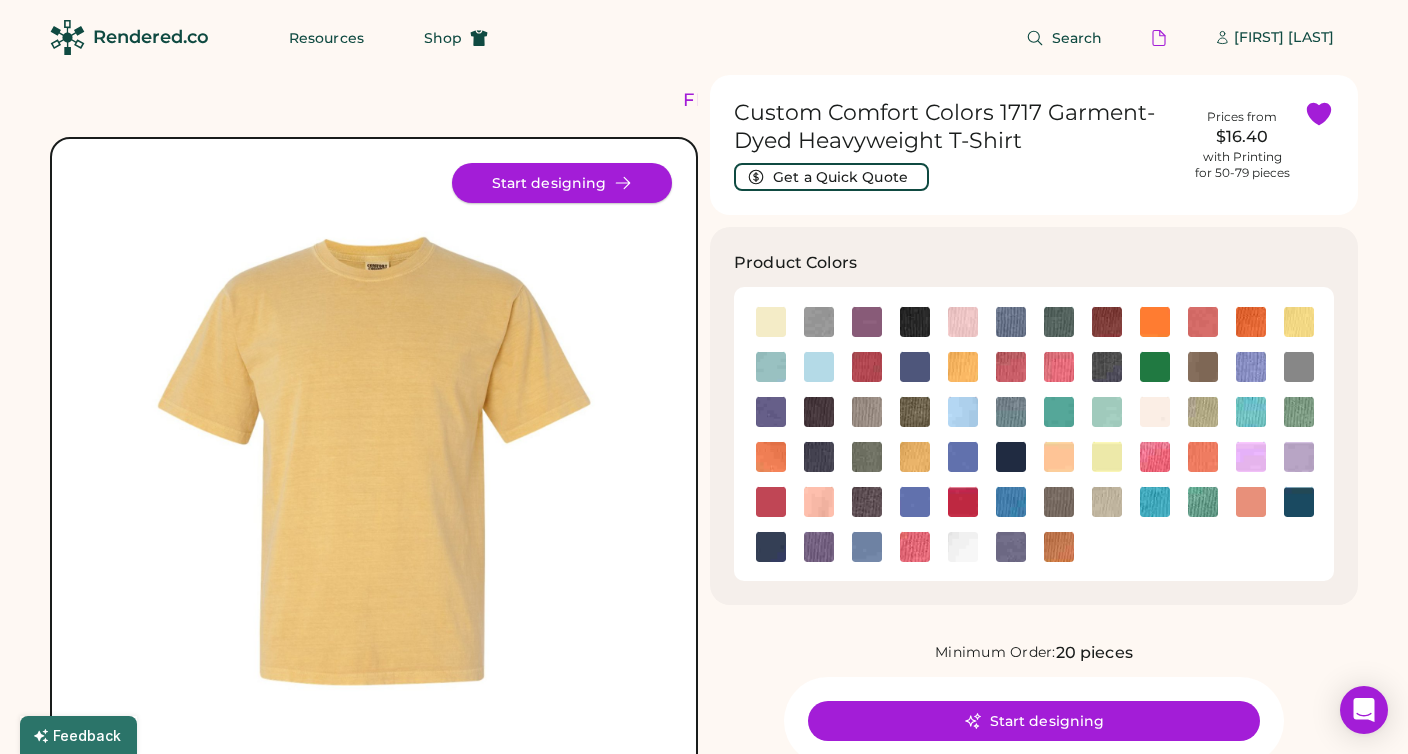 click on "Start designing" at bounding box center (562, 183) 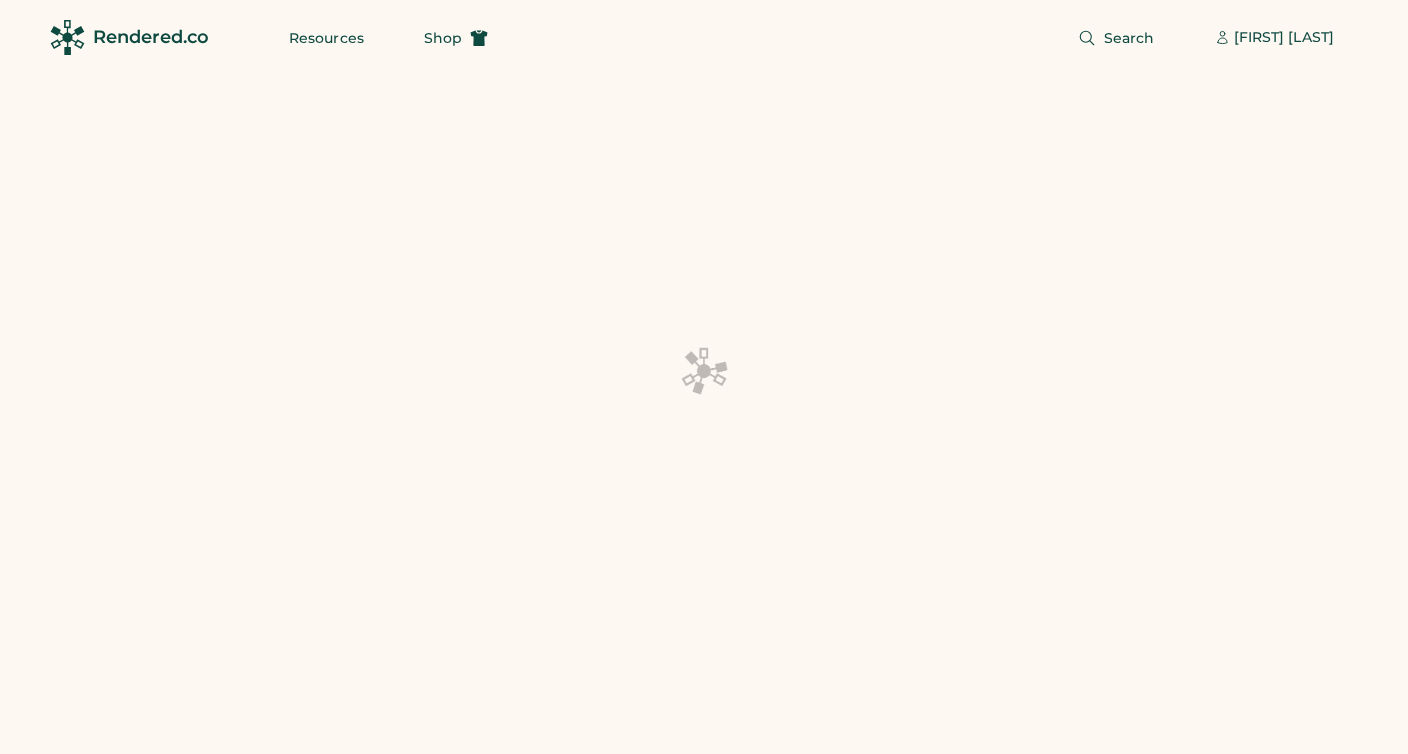 scroll, scrollTop: 0, scrollLeft: 0, axis: both 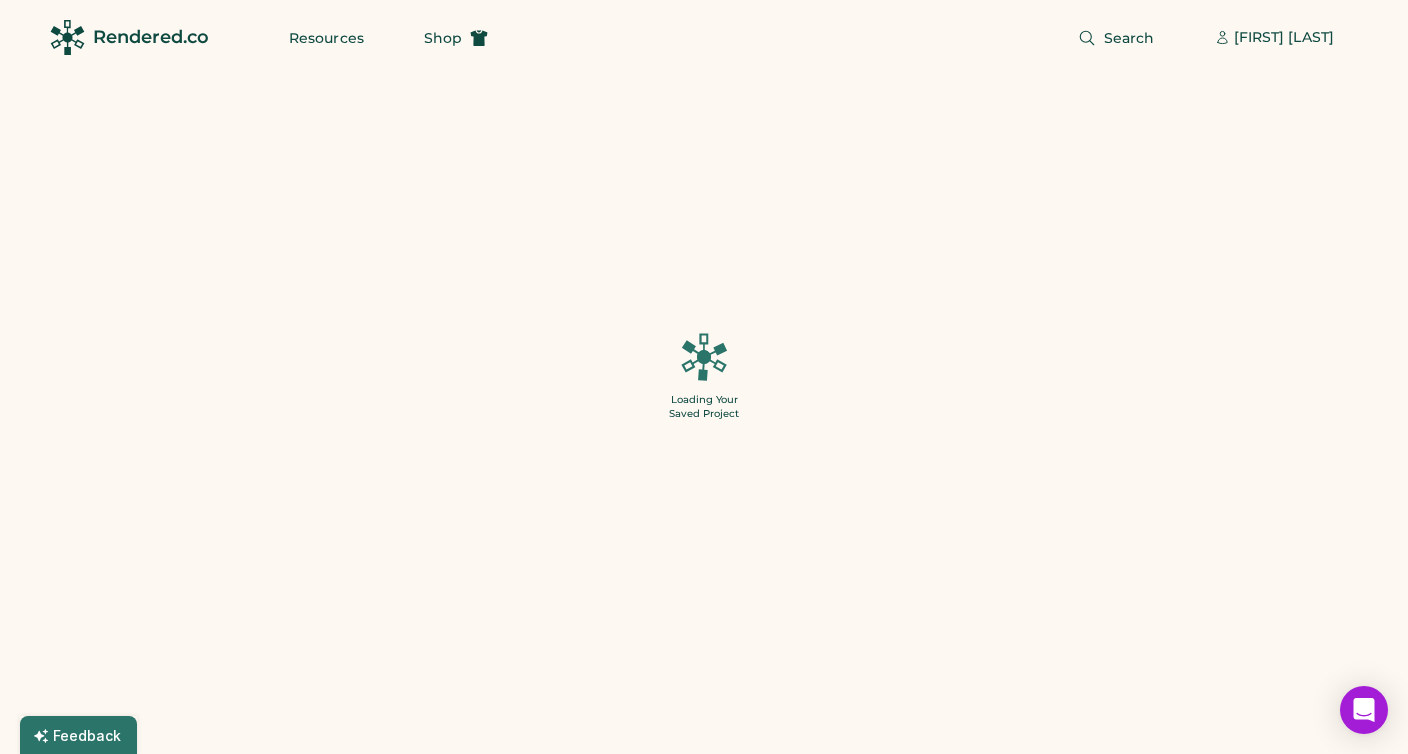 type on "*" 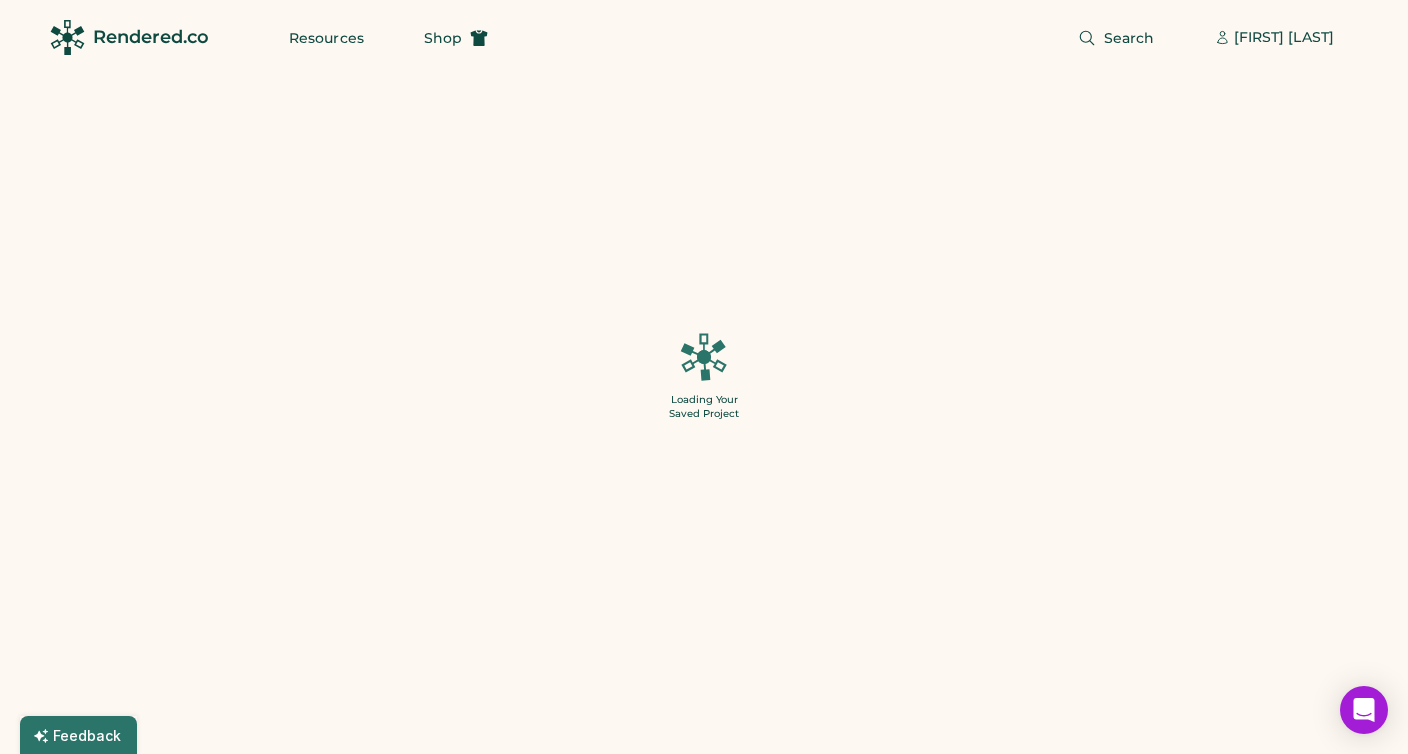 type on "*" 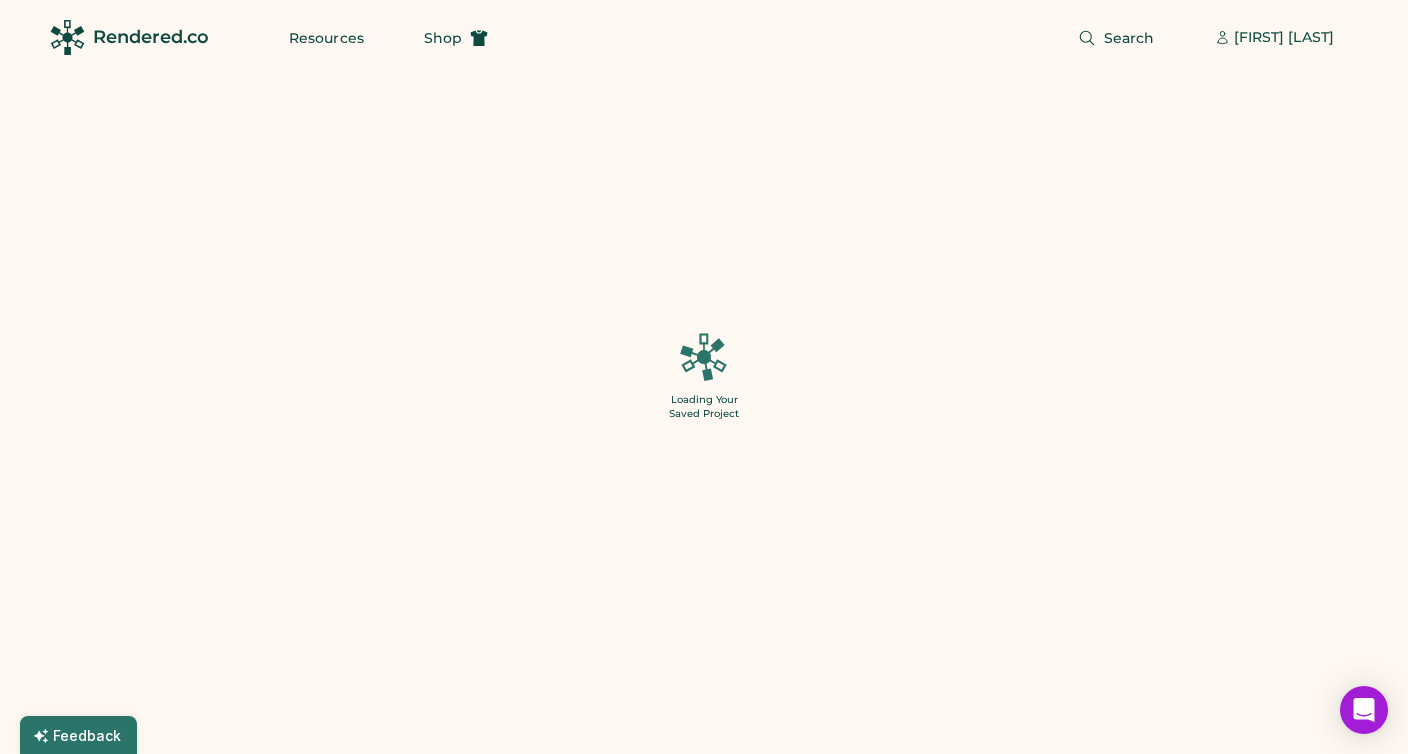 type on "*" 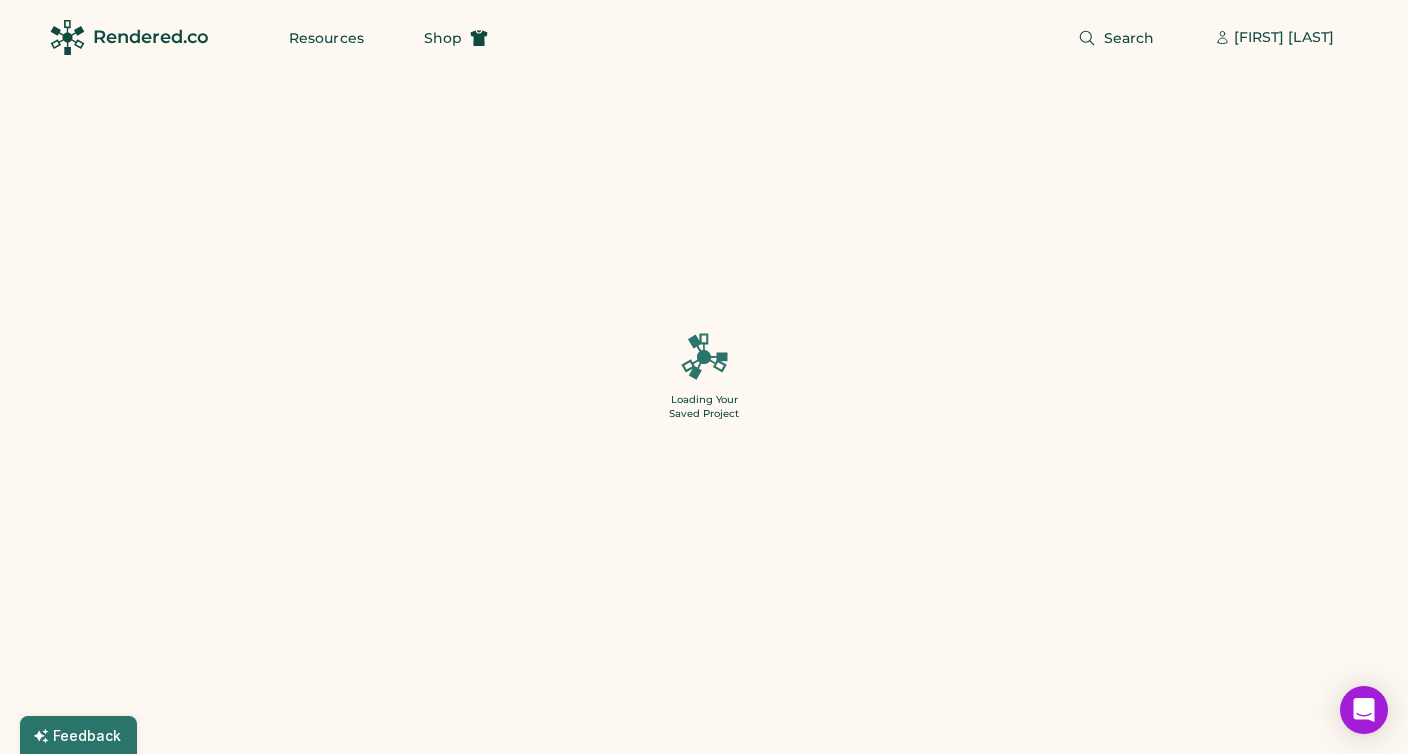 type on "*" 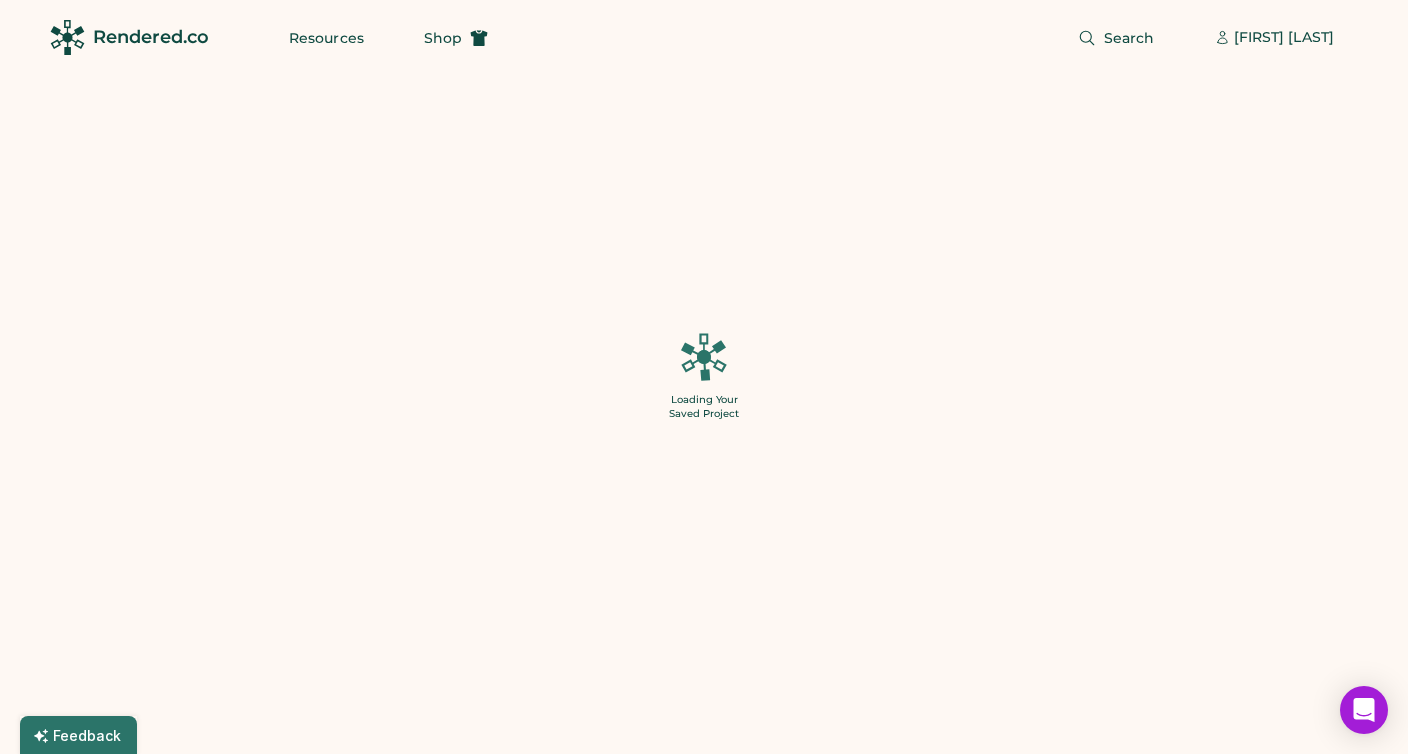 type on "*" 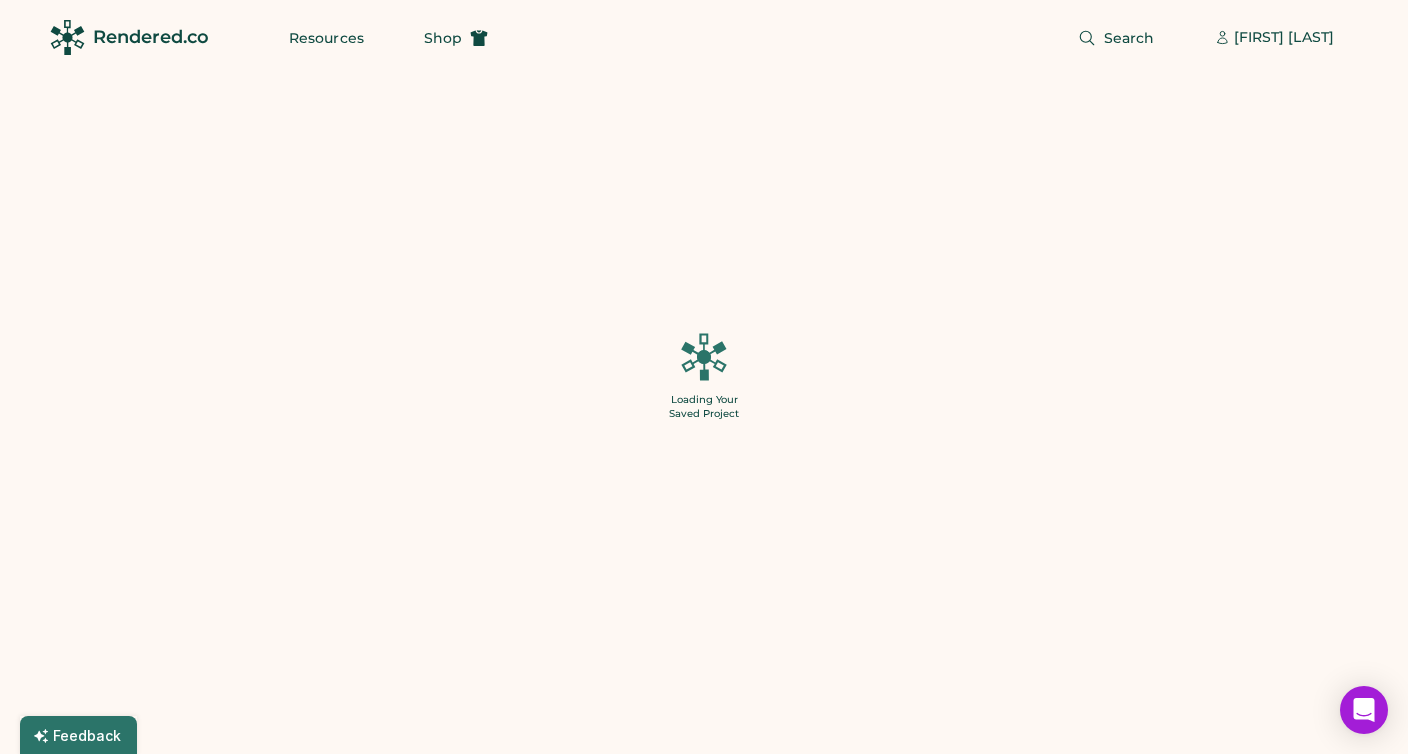 type on "*" 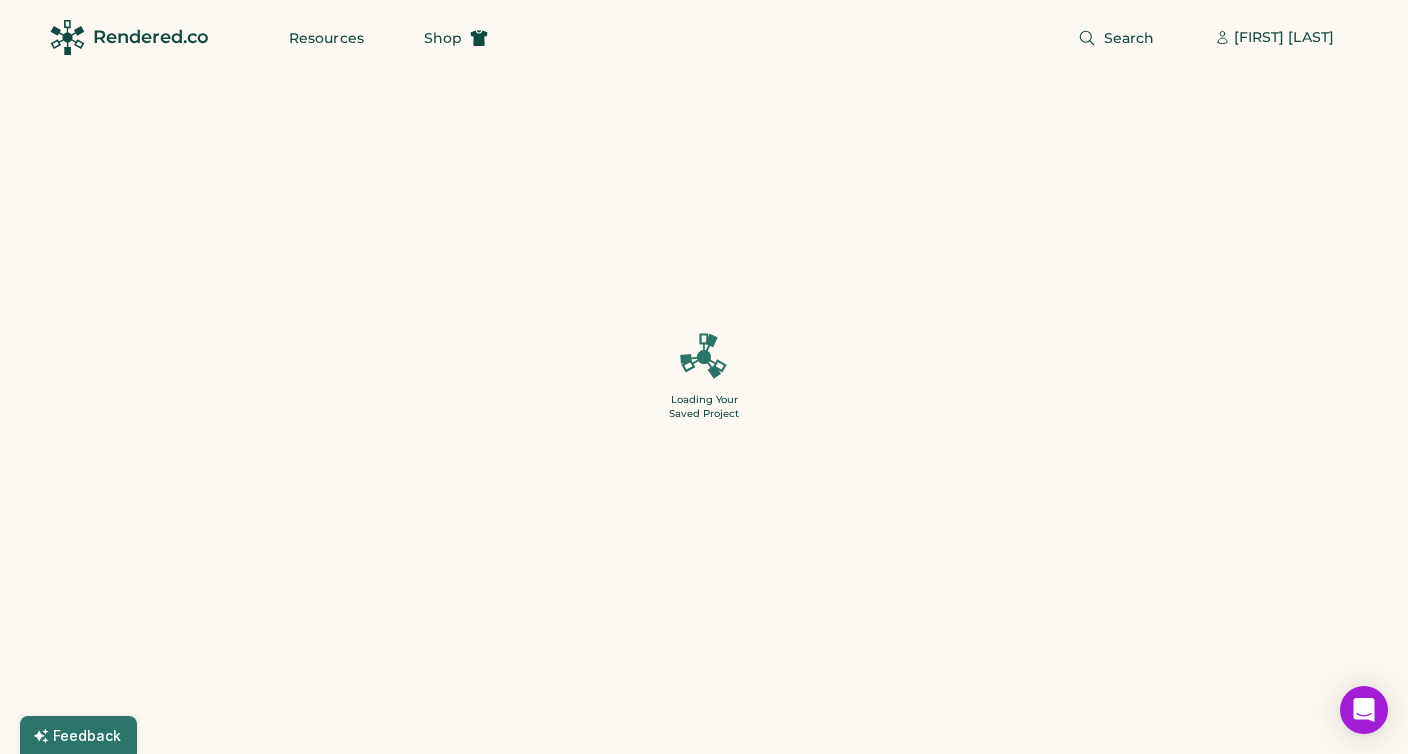 type on "******" 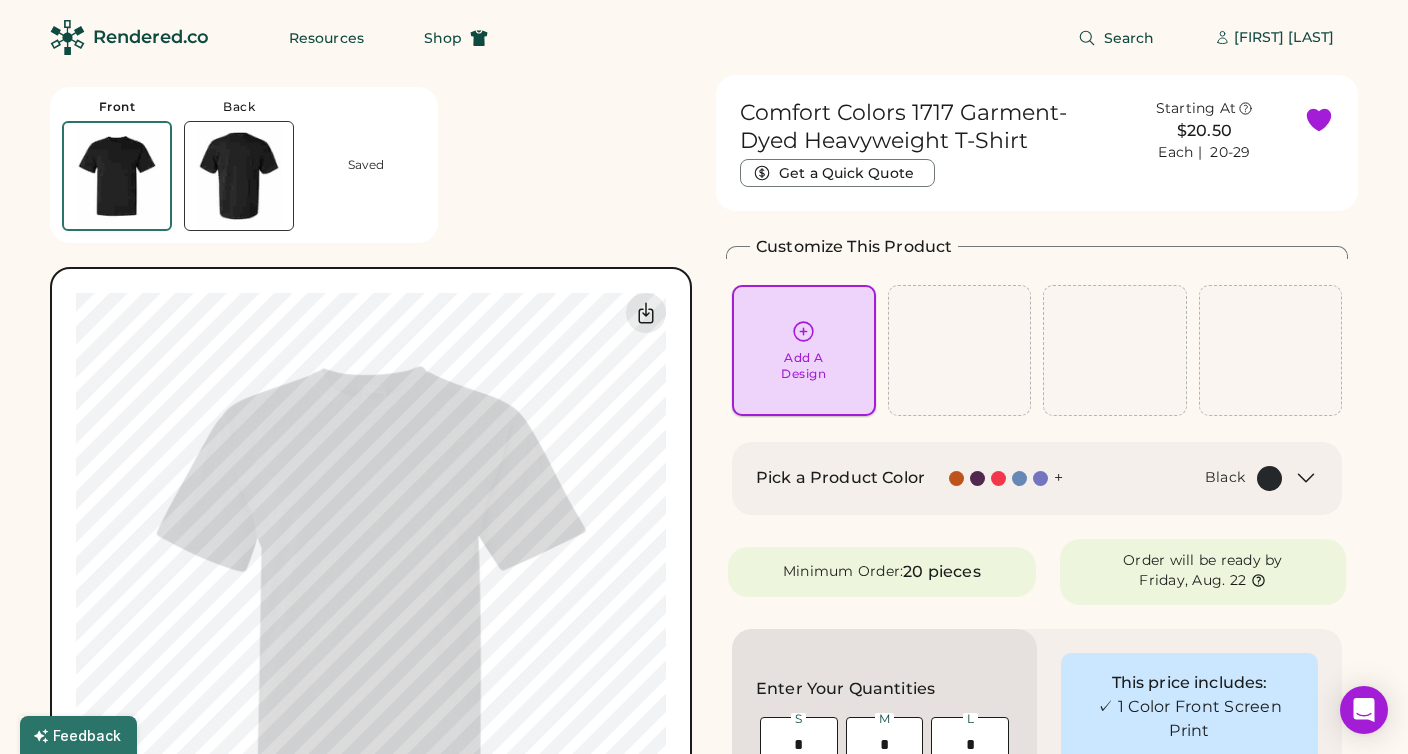 click 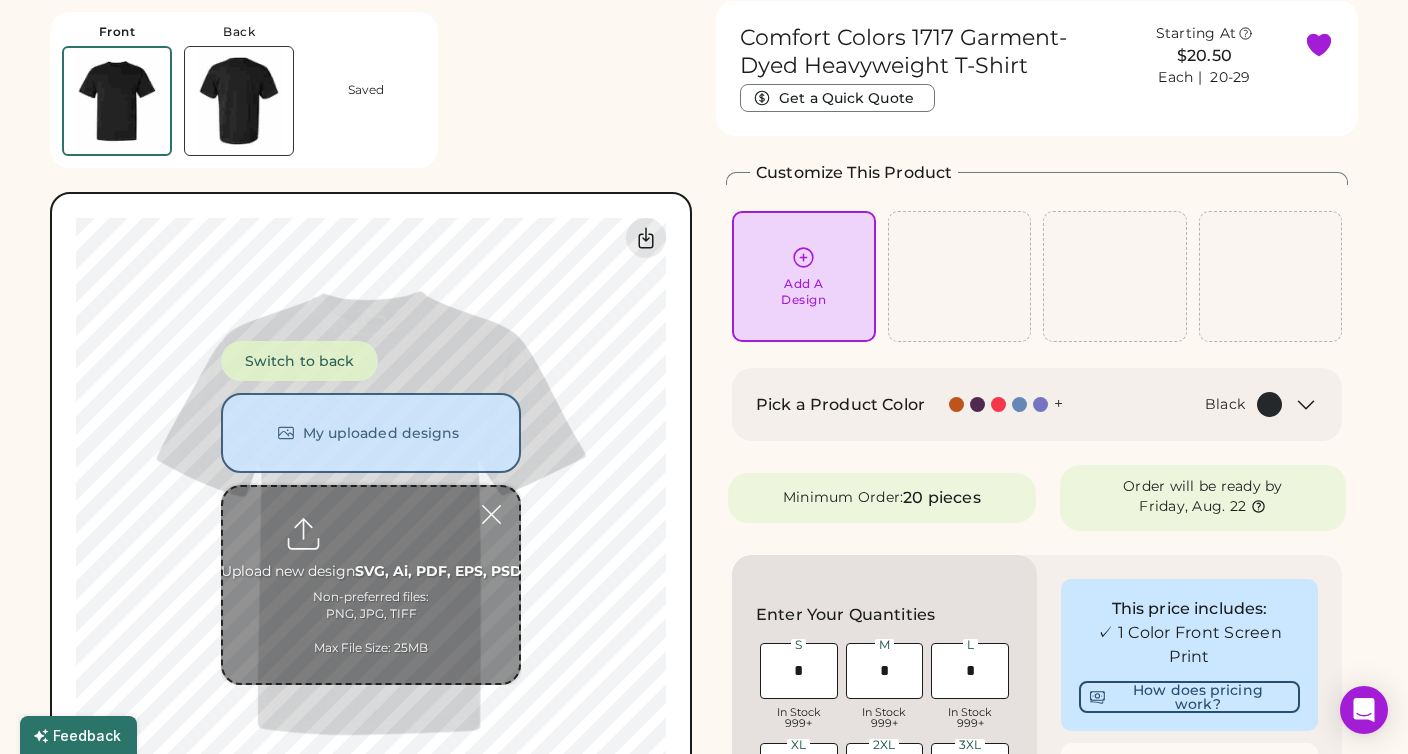 scroll, scrollTop: 75, scrollLeft: 0, axis: vertical 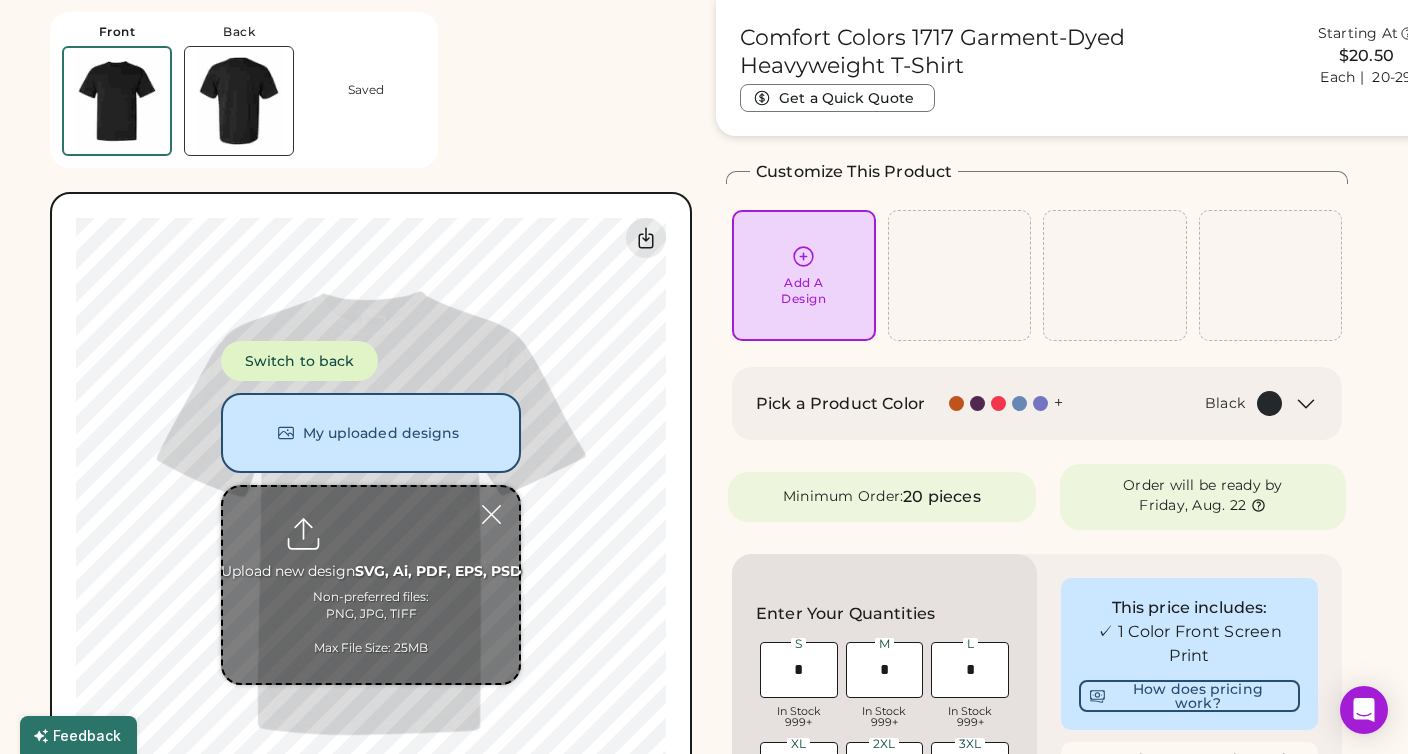 click at bounding box center [371, 585] 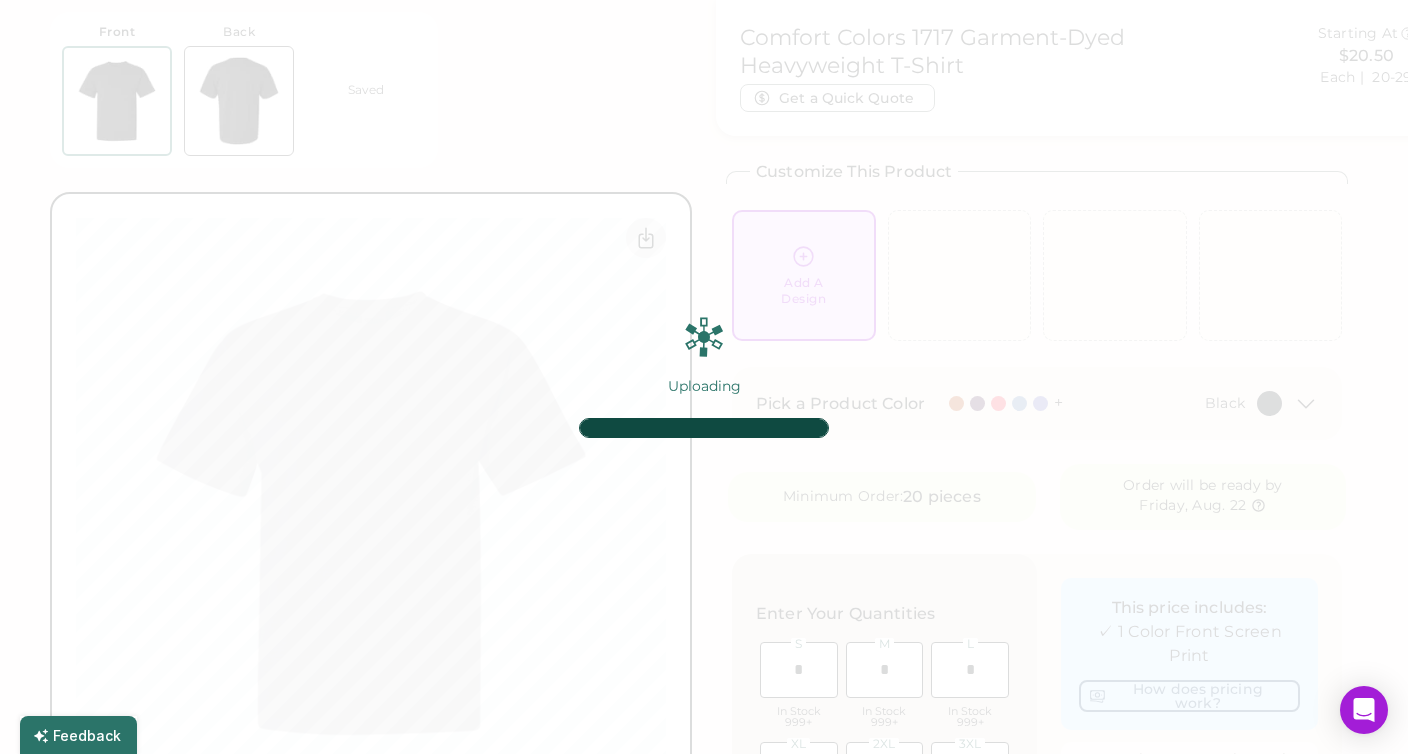type on "******" 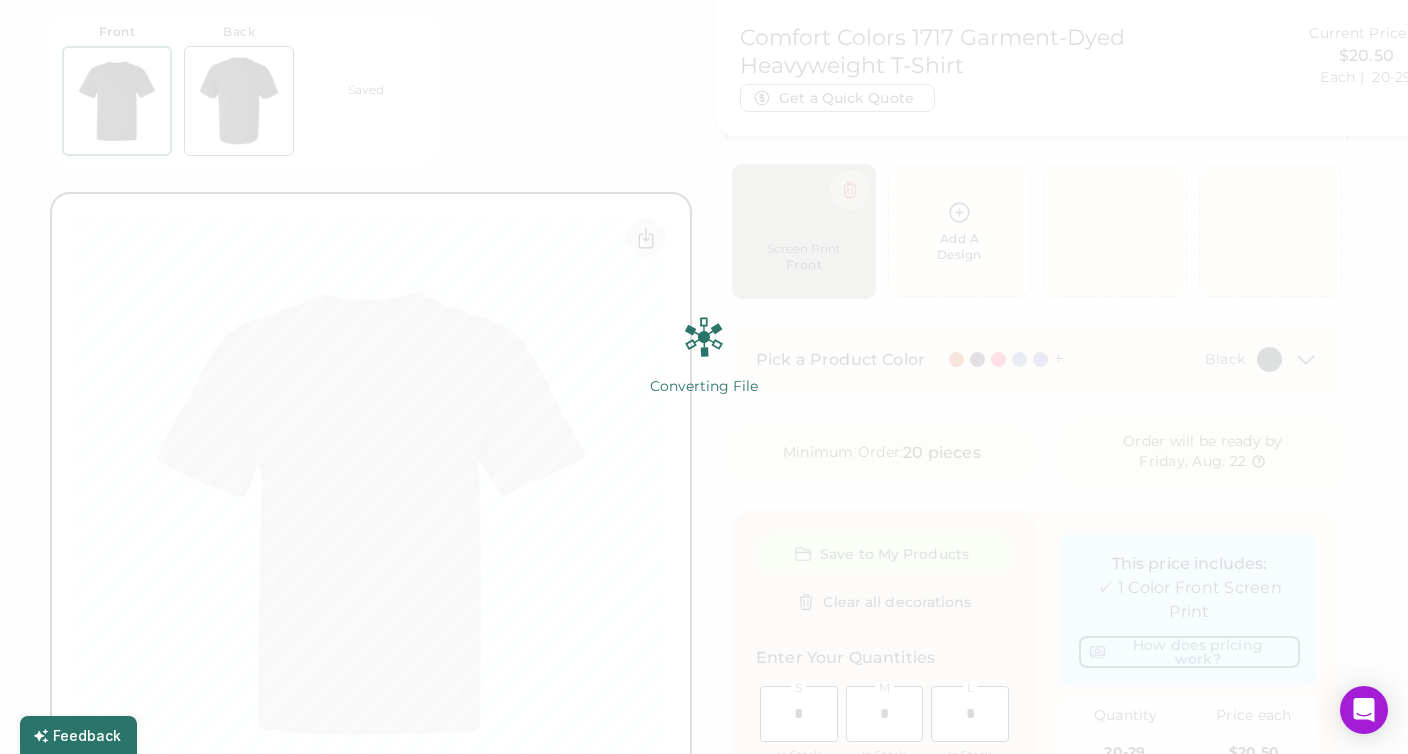 scroll, scrollTop: 113, scrollLeft: 0, axis: vertical 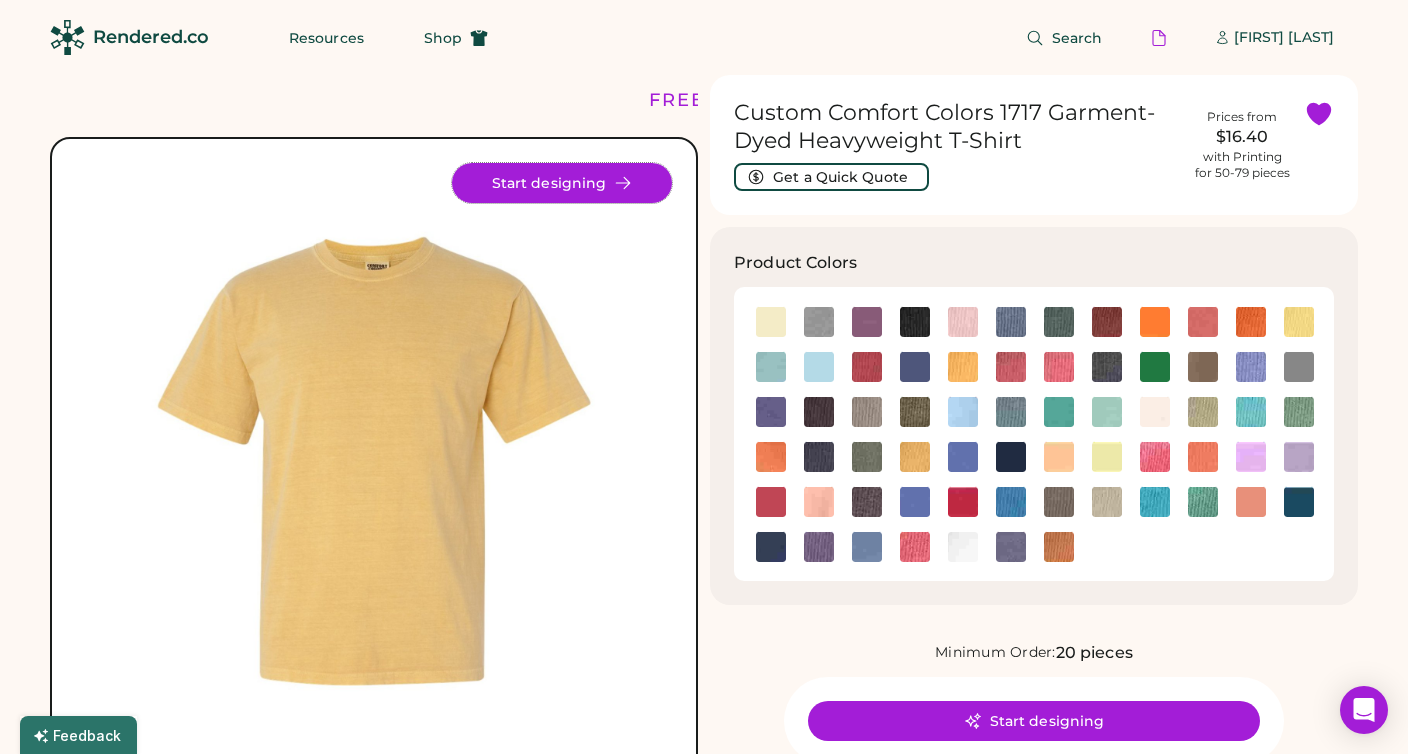 click 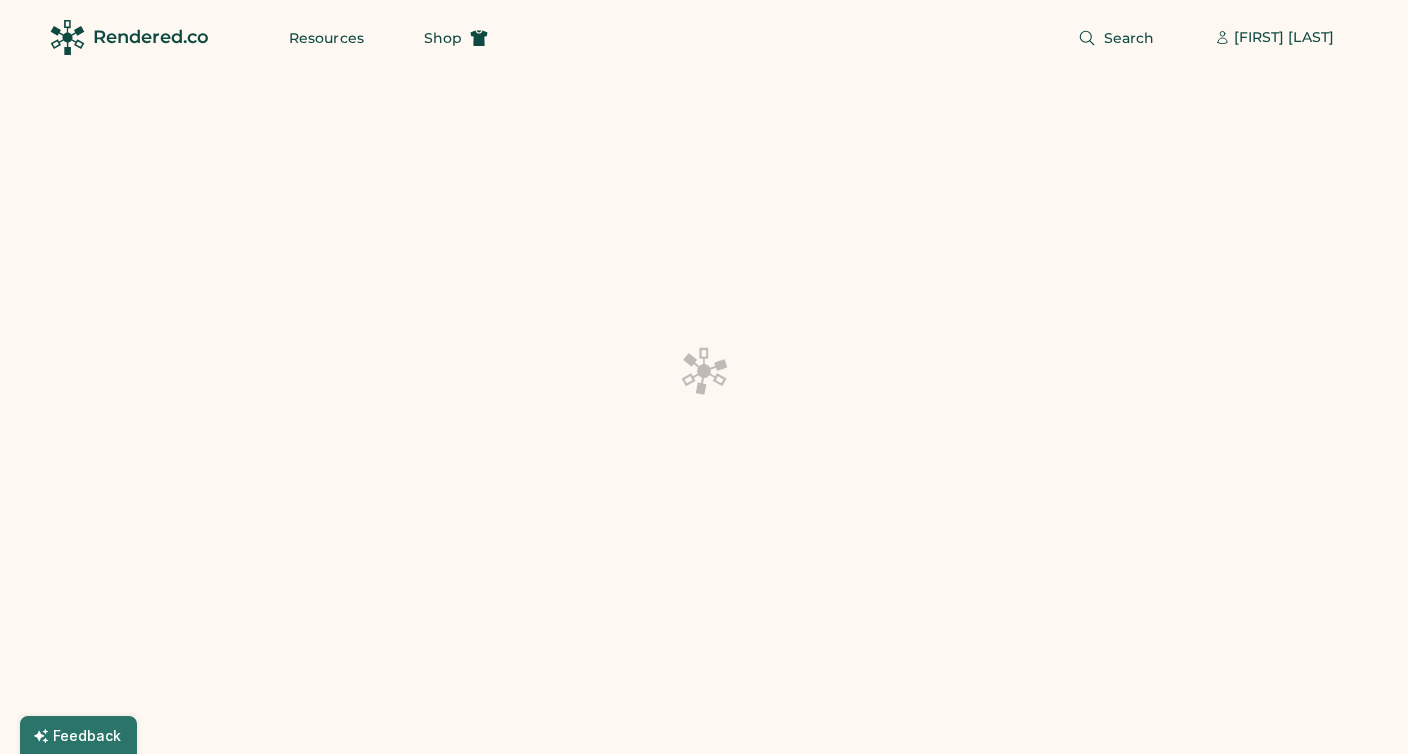 scroll, scrollTop: 0, scrollLeft: 0, axis: both 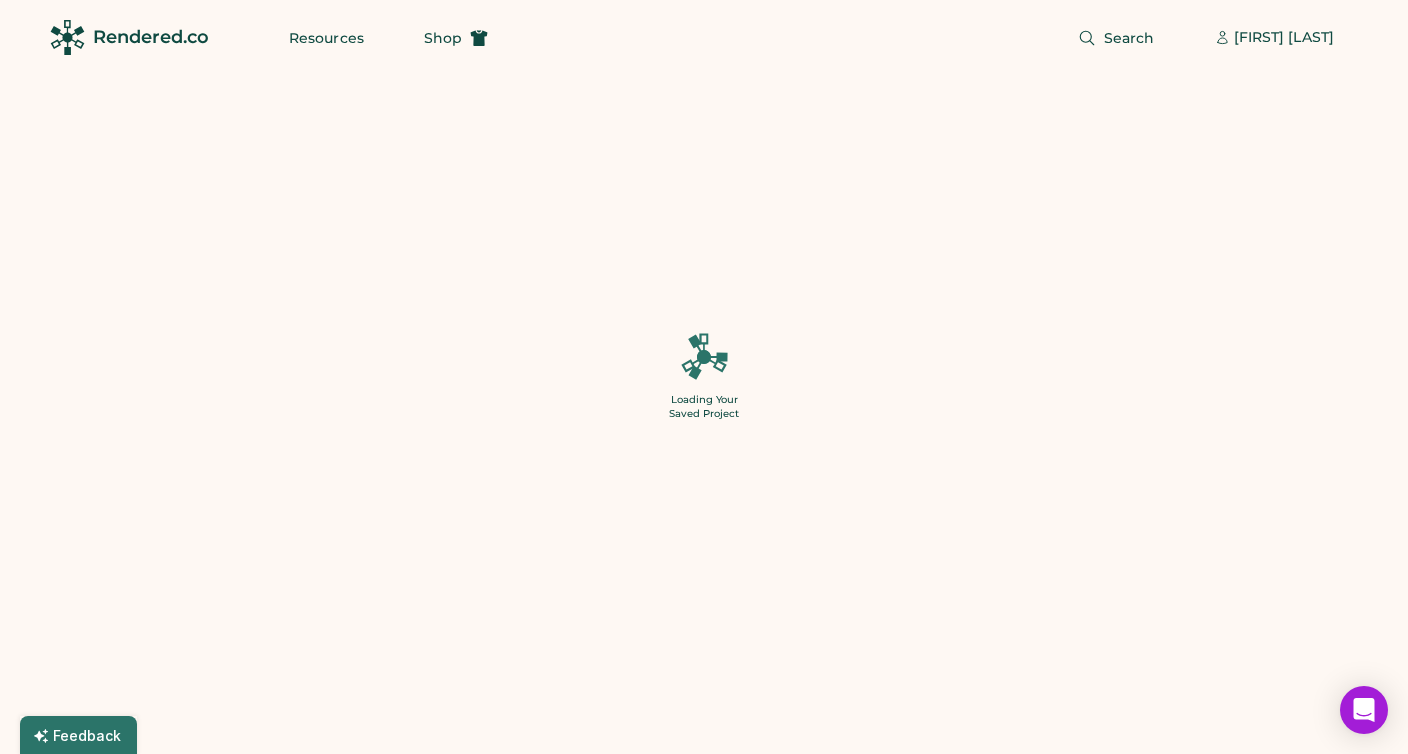 type on "*" 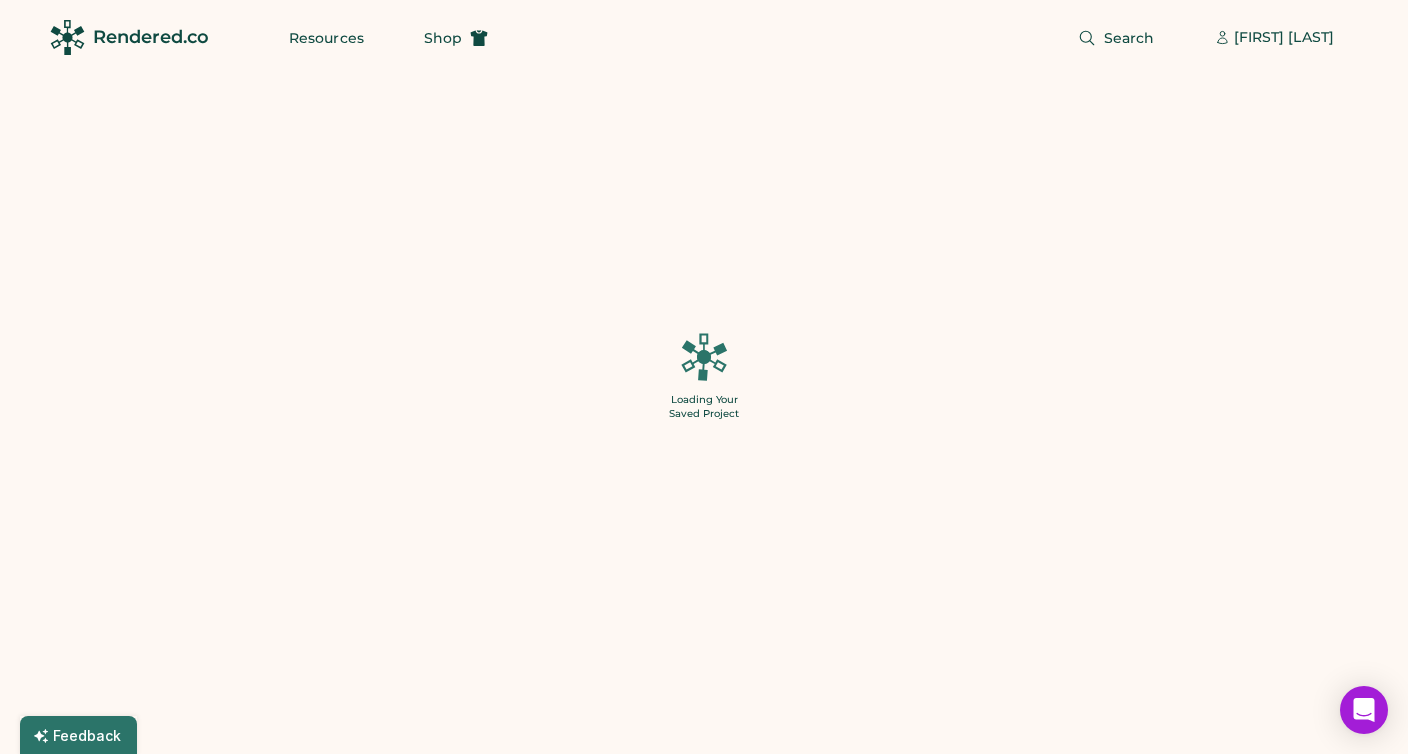 type on "*" 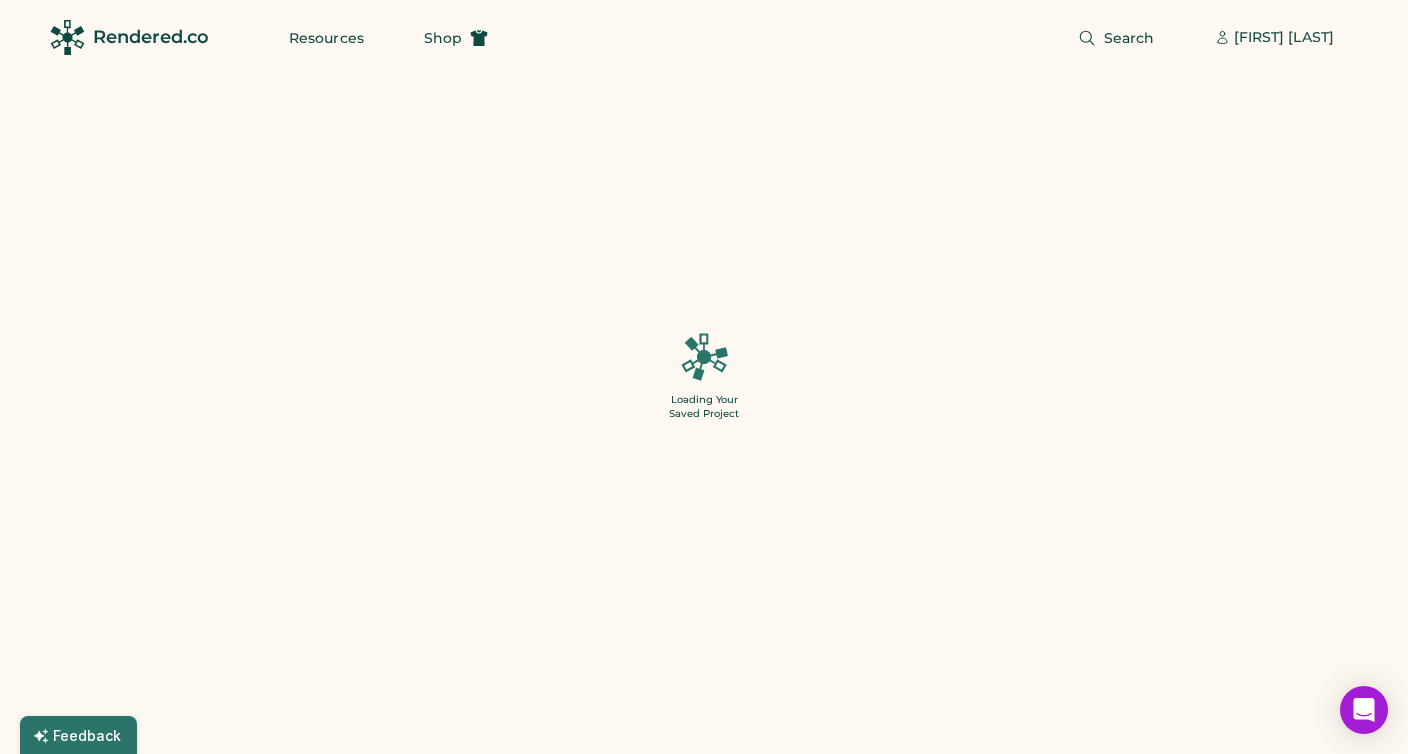 type on "*" 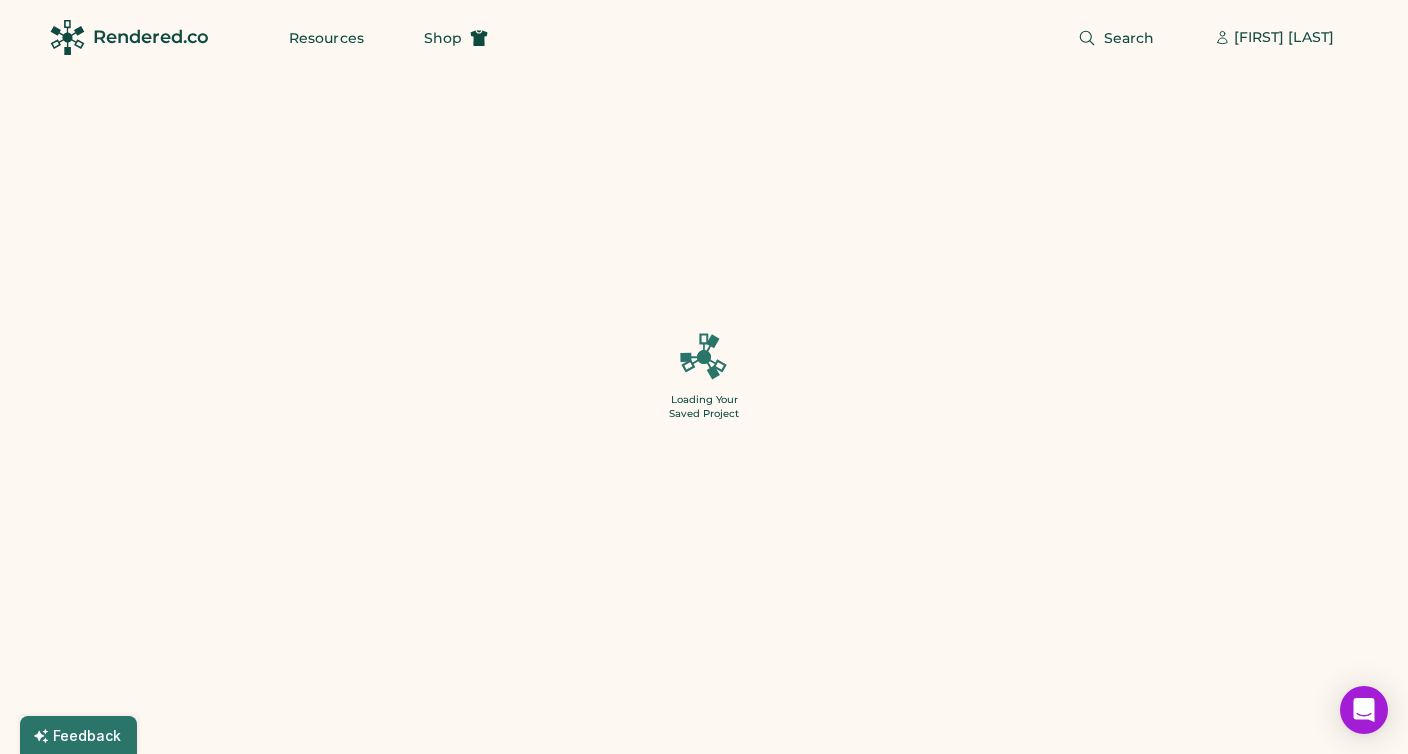 type on "*" 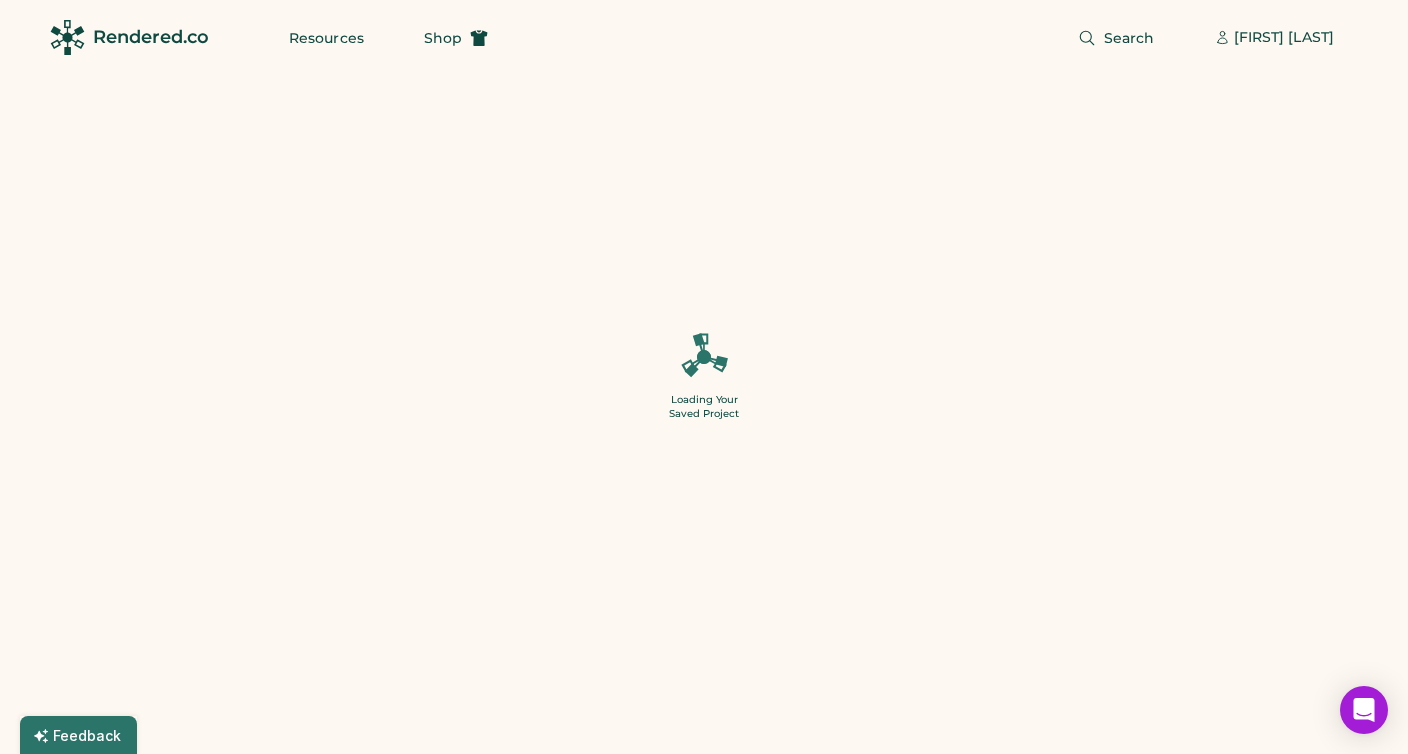 type on "*" 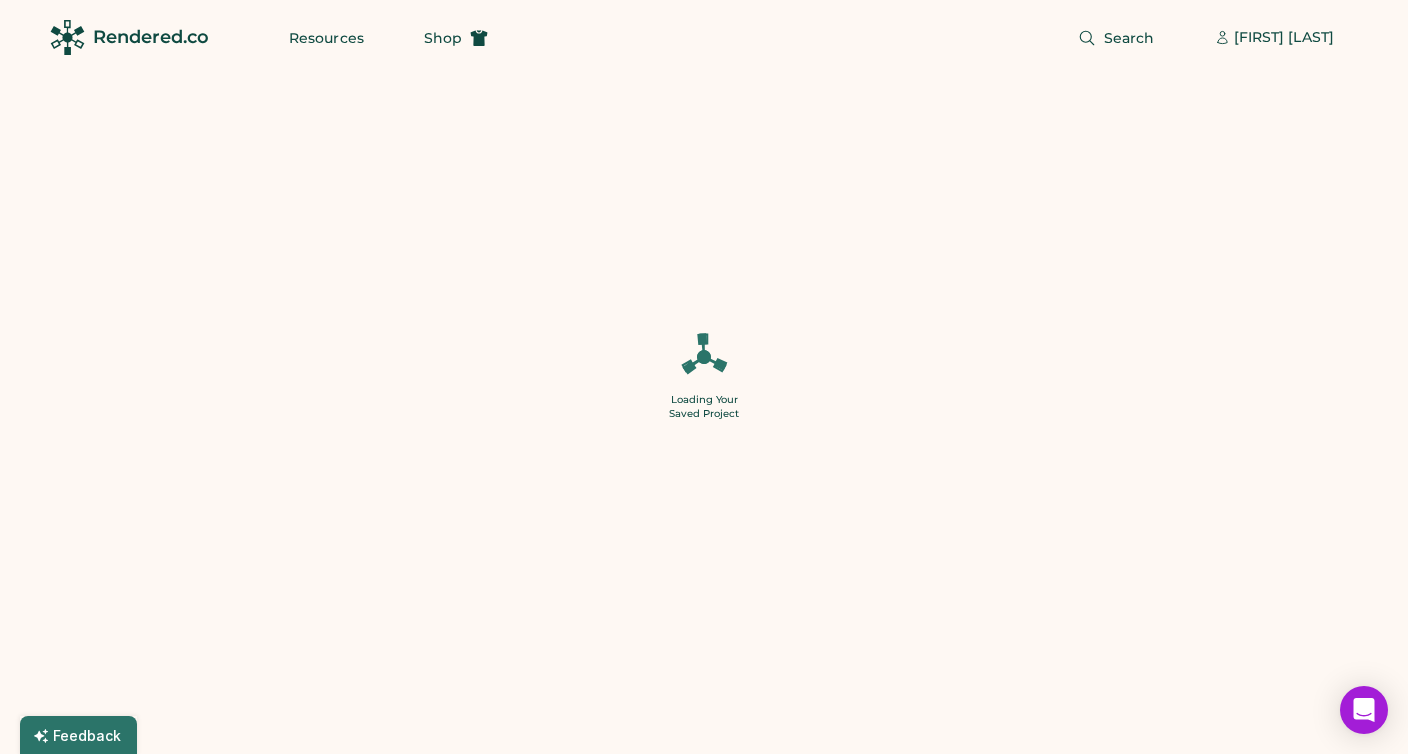 type on "*" 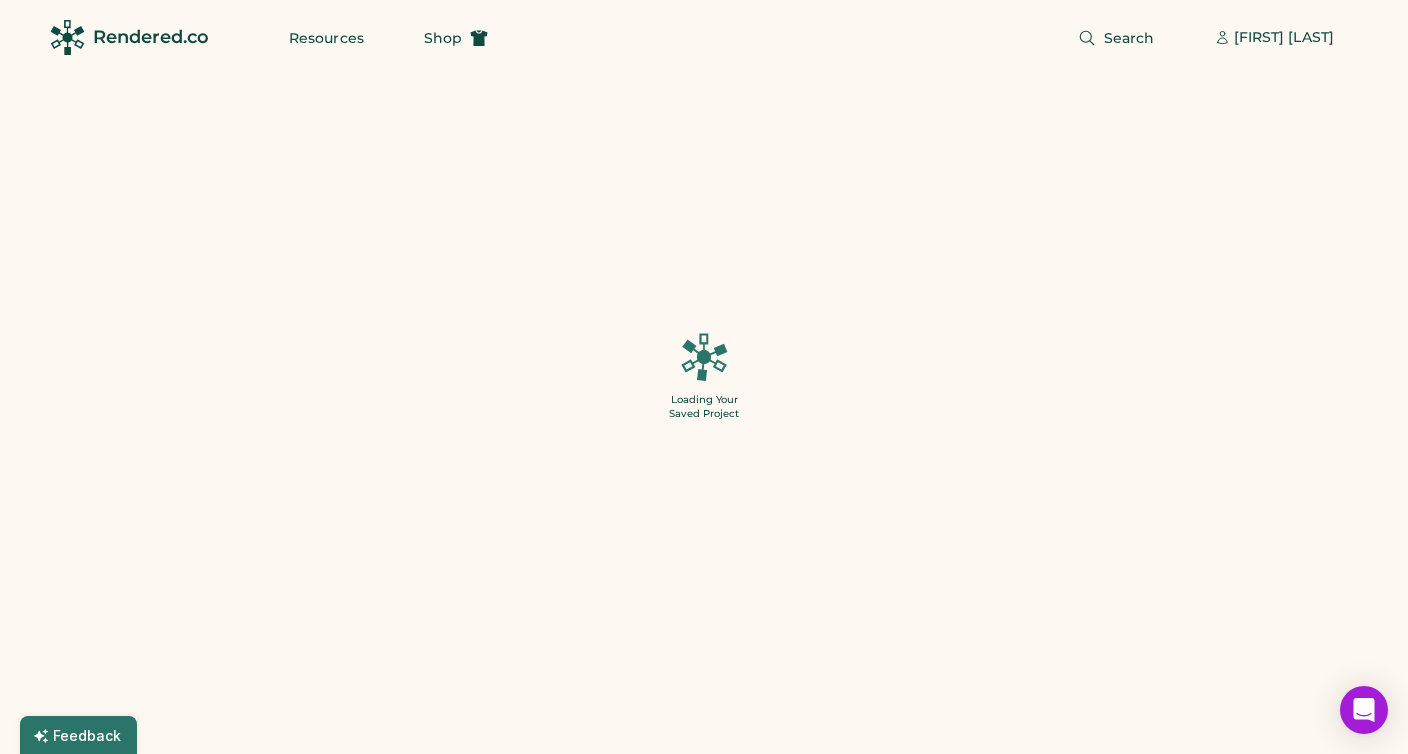 type on "******" 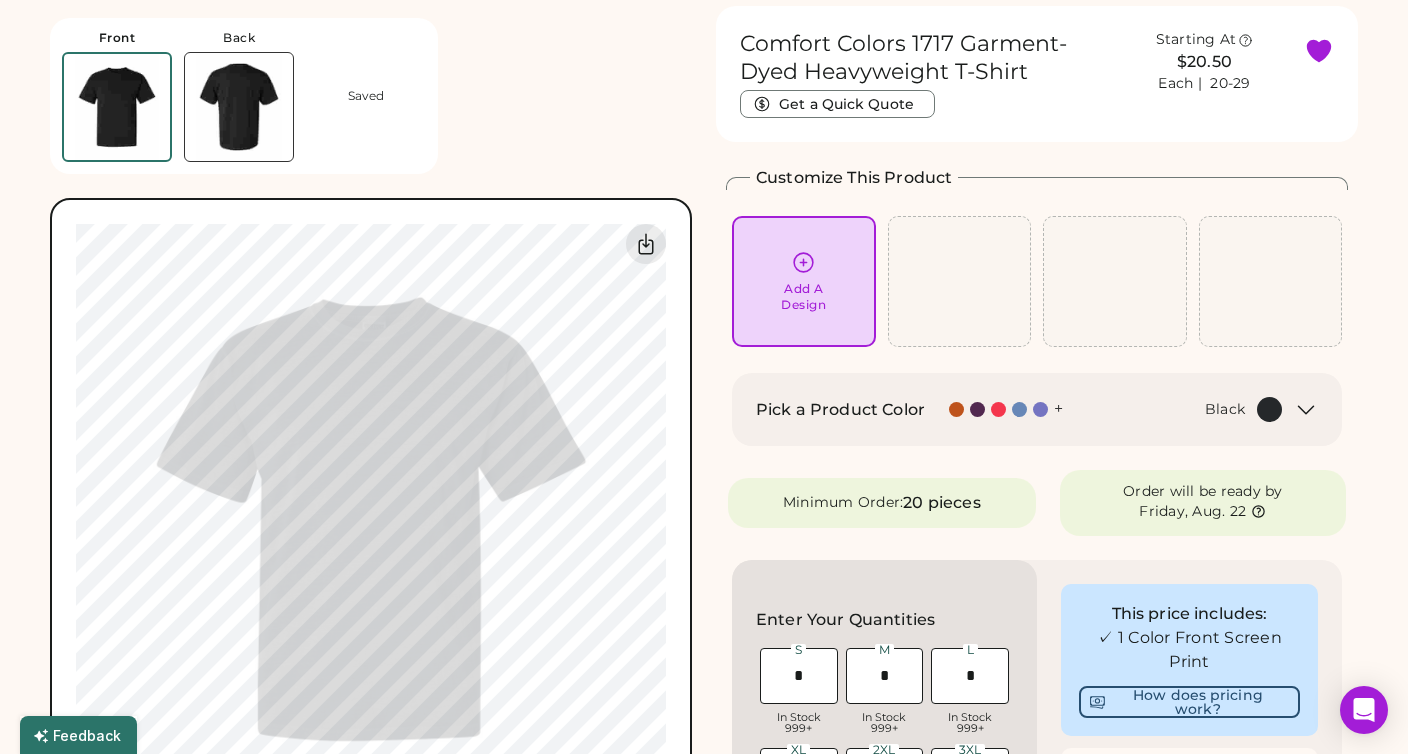 scroll, scrollTop: 0, scrollLeft: 0, axis: both 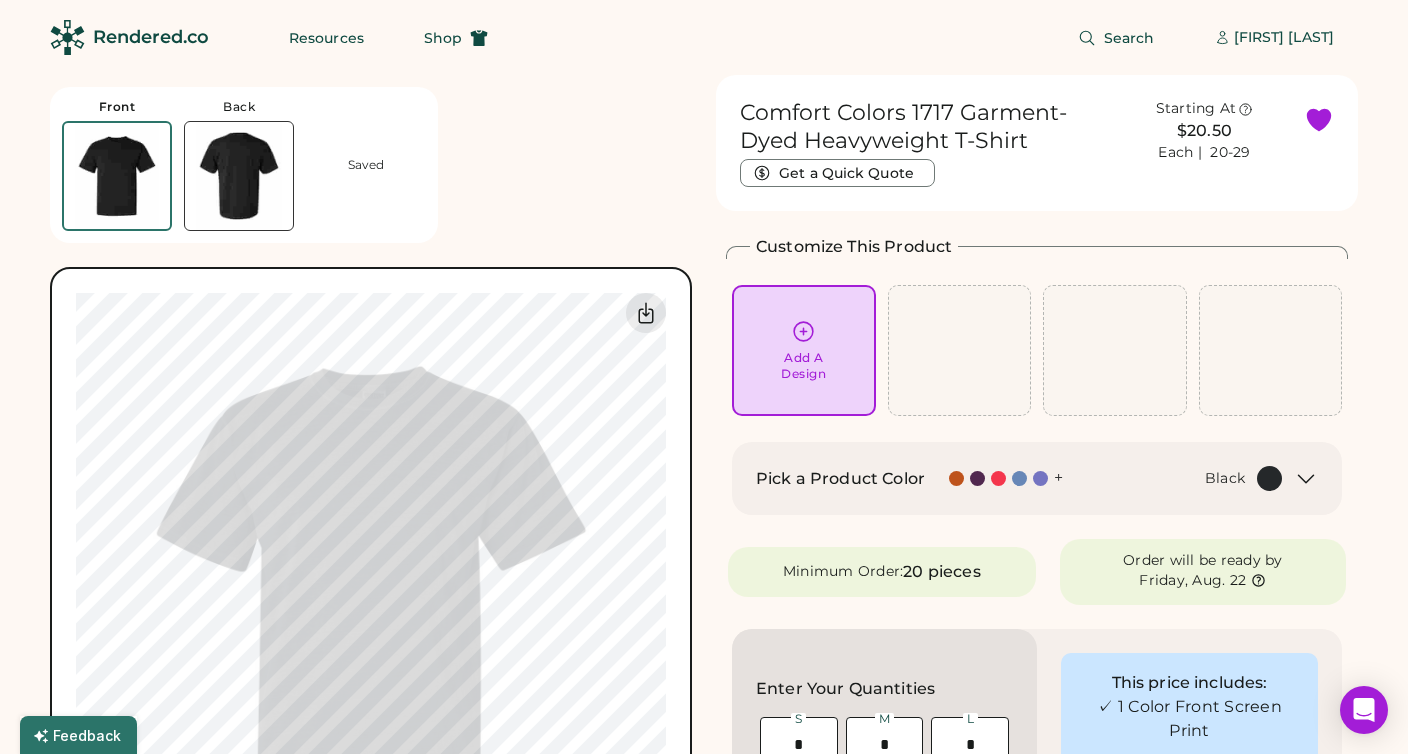 click on "Add A
Design" at bounding box center [804, 350] 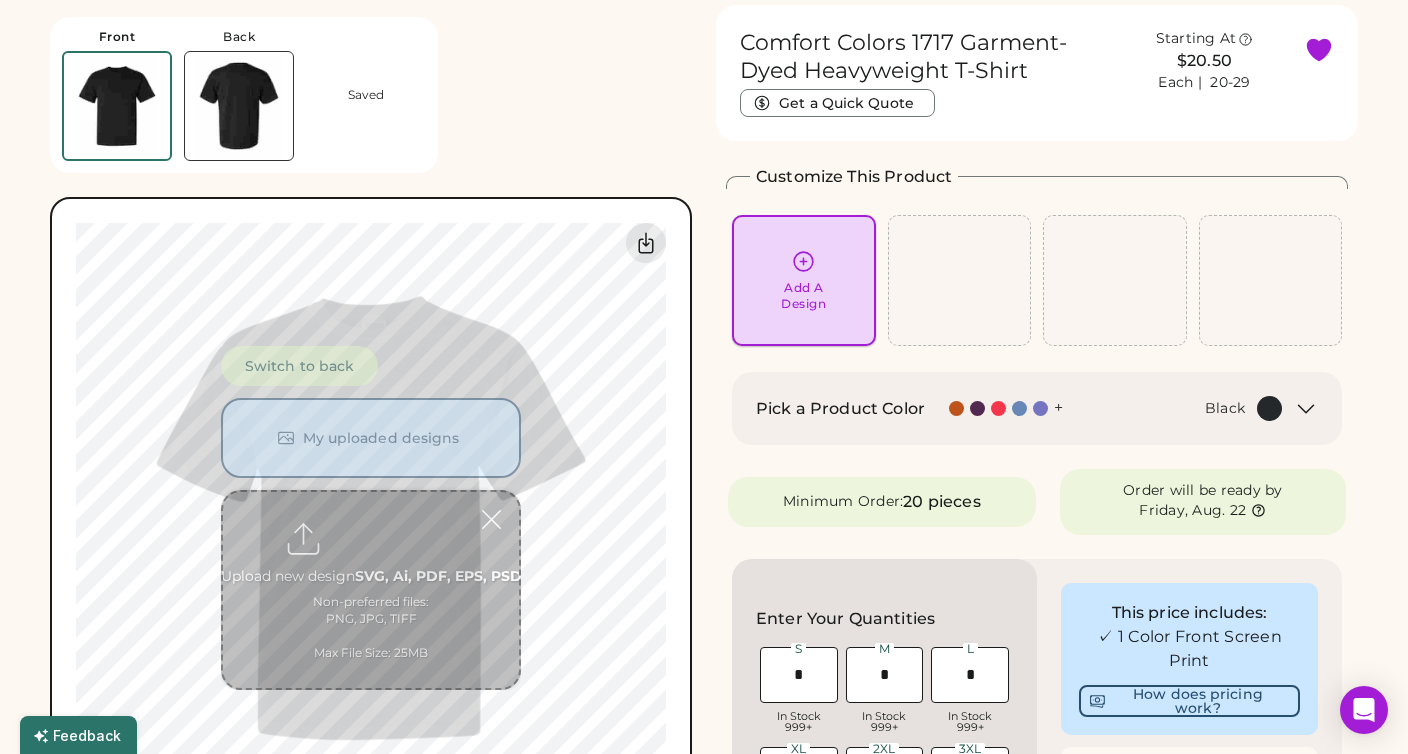scroll, scrollTop: 75, scrollLeft: 0, axis: vertical 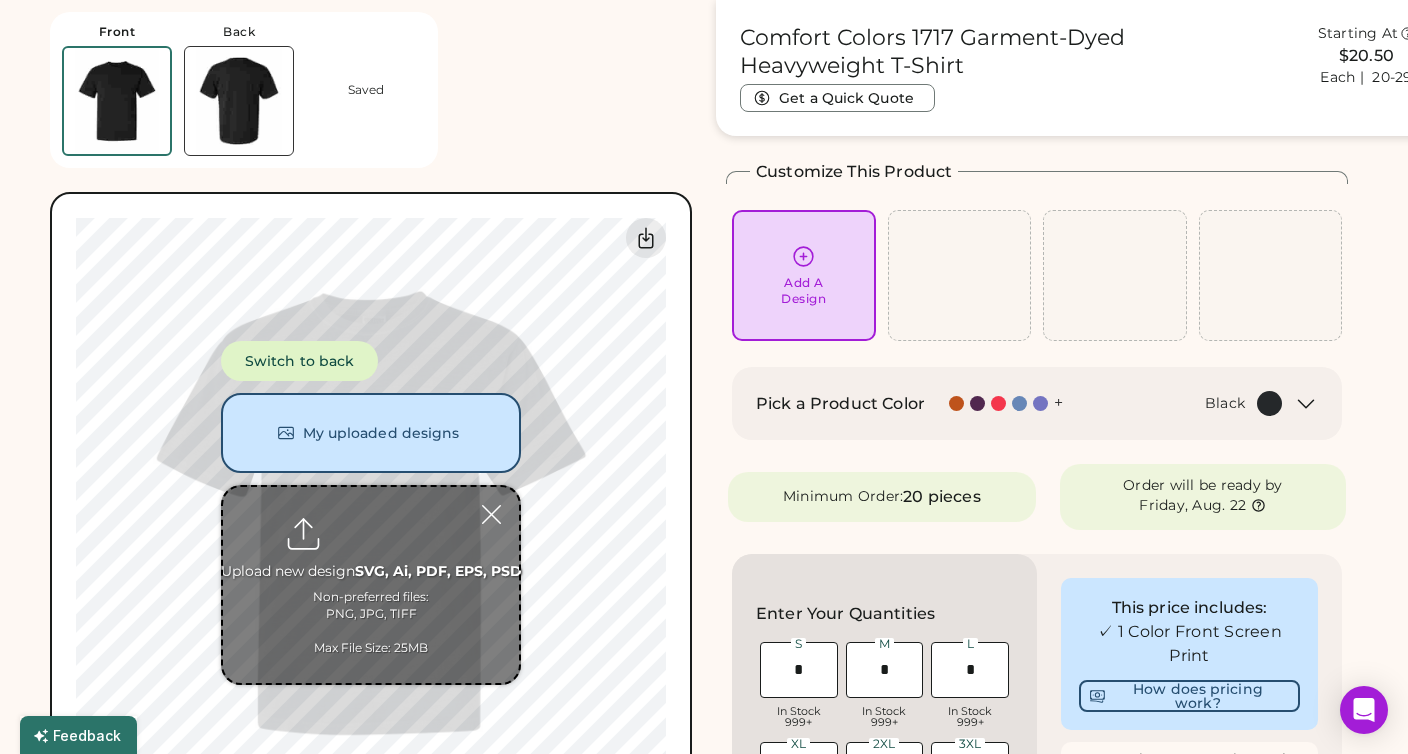 click at bounding box center [371, 585] 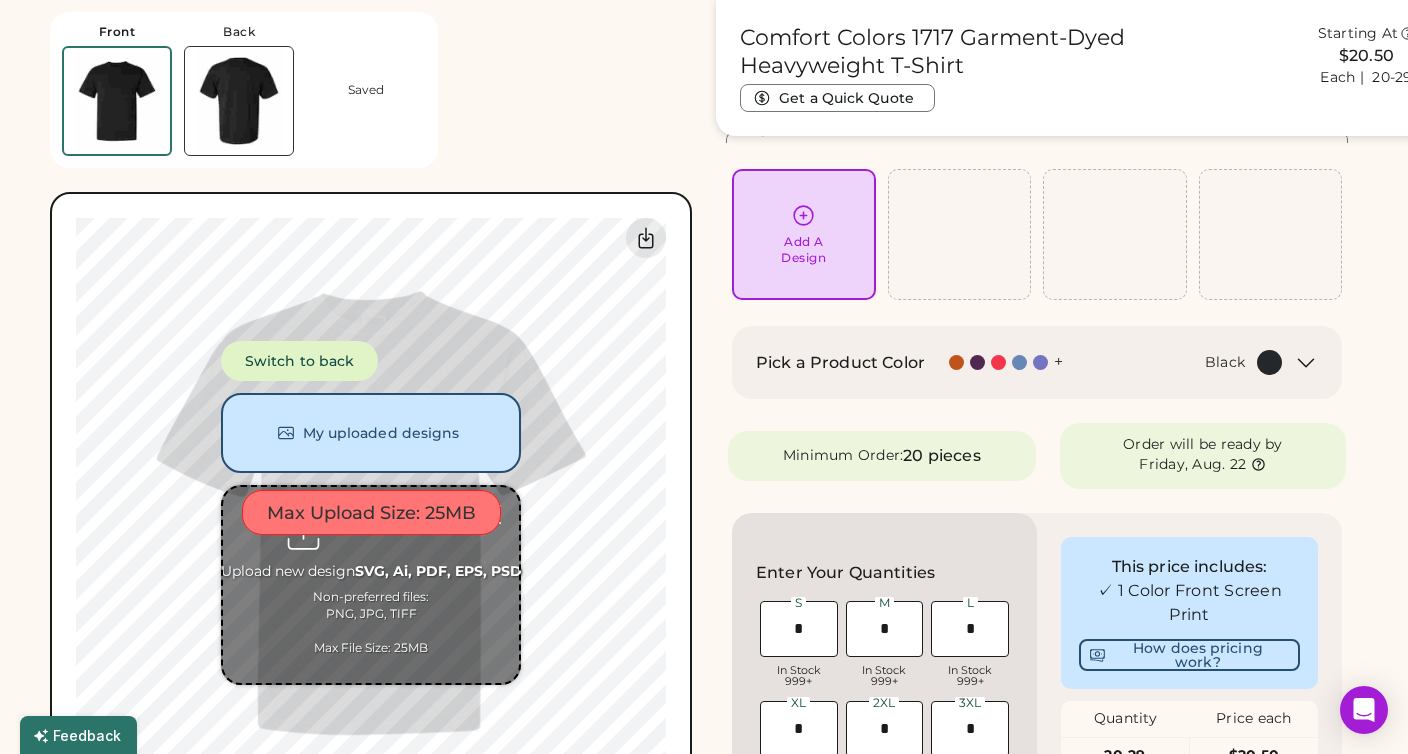 scroll, scrollTop: 119, scrollLeft: 0, axis: vertical 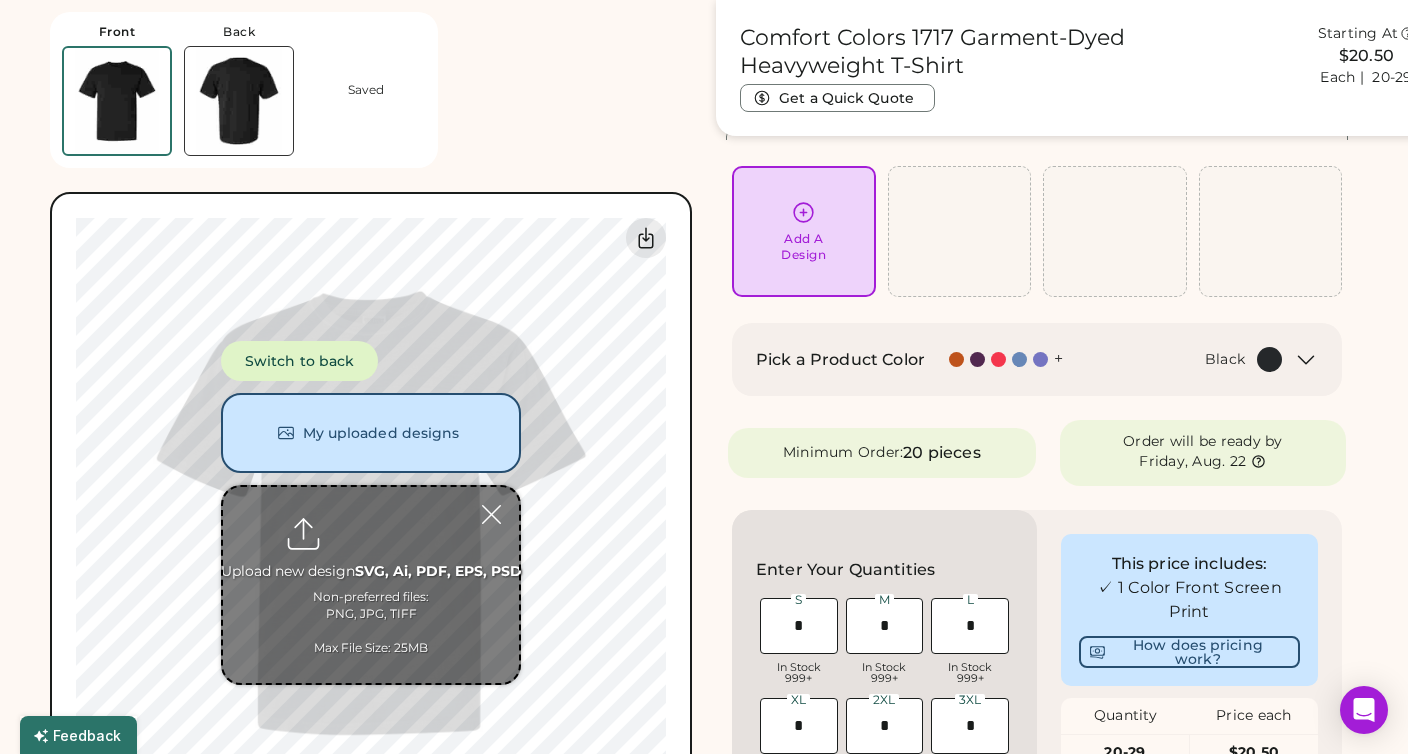 click at bounding box center (371, 585) 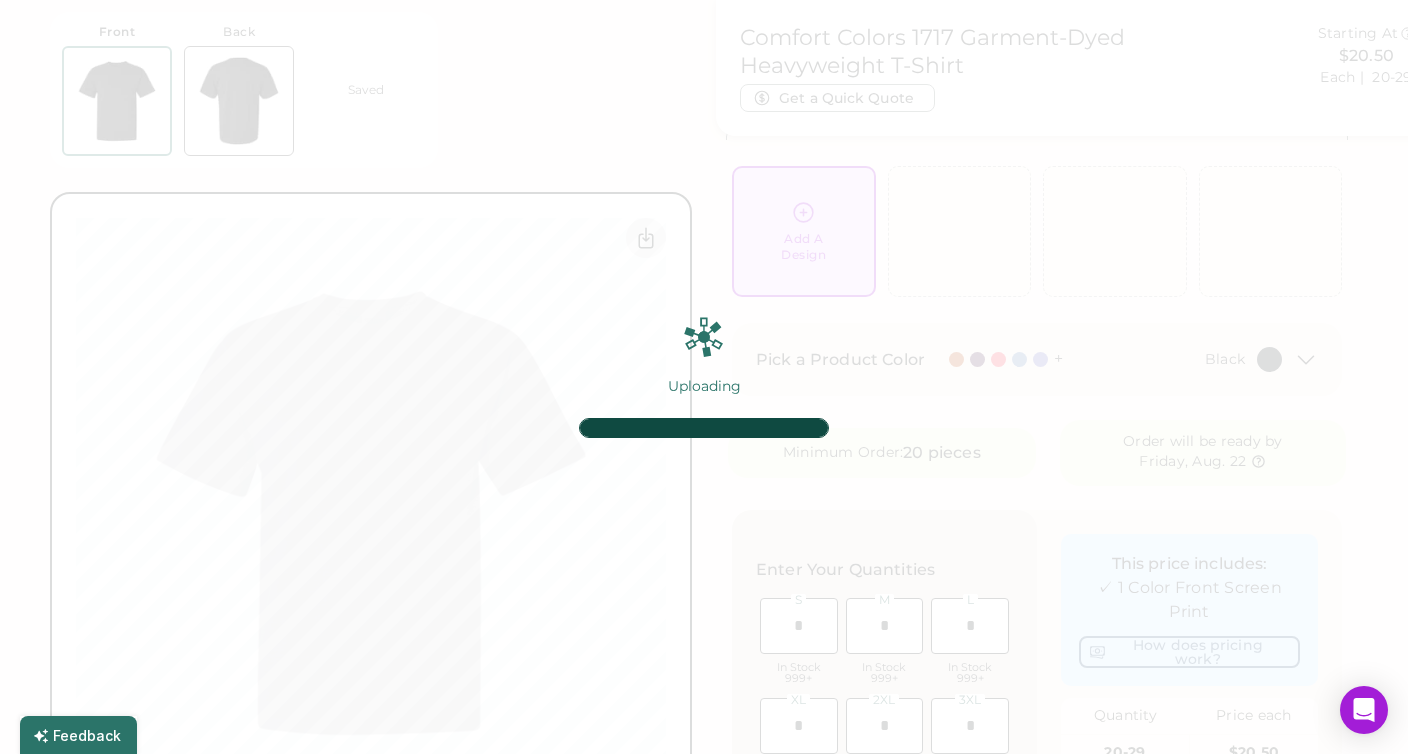 type on "******" 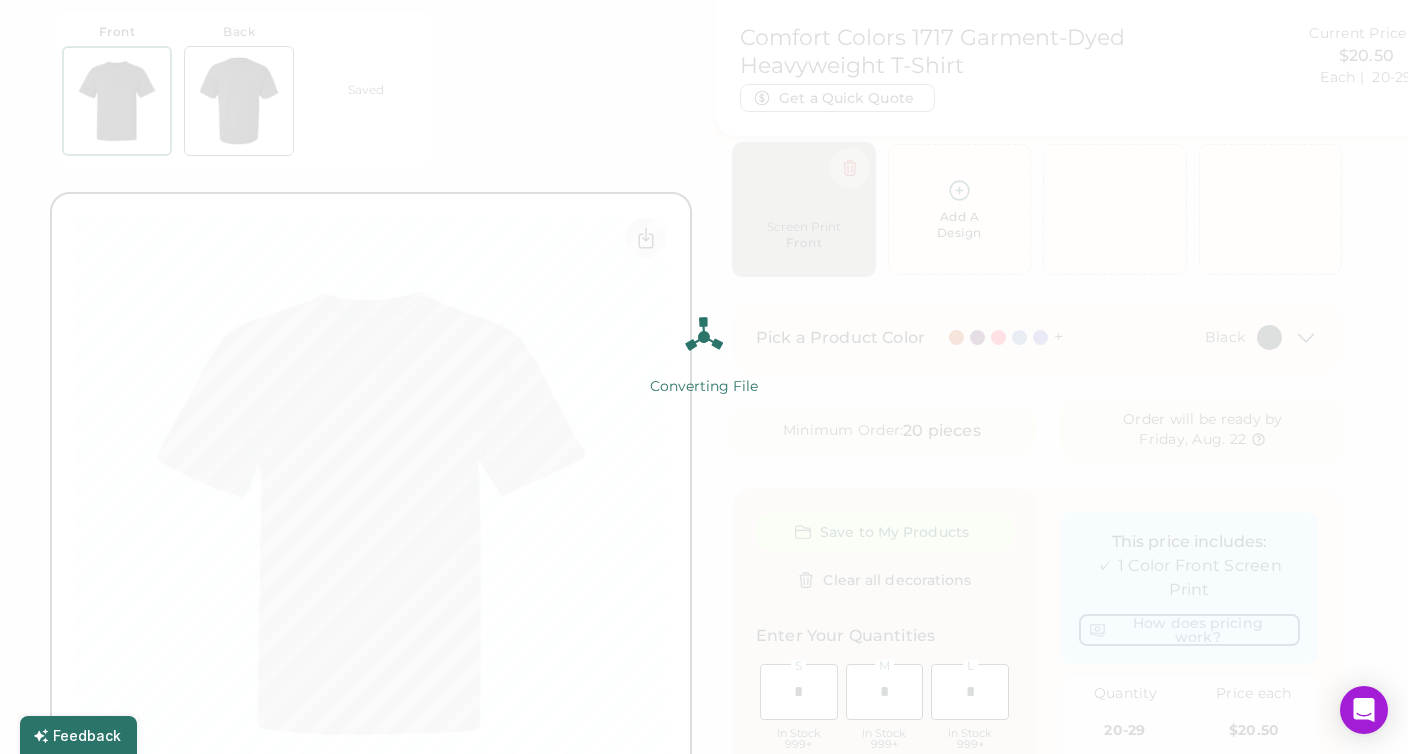 scroll, scrollTop: 0, scrollLeft: 0, axis: both 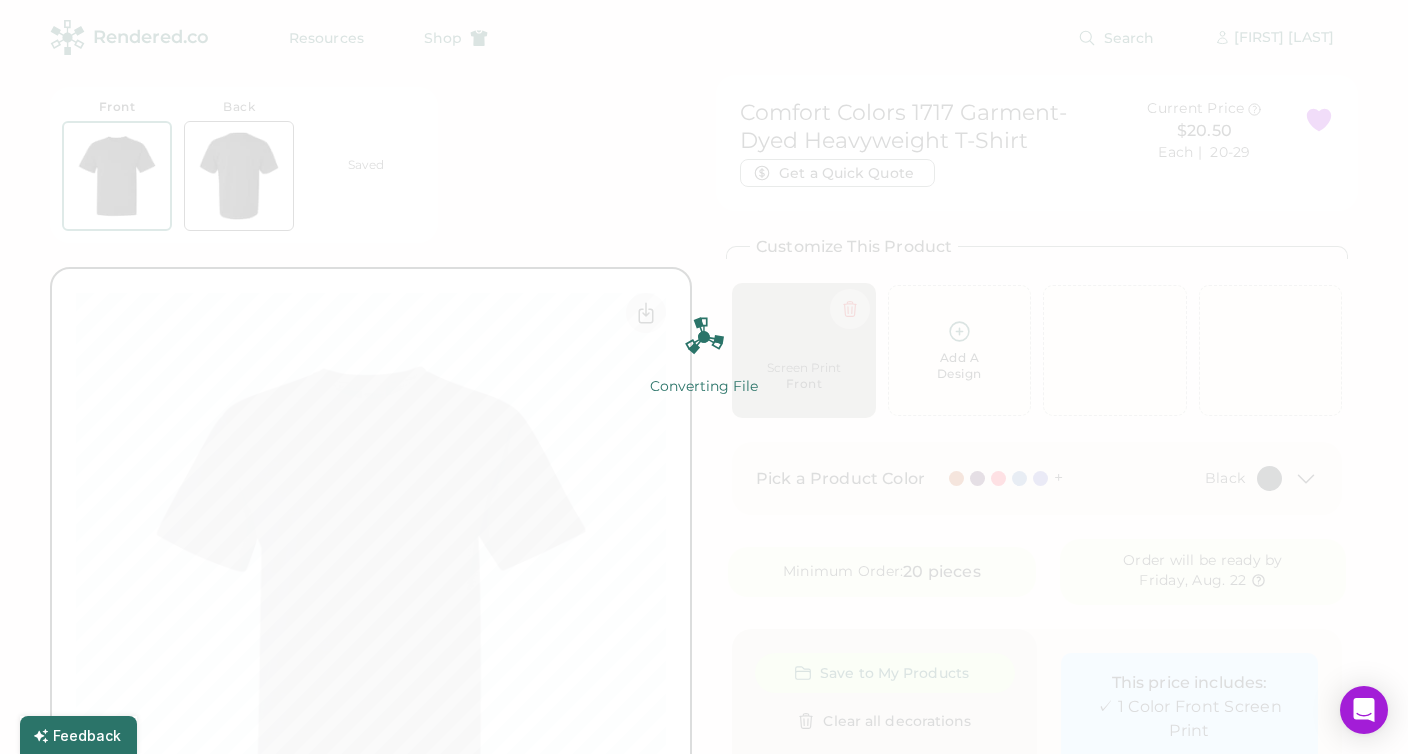 click 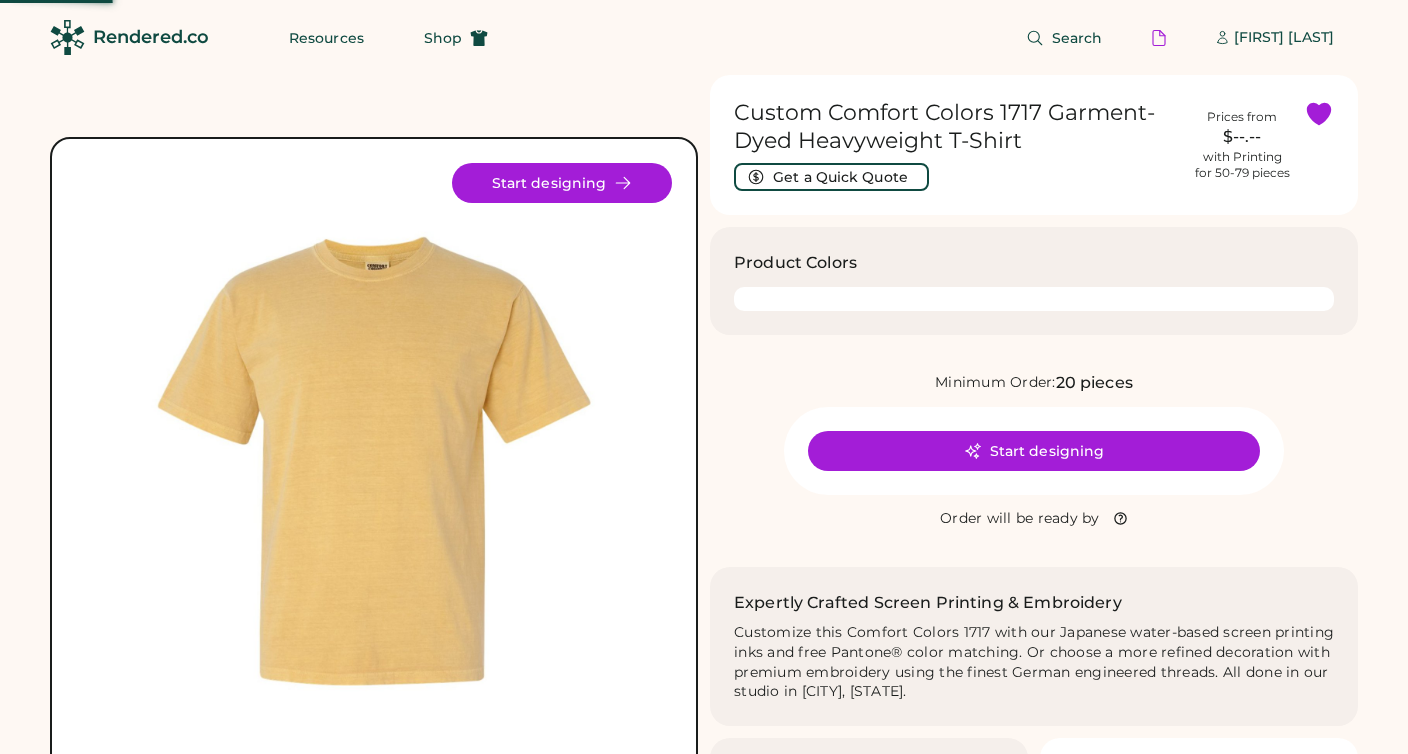 scroll, scrollTop: 0, scrollLeft: 0, axis: both 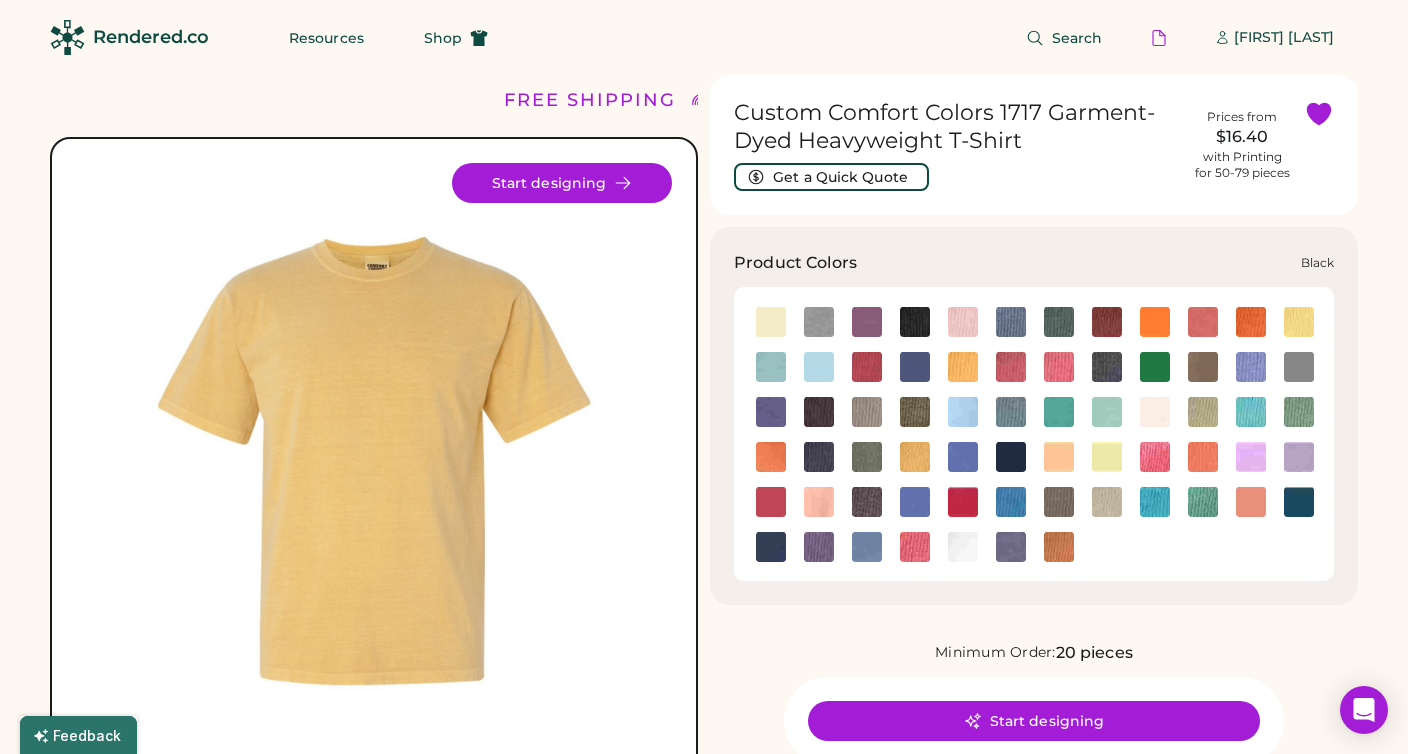 click 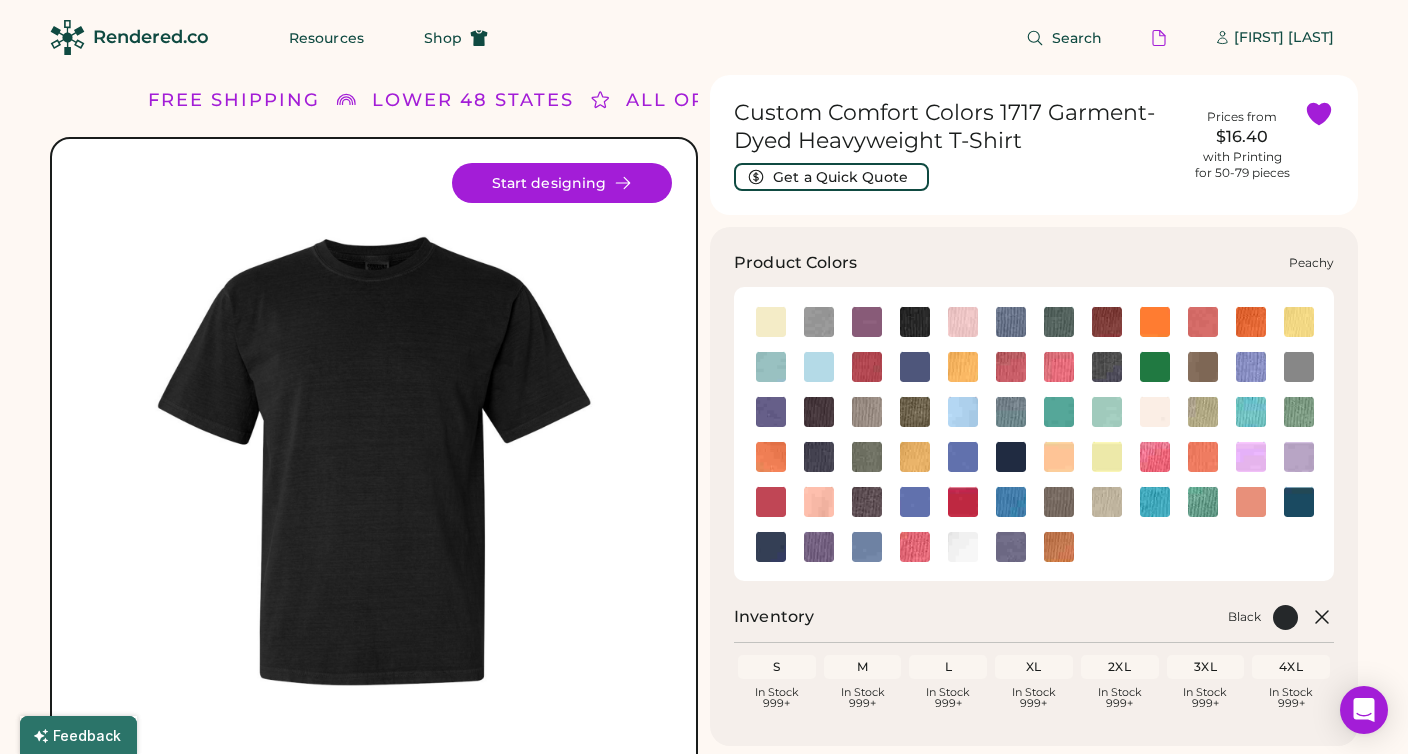click 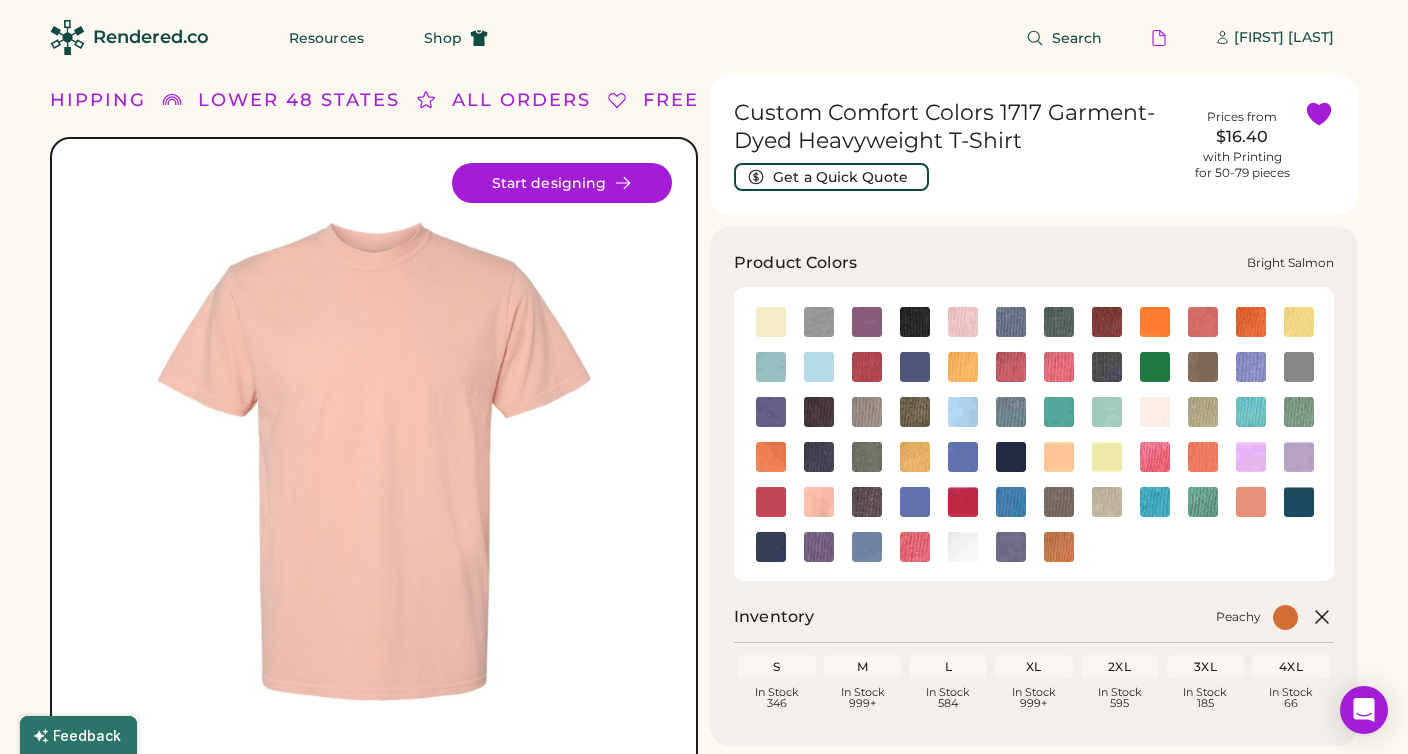 click 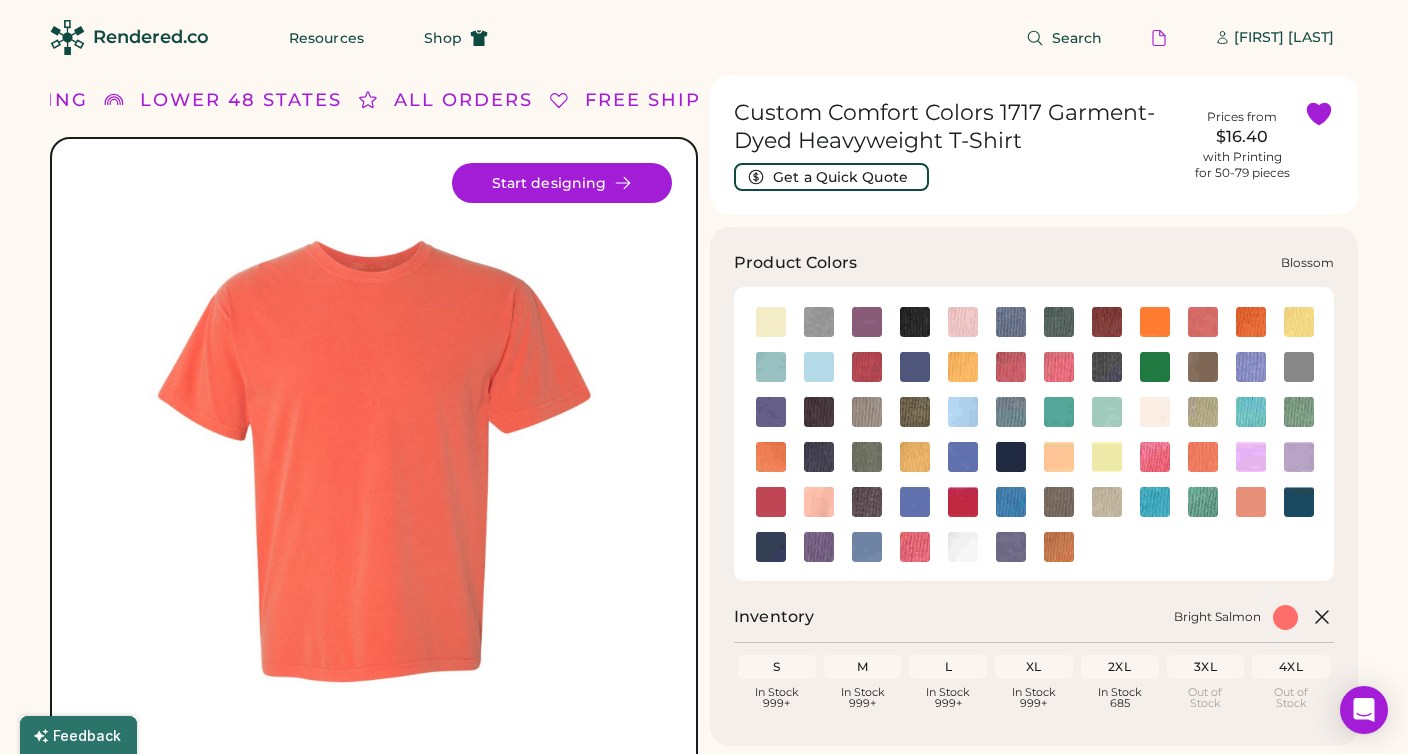 click 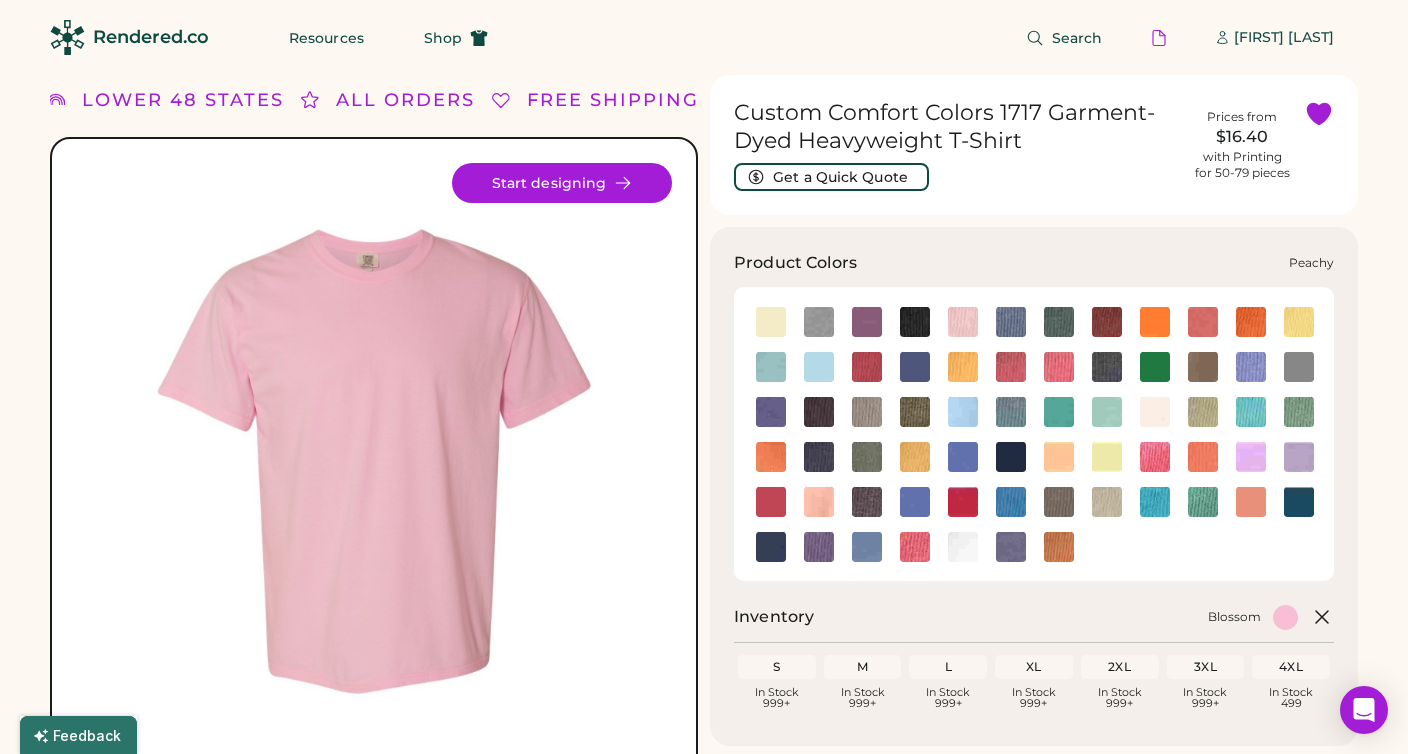 click 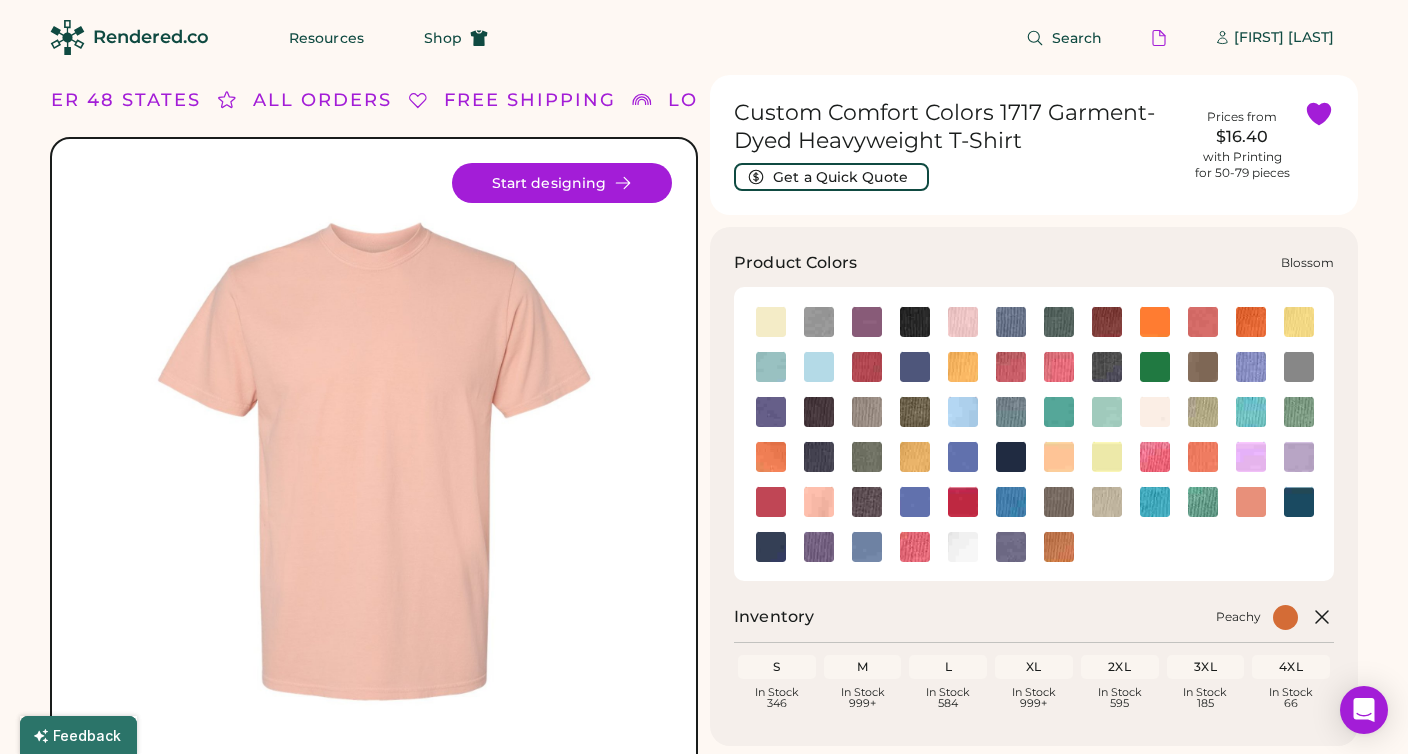 click 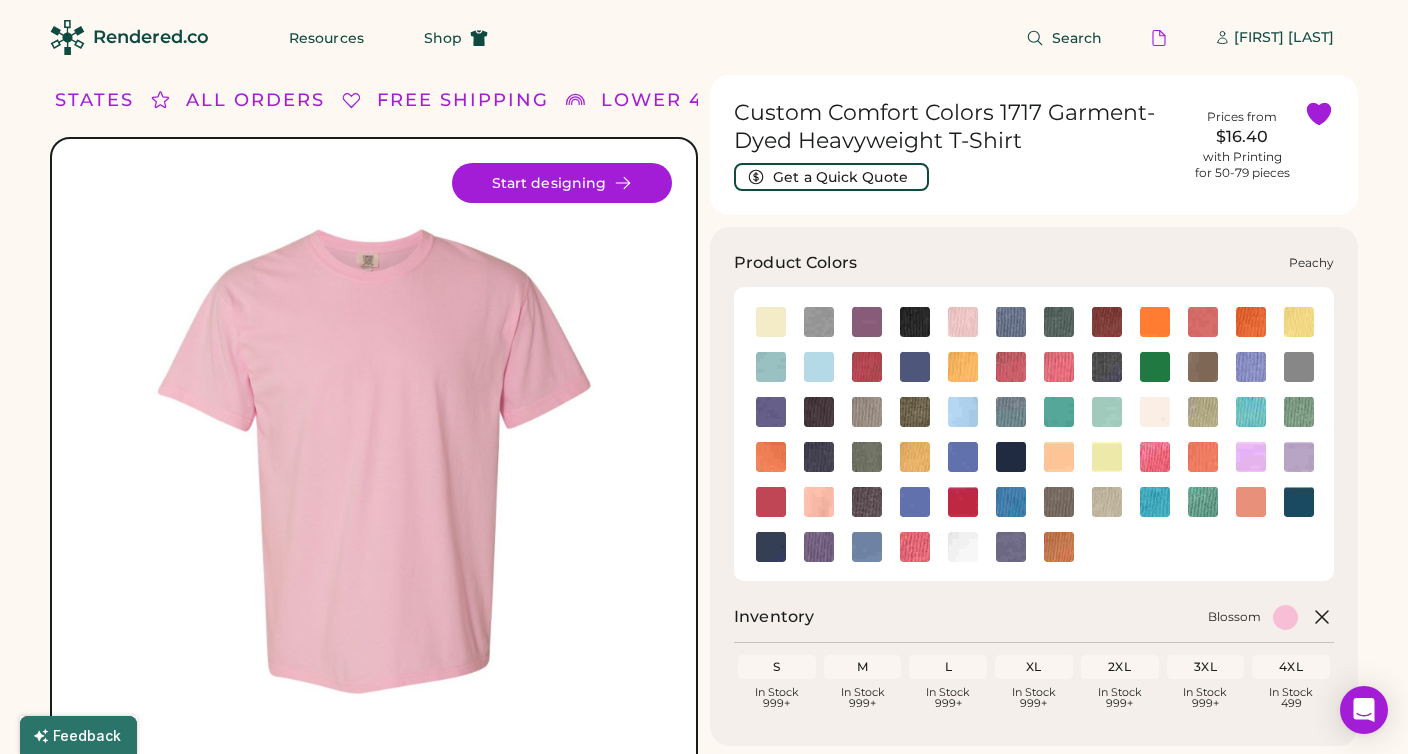 click 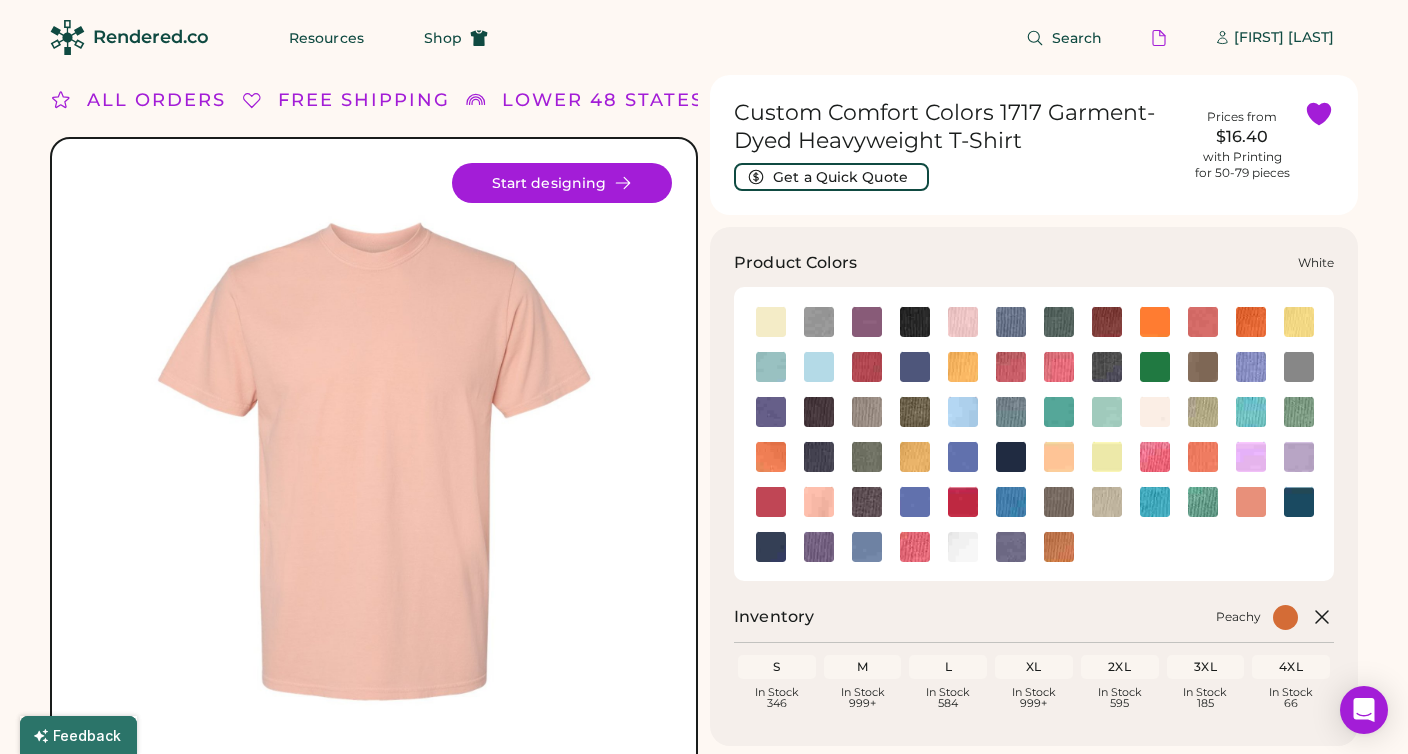 click 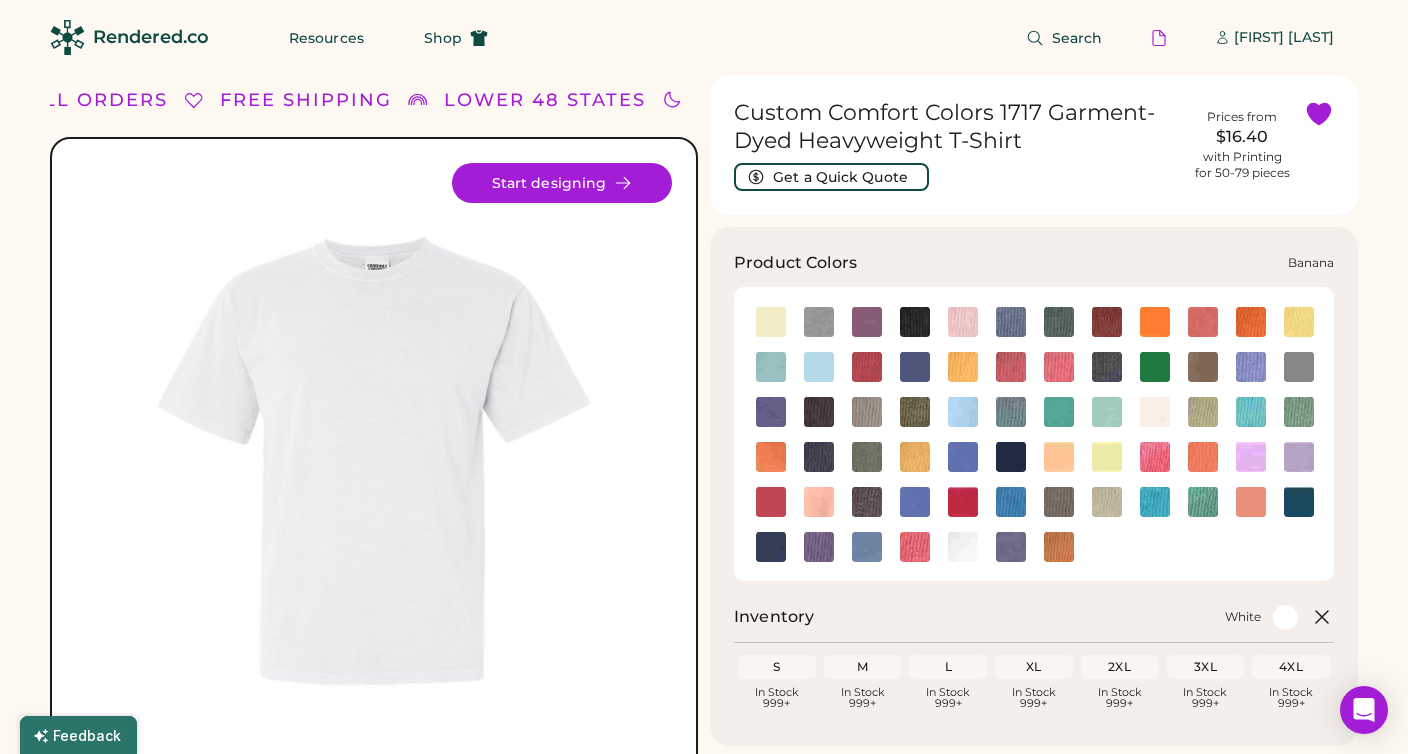 click 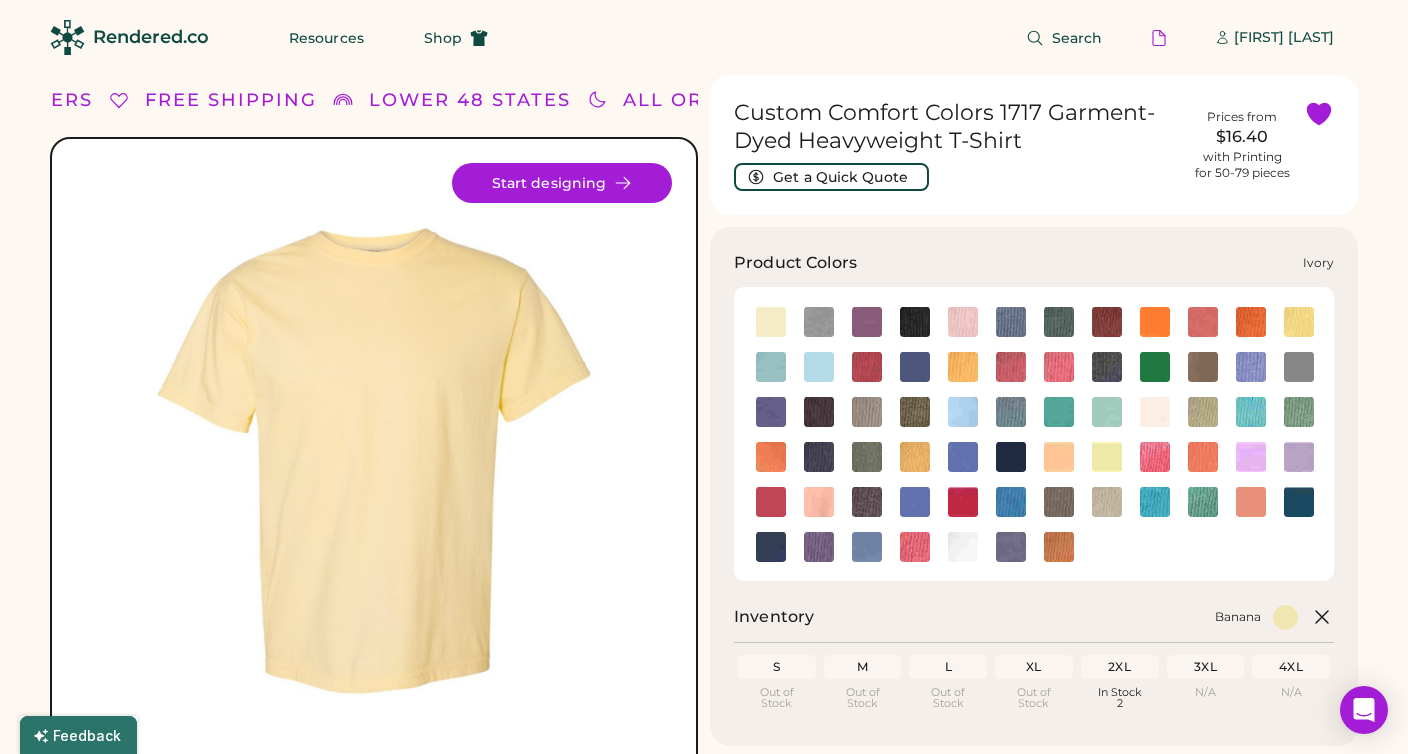 click 